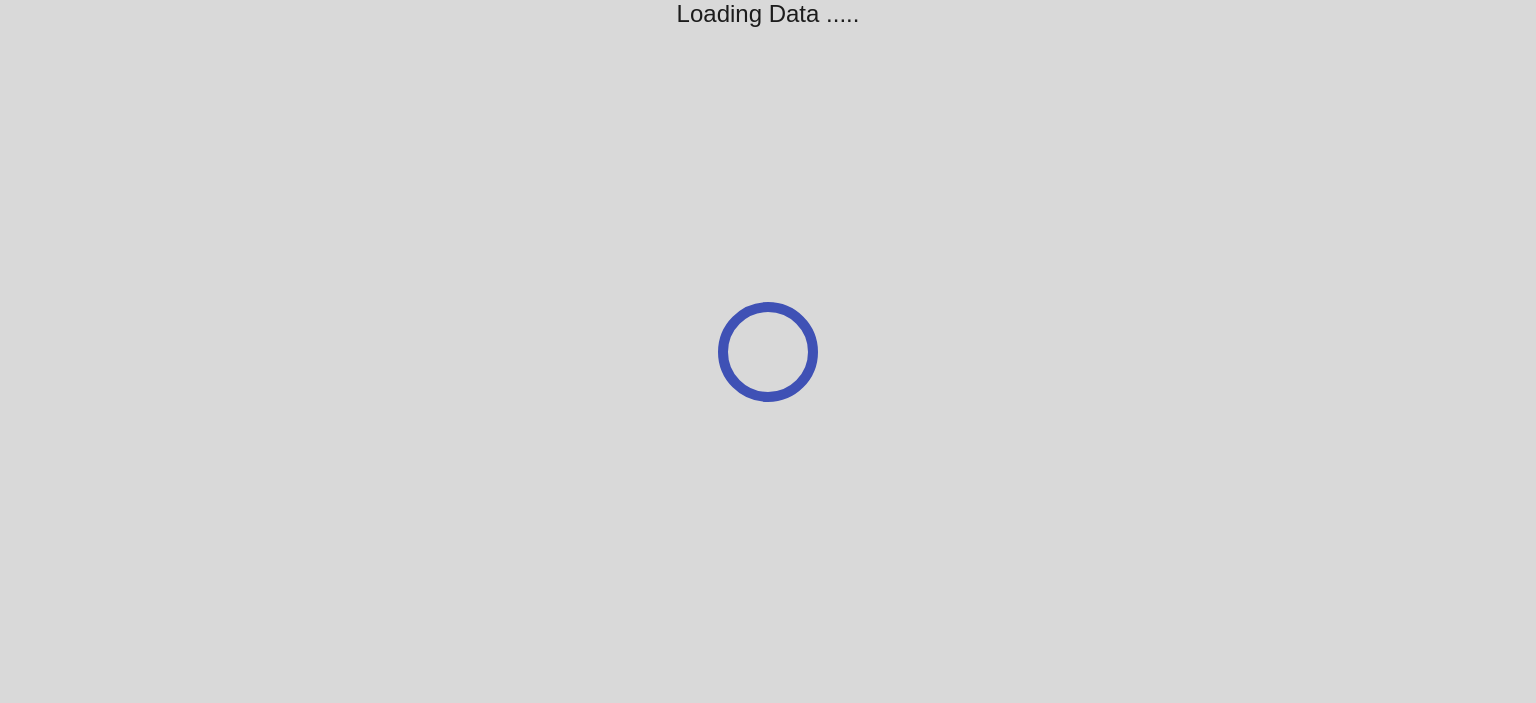 scroll, scrollTop: 0, scrollLeft: 0, axis: both 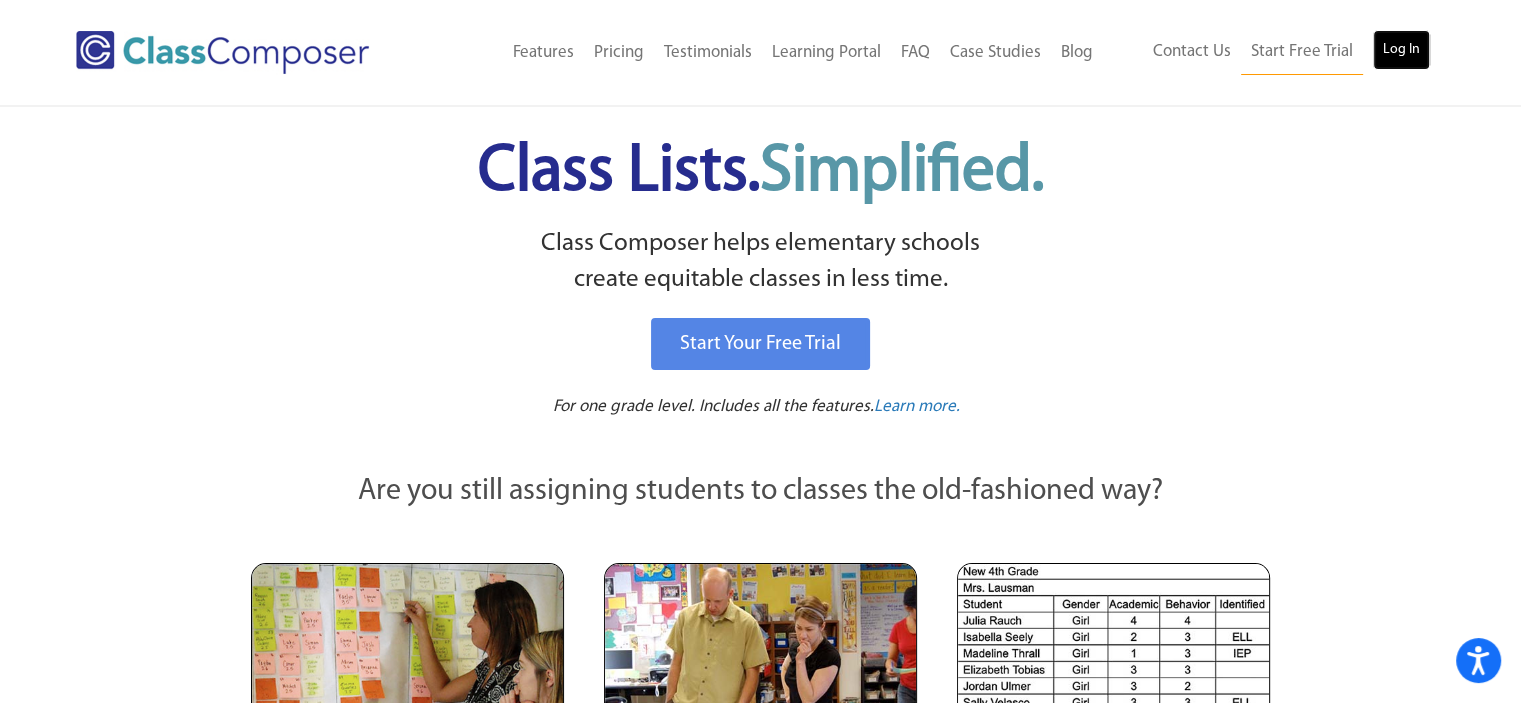click on "Log In" at bounding box center [1401, 50] 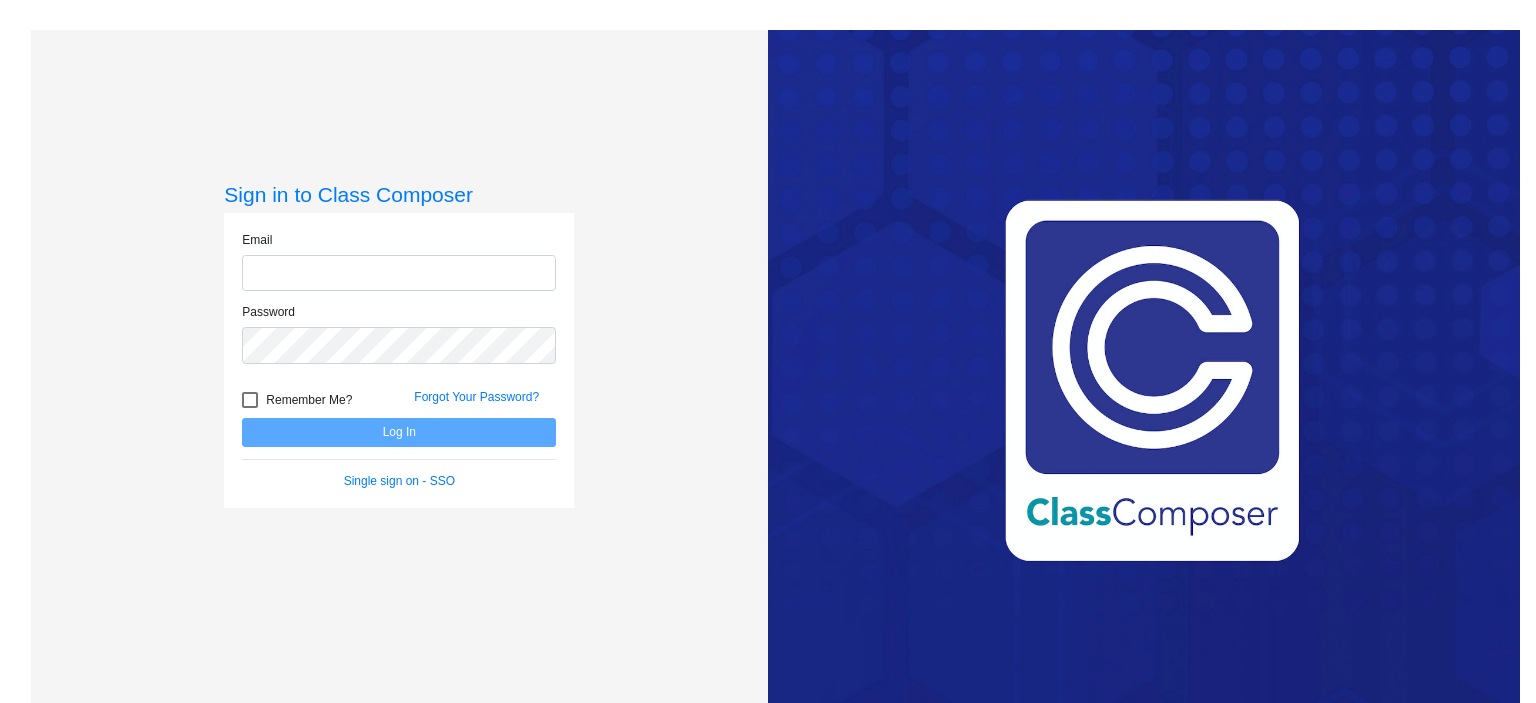 scroll, scrollTop: 0, scrollLeft: 0, axis: both 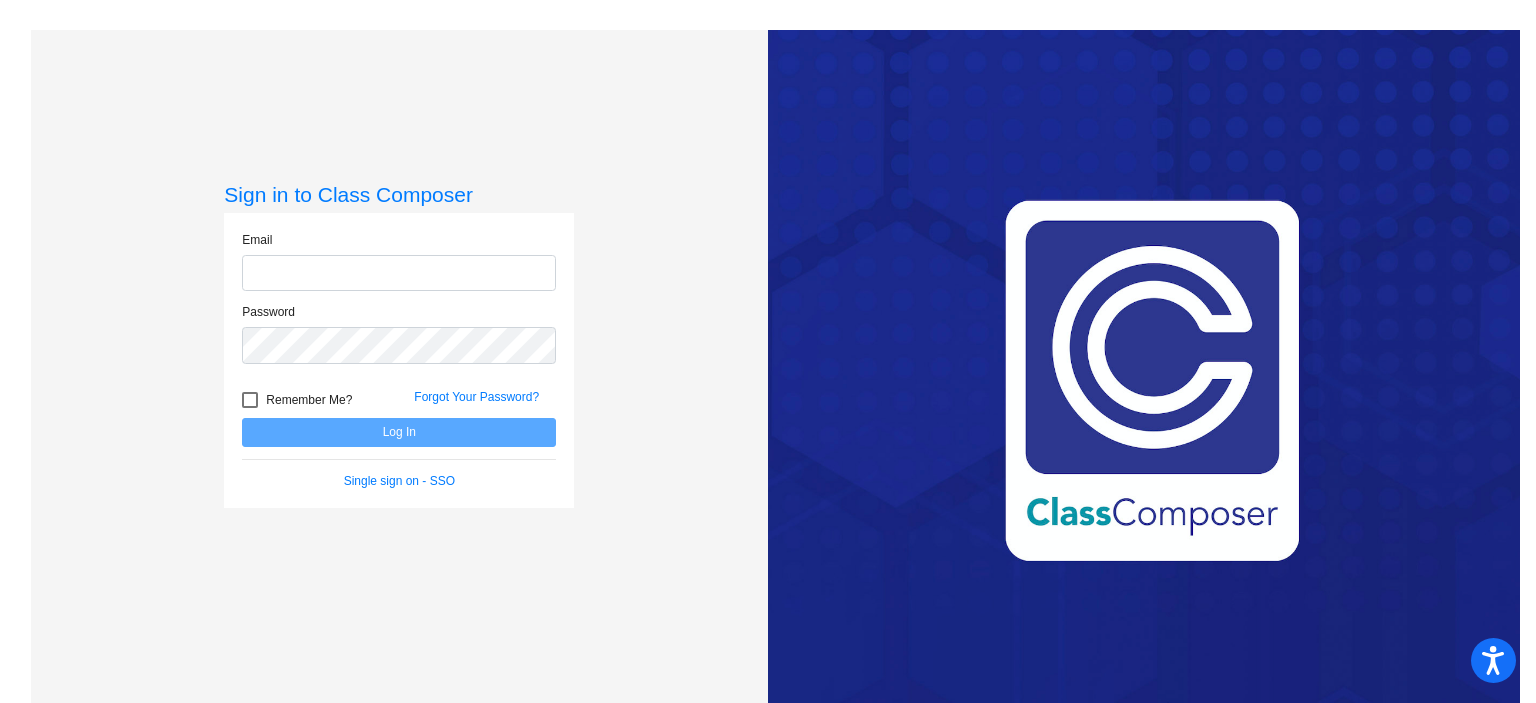 type on "[EMAIL]" 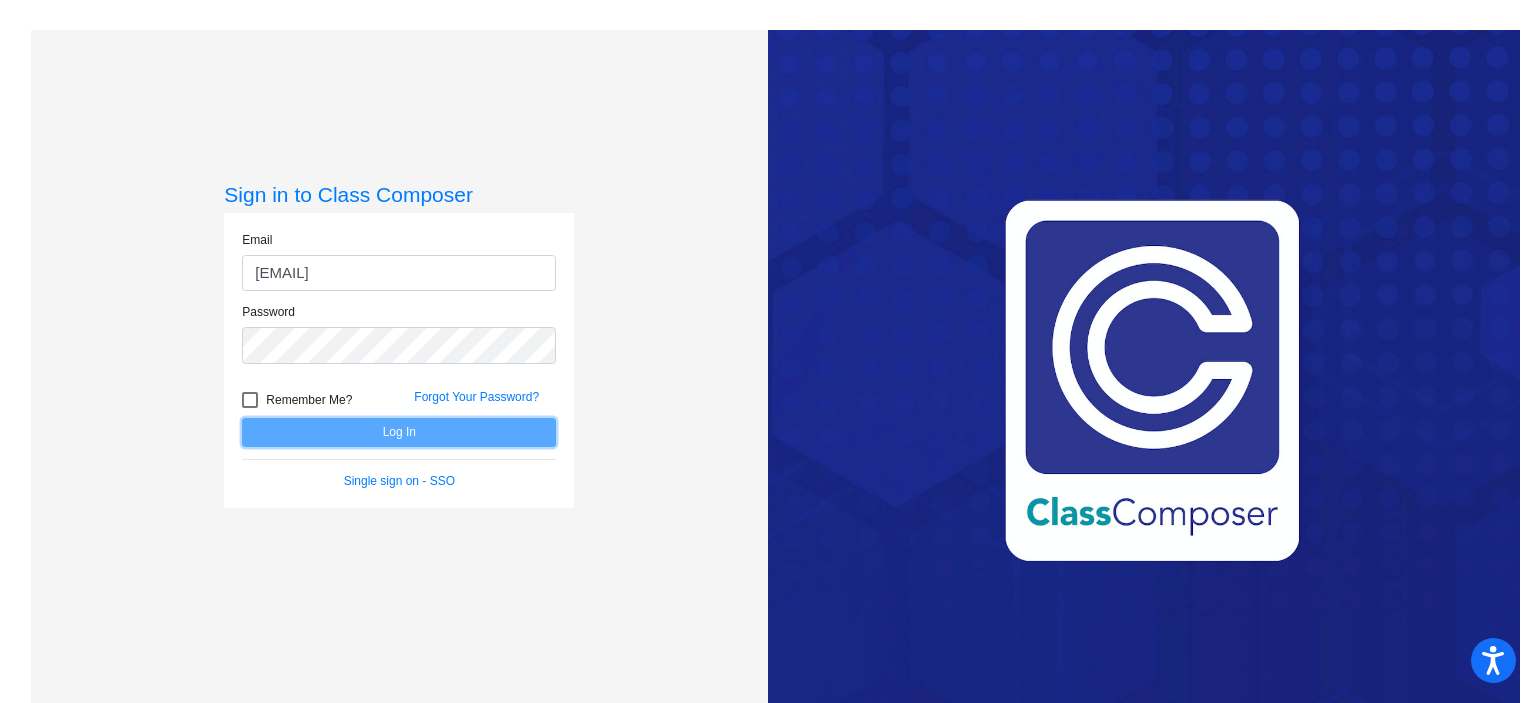 click on "Log In" 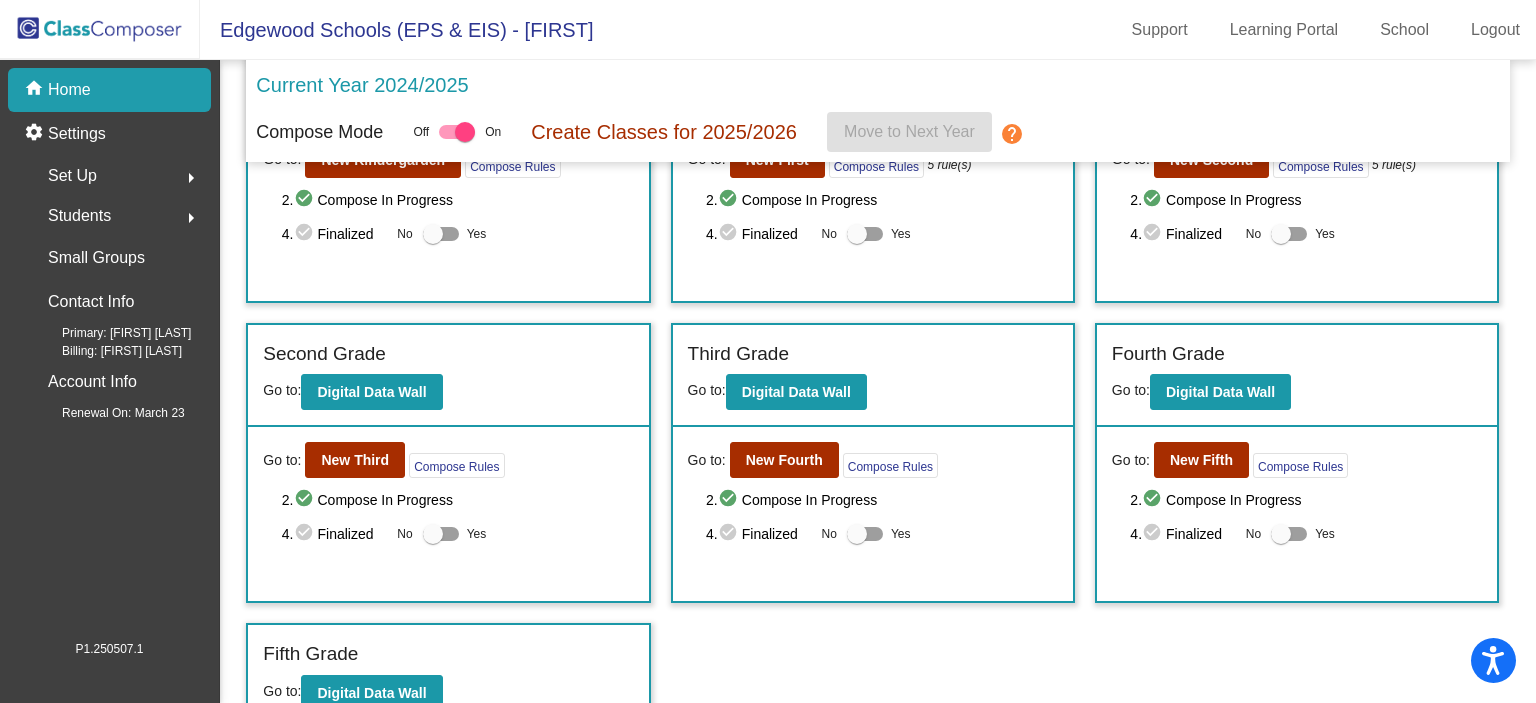 scroll, scrollTop: 154, scrollLeft: 0, axis: vertical 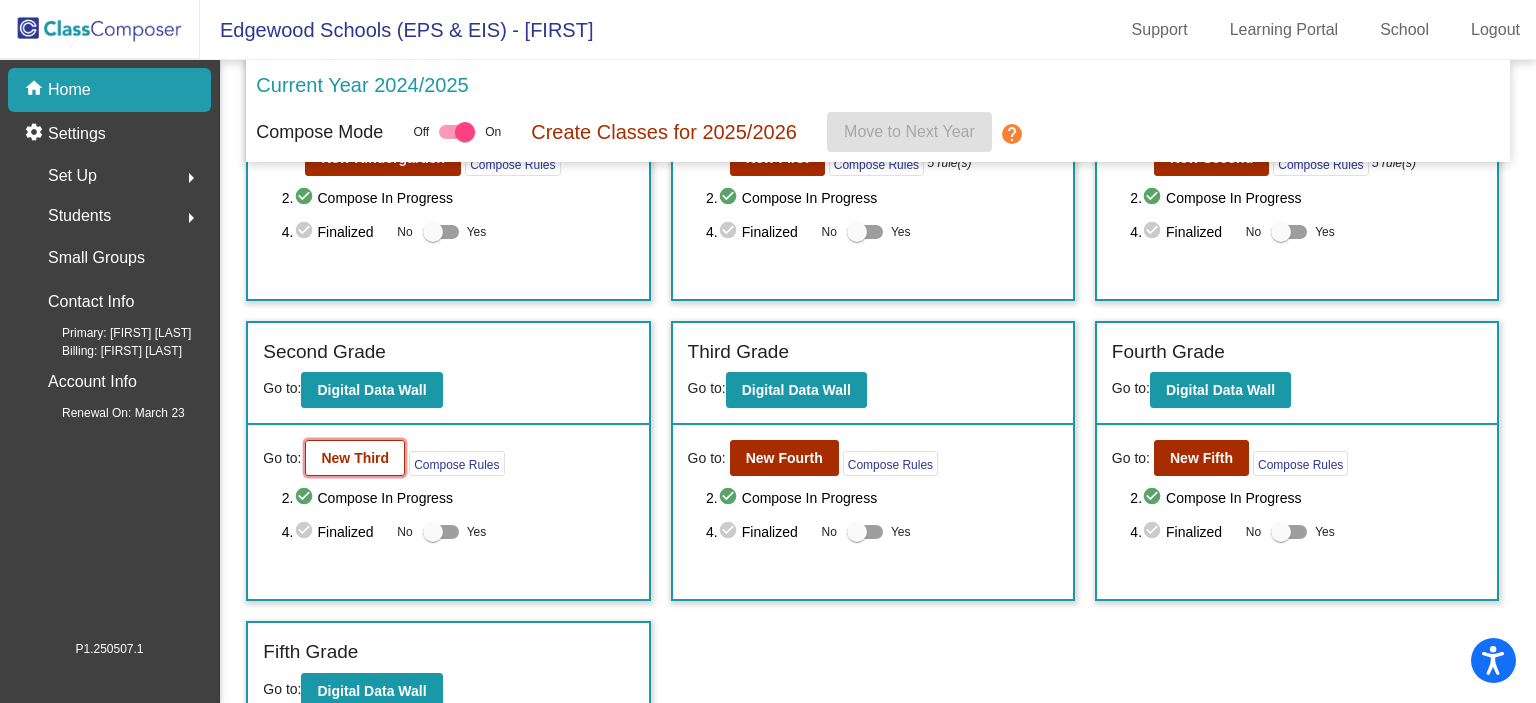 click on "New Third" 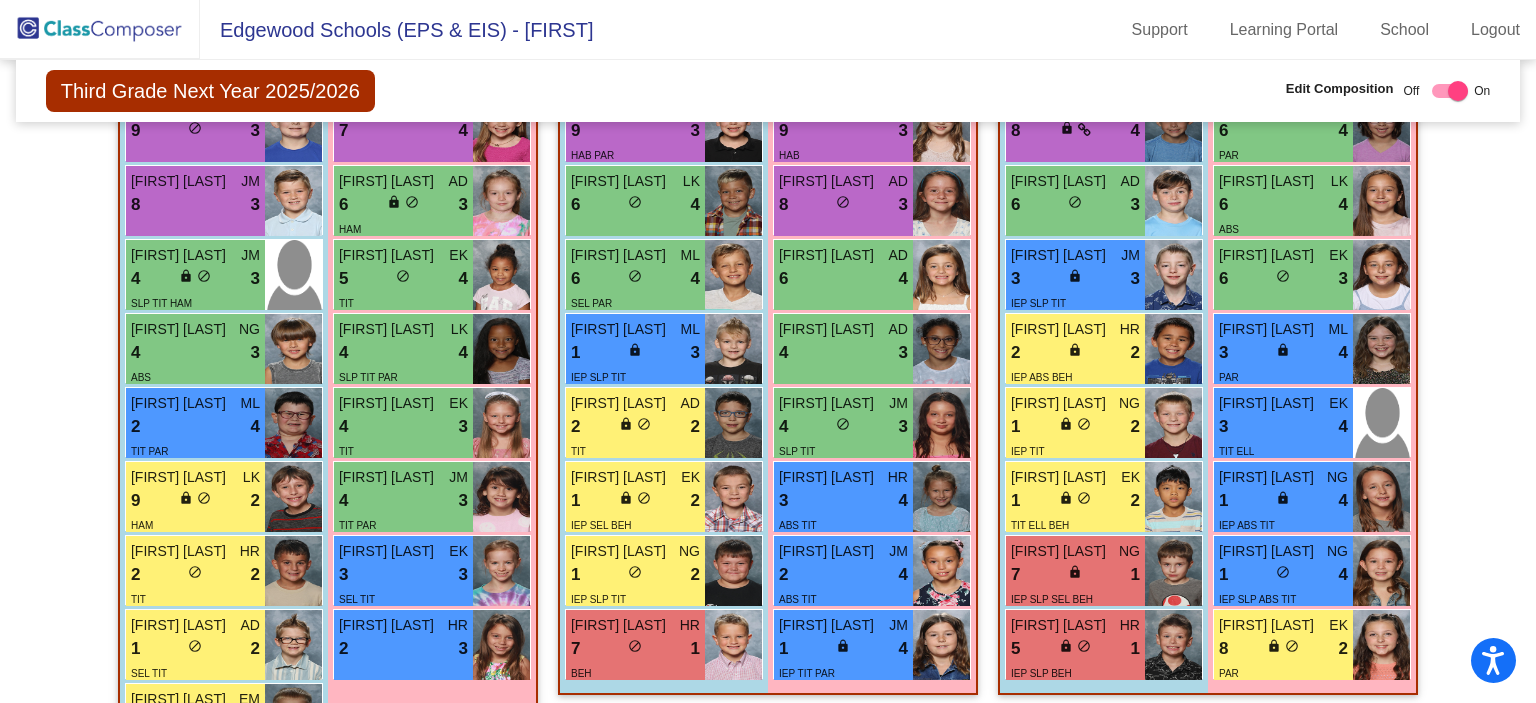 scroll, scrollTop: 2890, scrollLeft: 0, axis: vertical 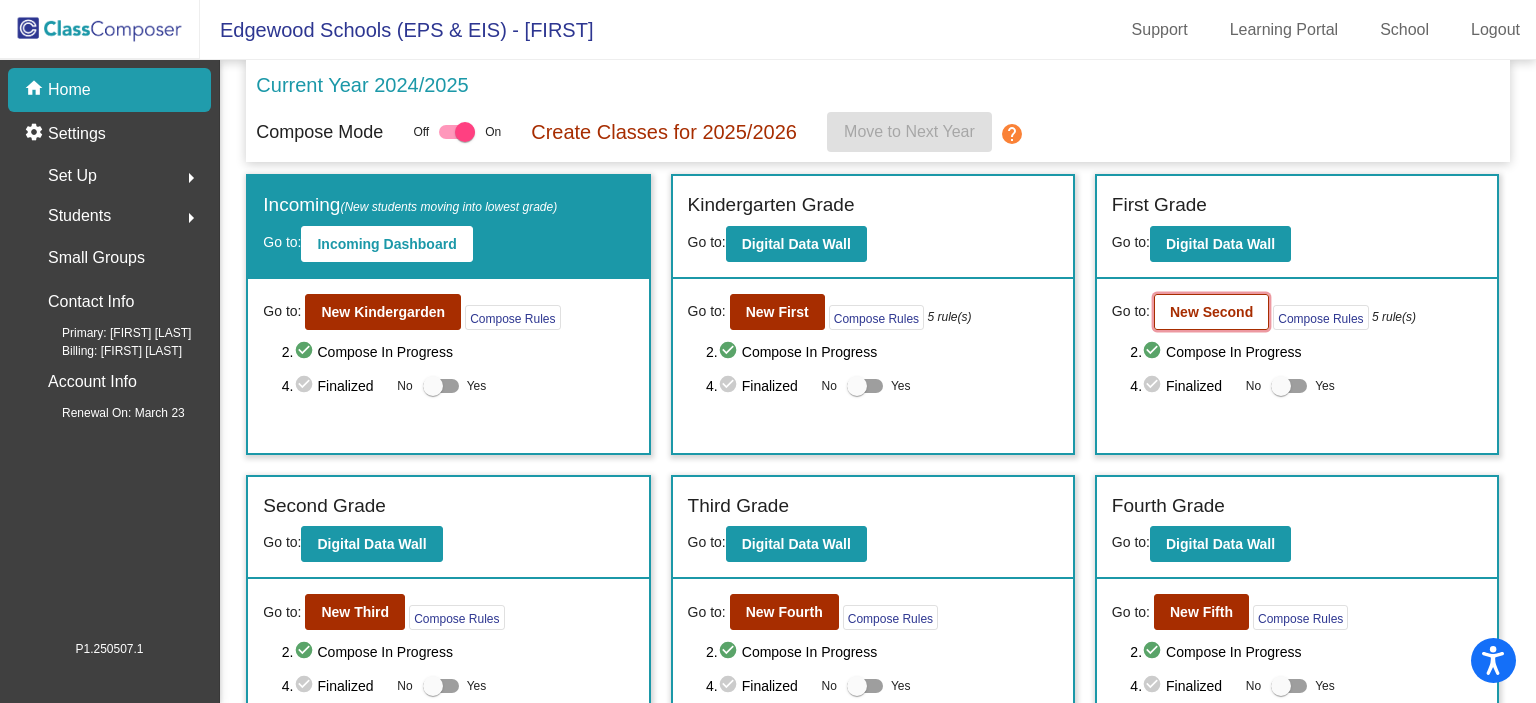 click on "New Second" 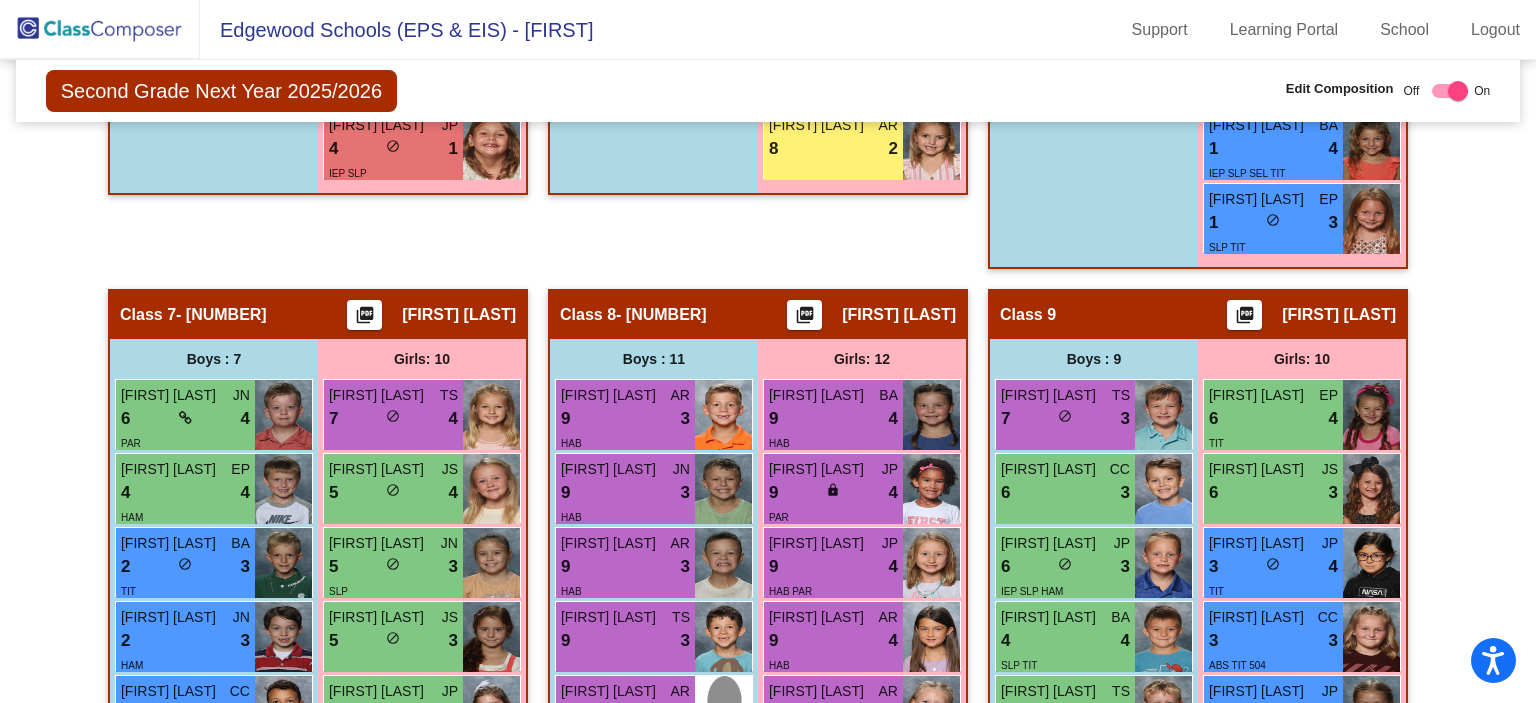 scroll, scrollTop: 2650, scrollLeft: 0, axis: vertical 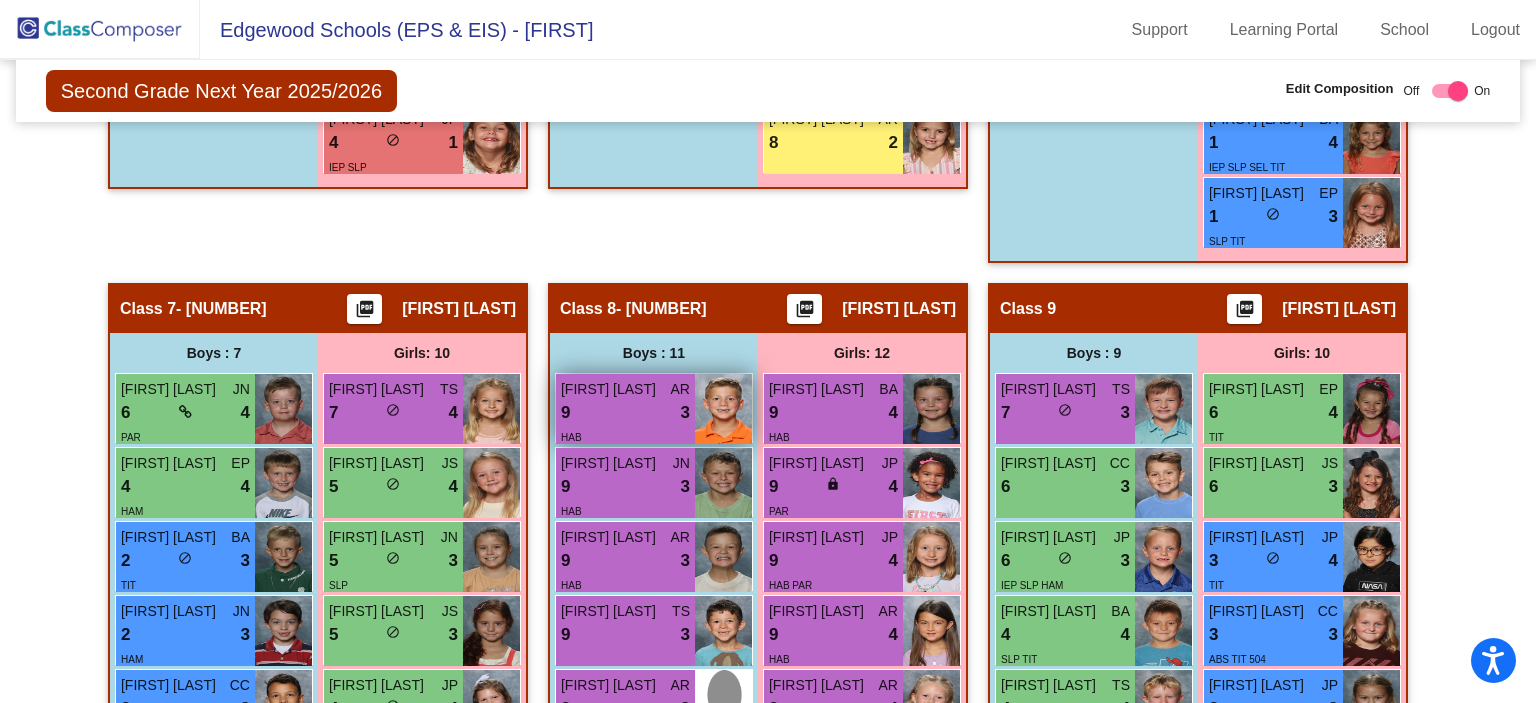 click on "9 lock do_not_disturb_alt 3" at bounding box center (625, 413) 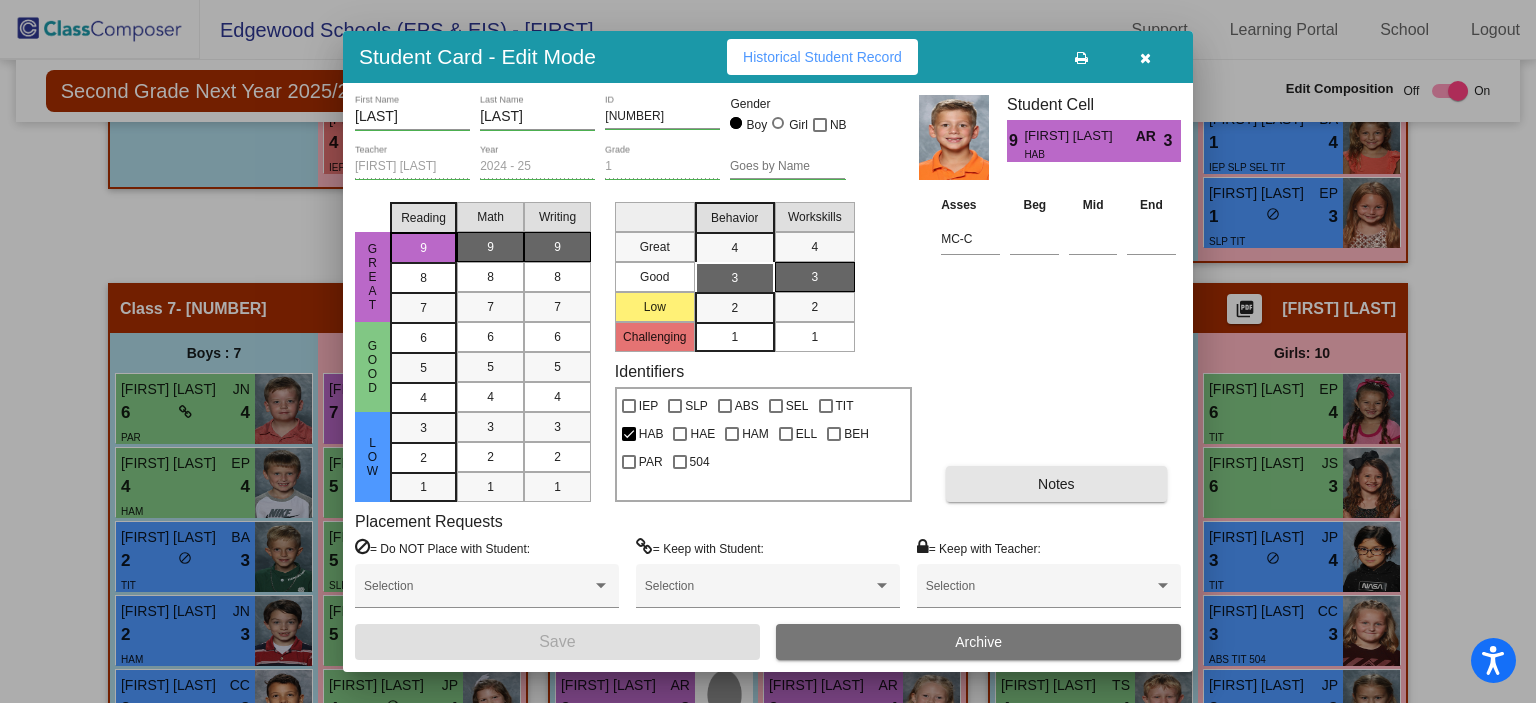 click on "Notes" at bounding box center (1056, 484) 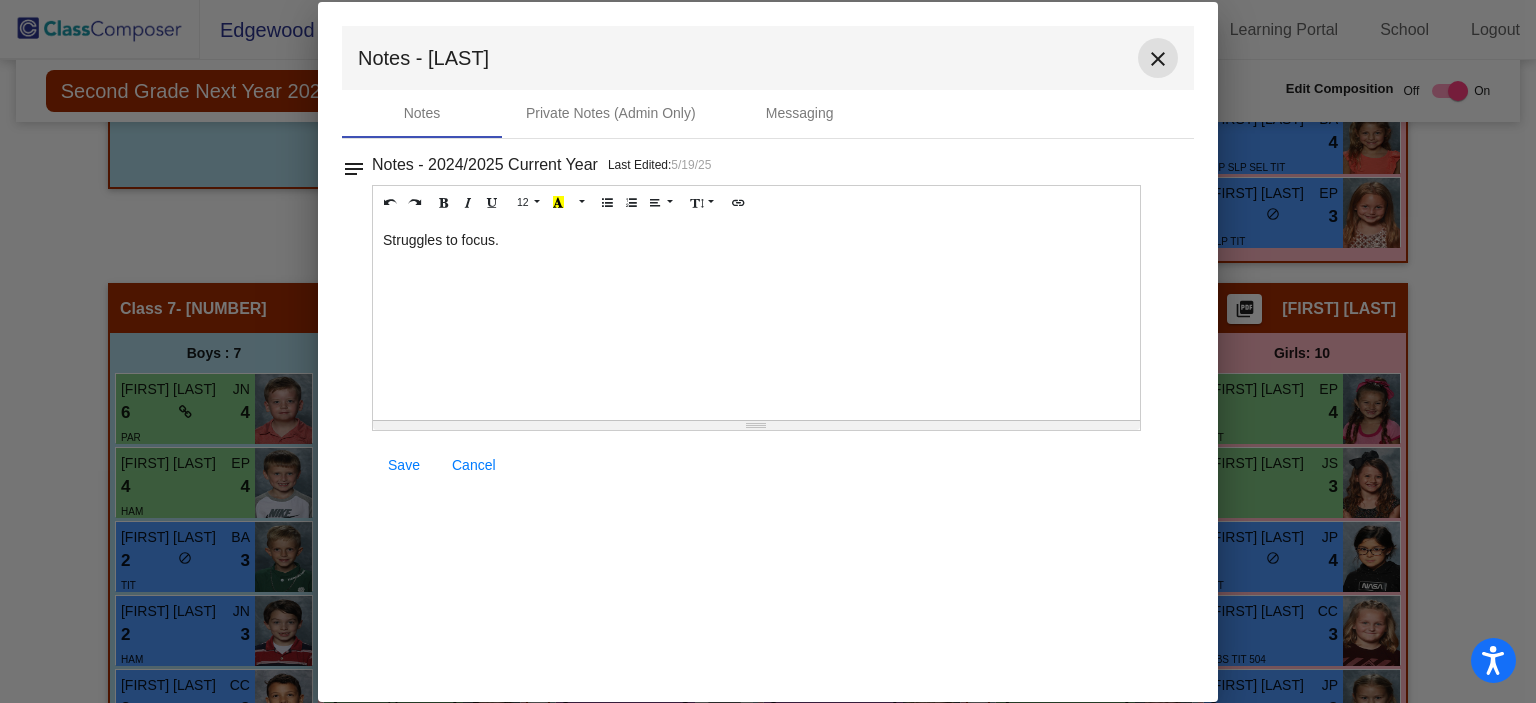click on "close" at bounding box center (1158, 59) 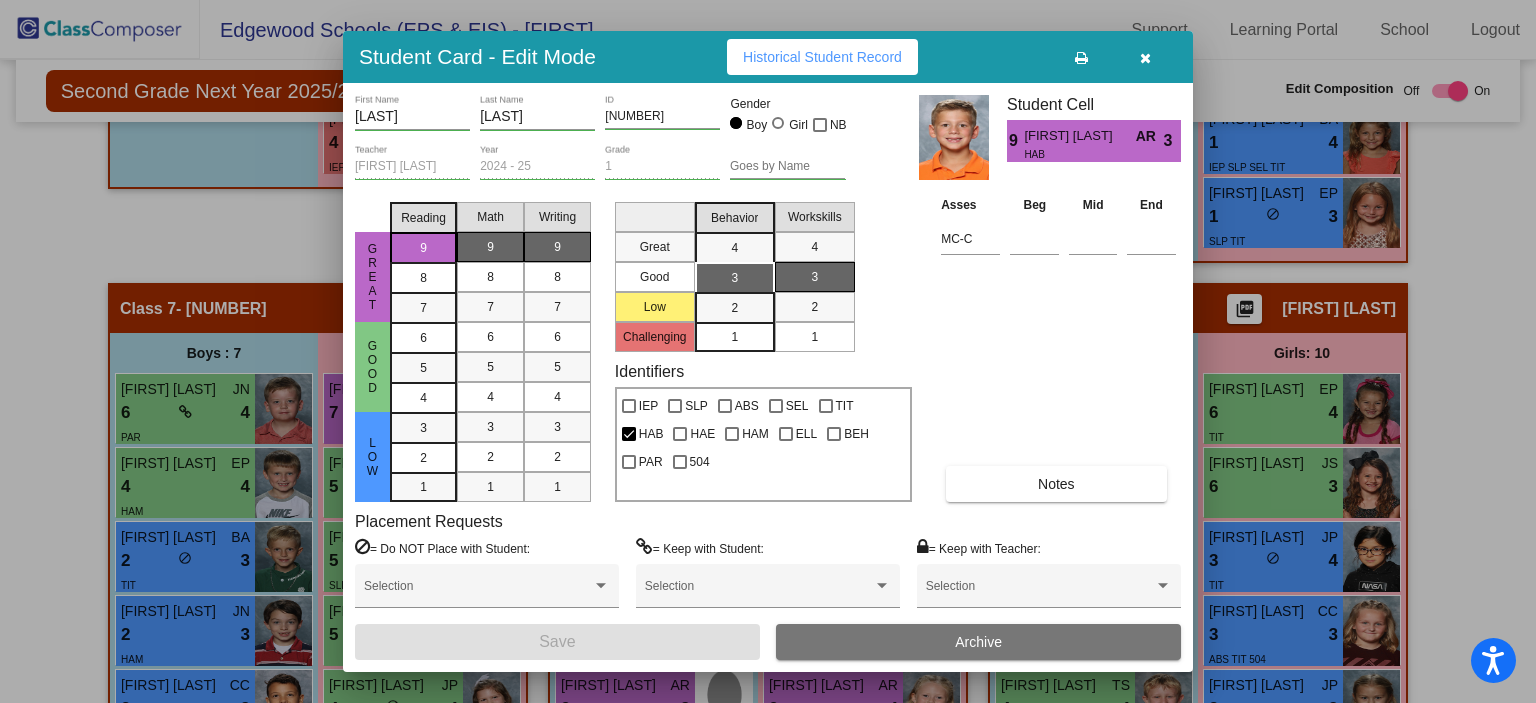 click at bounding box center (1145, 57) 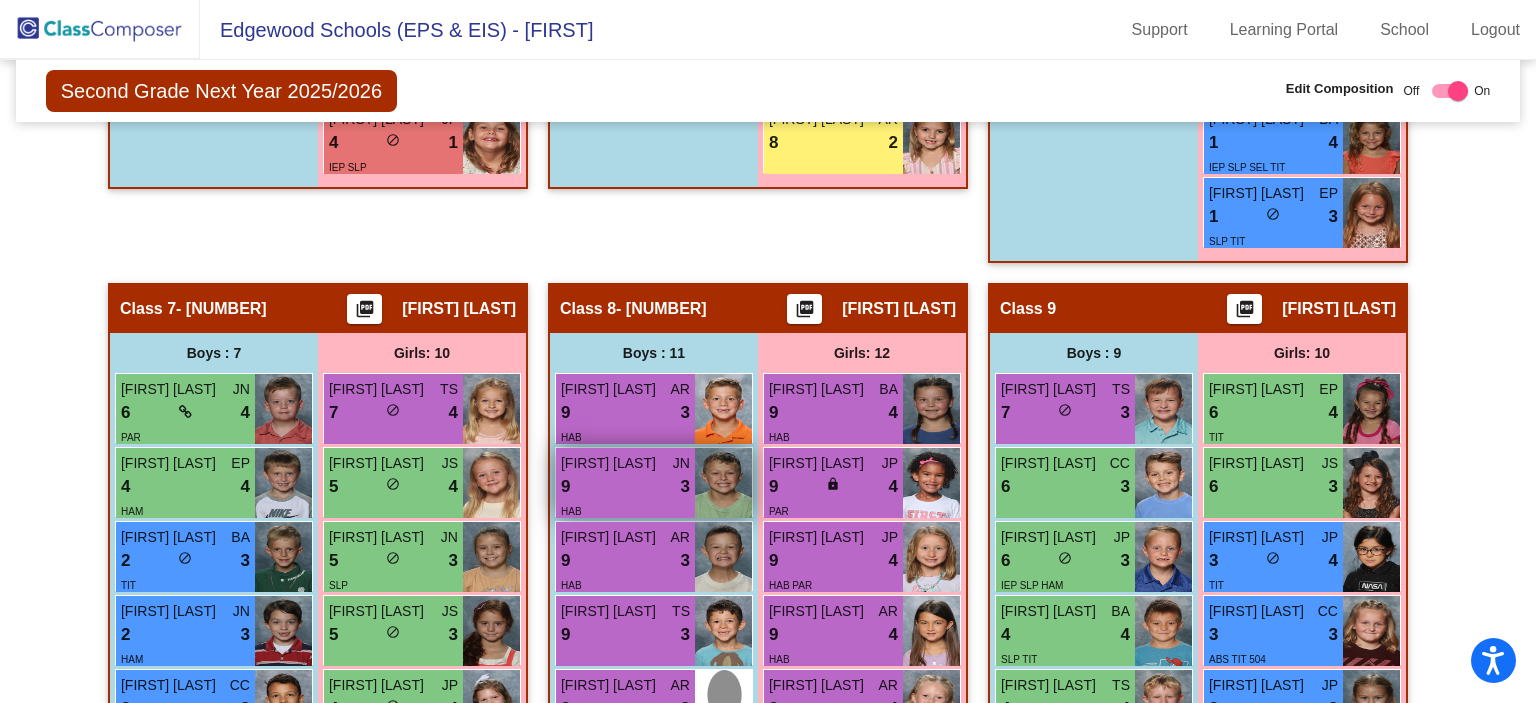 click on "JN" at bounding box center (681, 463) 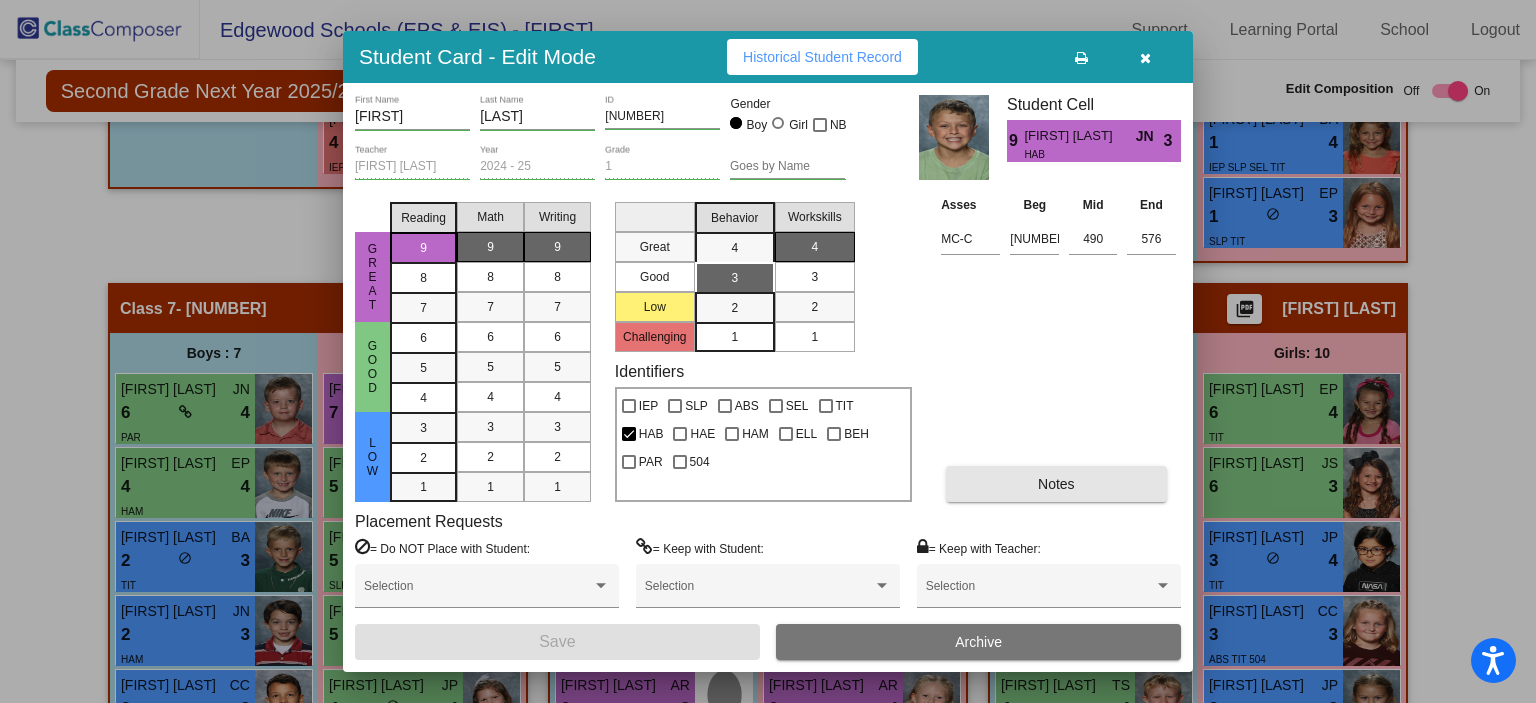 click on "Notes" at bounding box center [1056, 484] 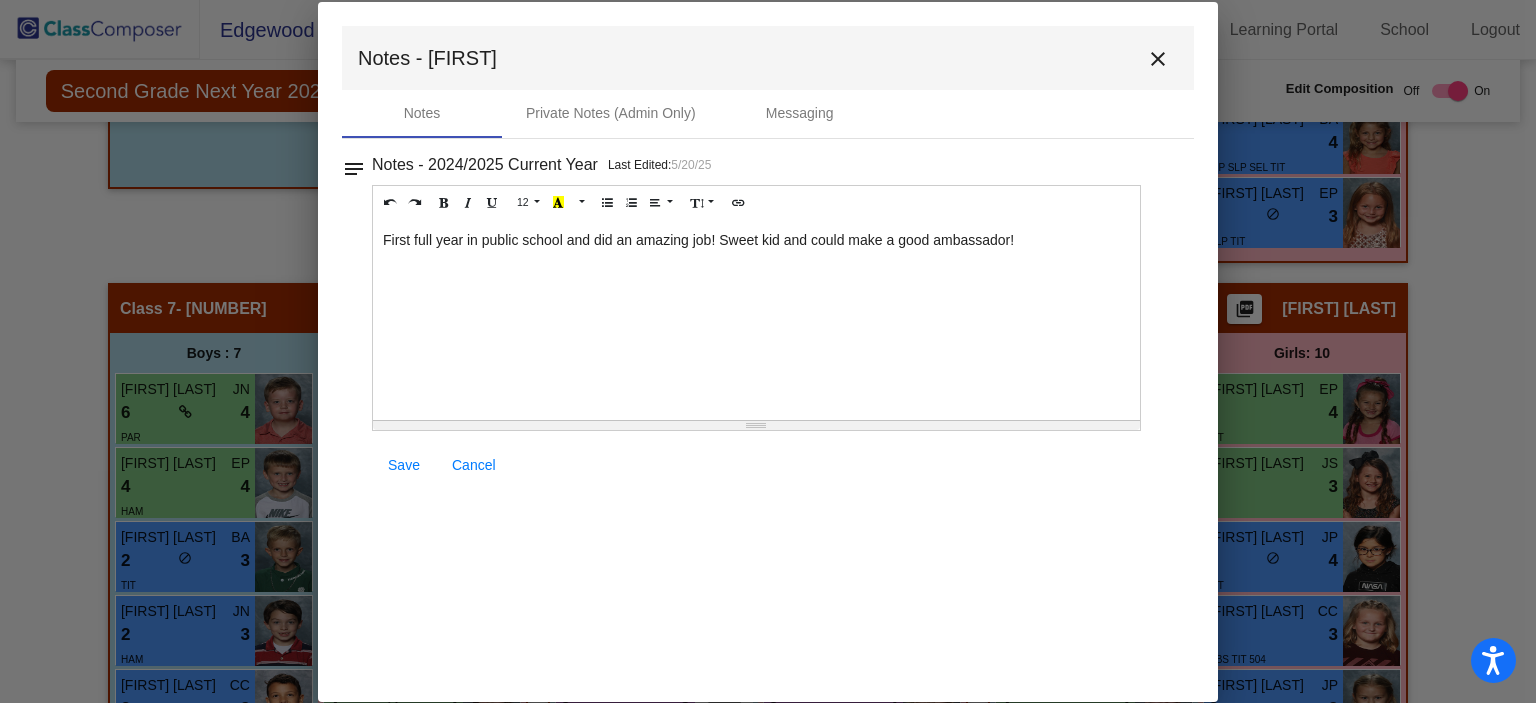click on "close" at bounding box center (1158, 59) 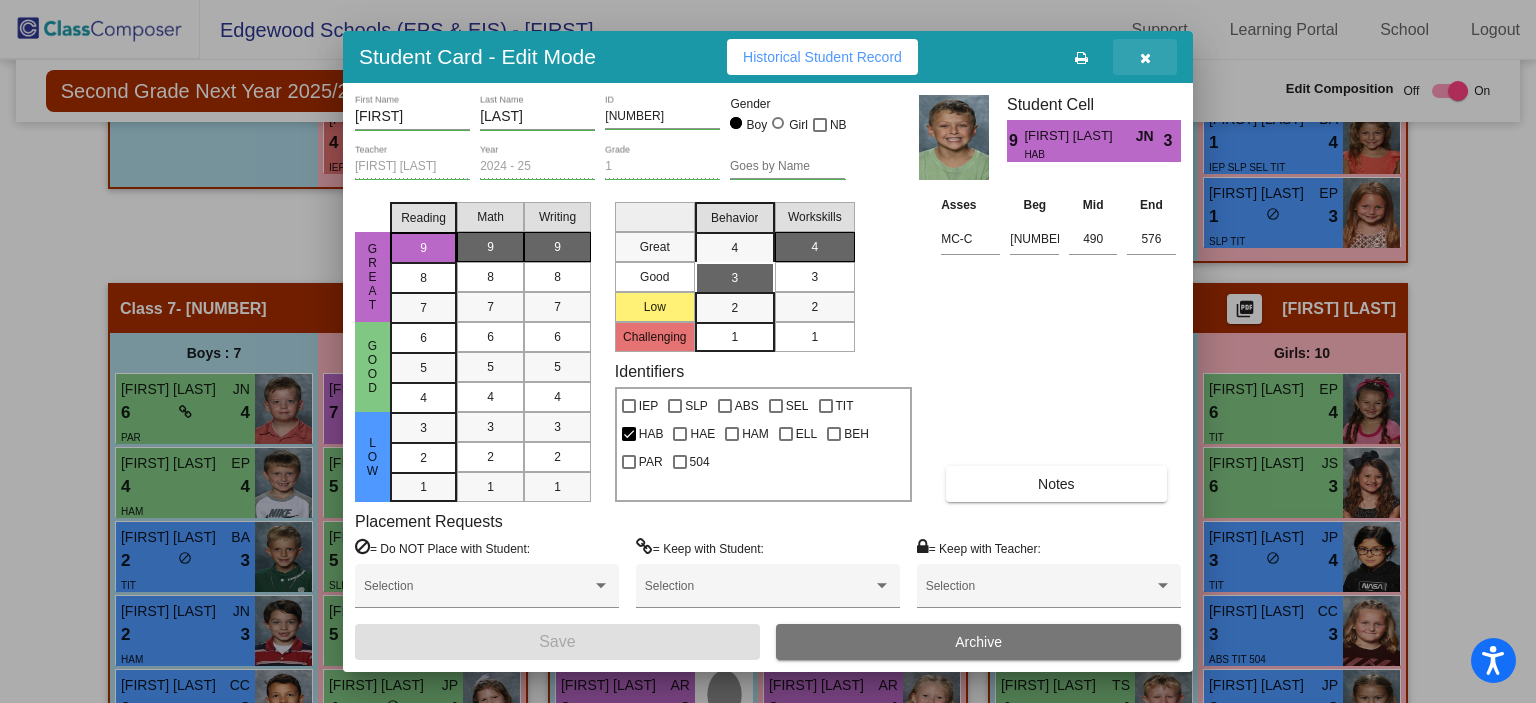 click at bounding box center (1145, 57) 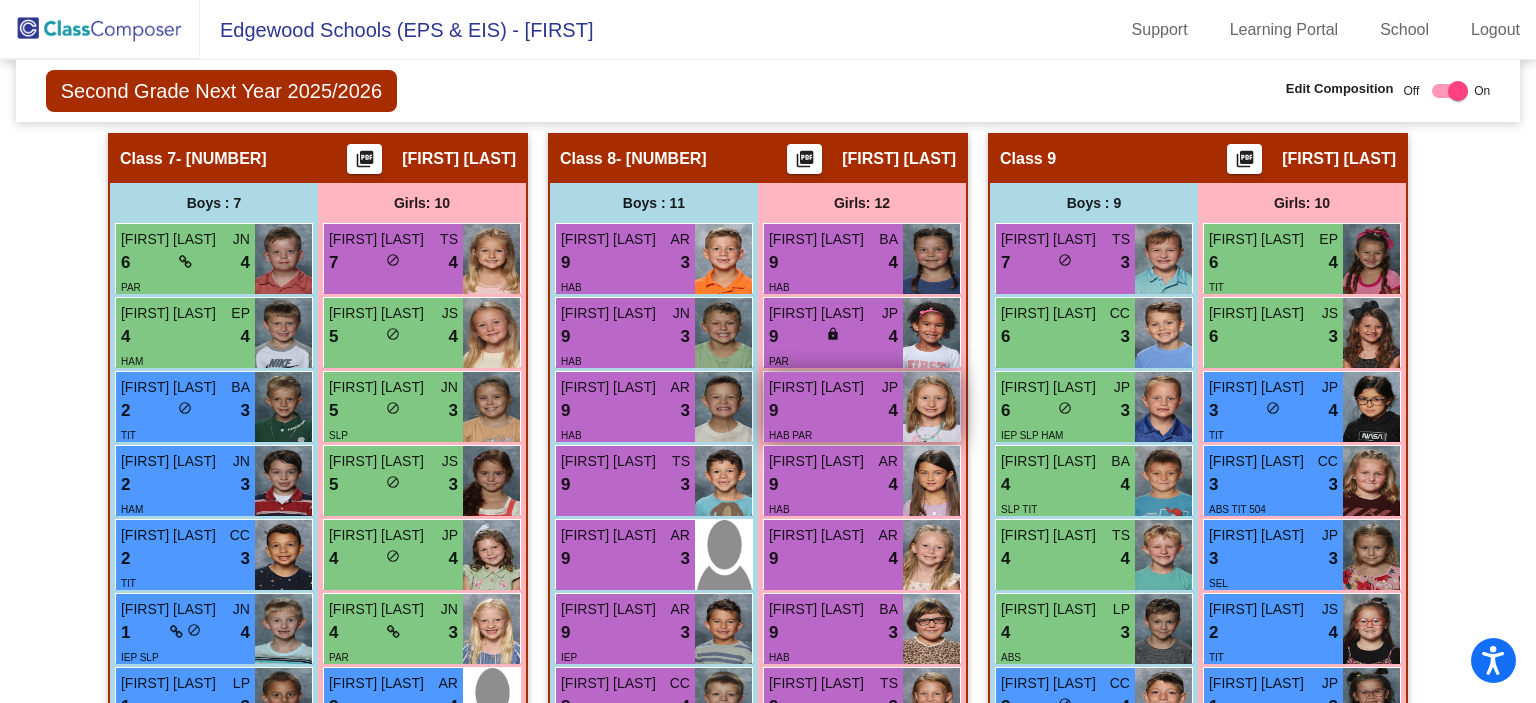 scroll, scrollTop: 2802, scrollLeft: 0, axis: vertical 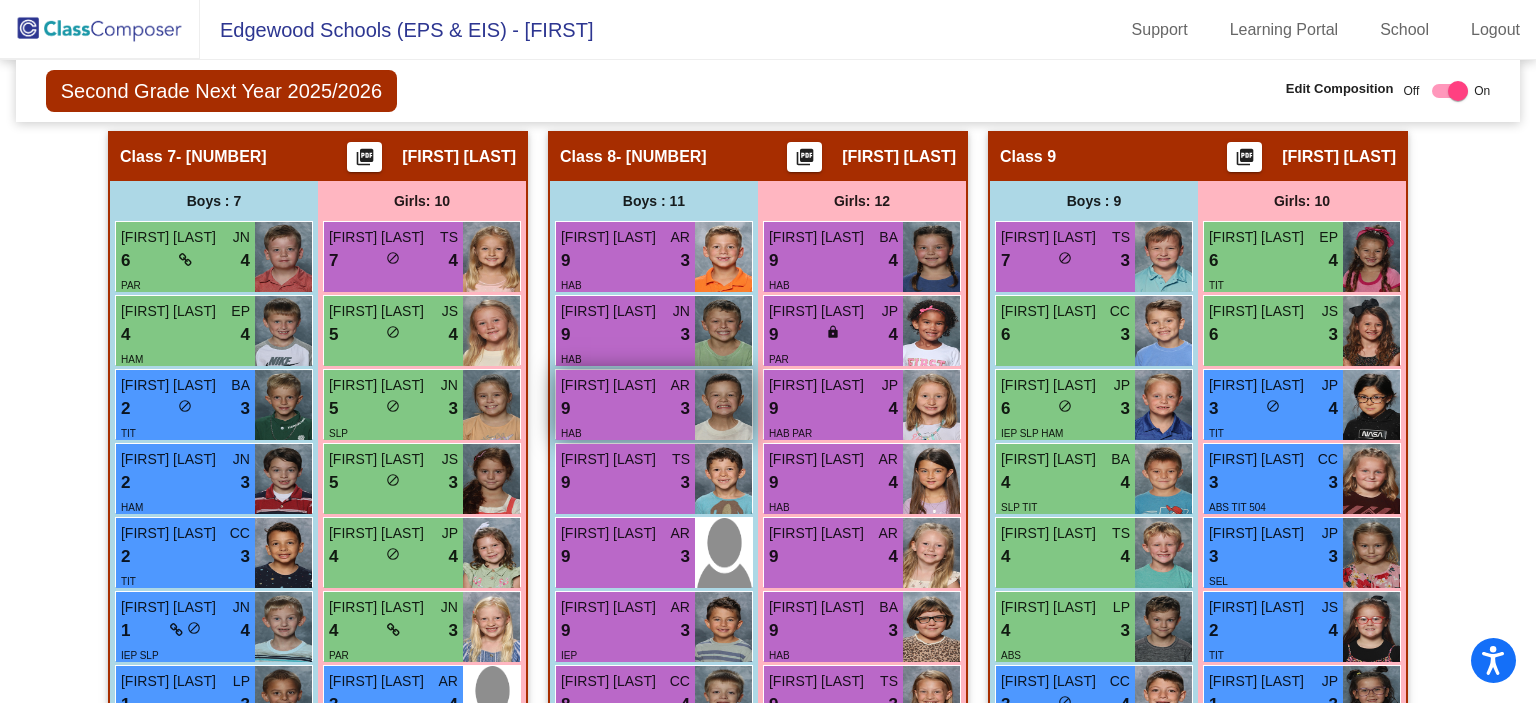 click on "HAB" at bounding box center [625, 432] 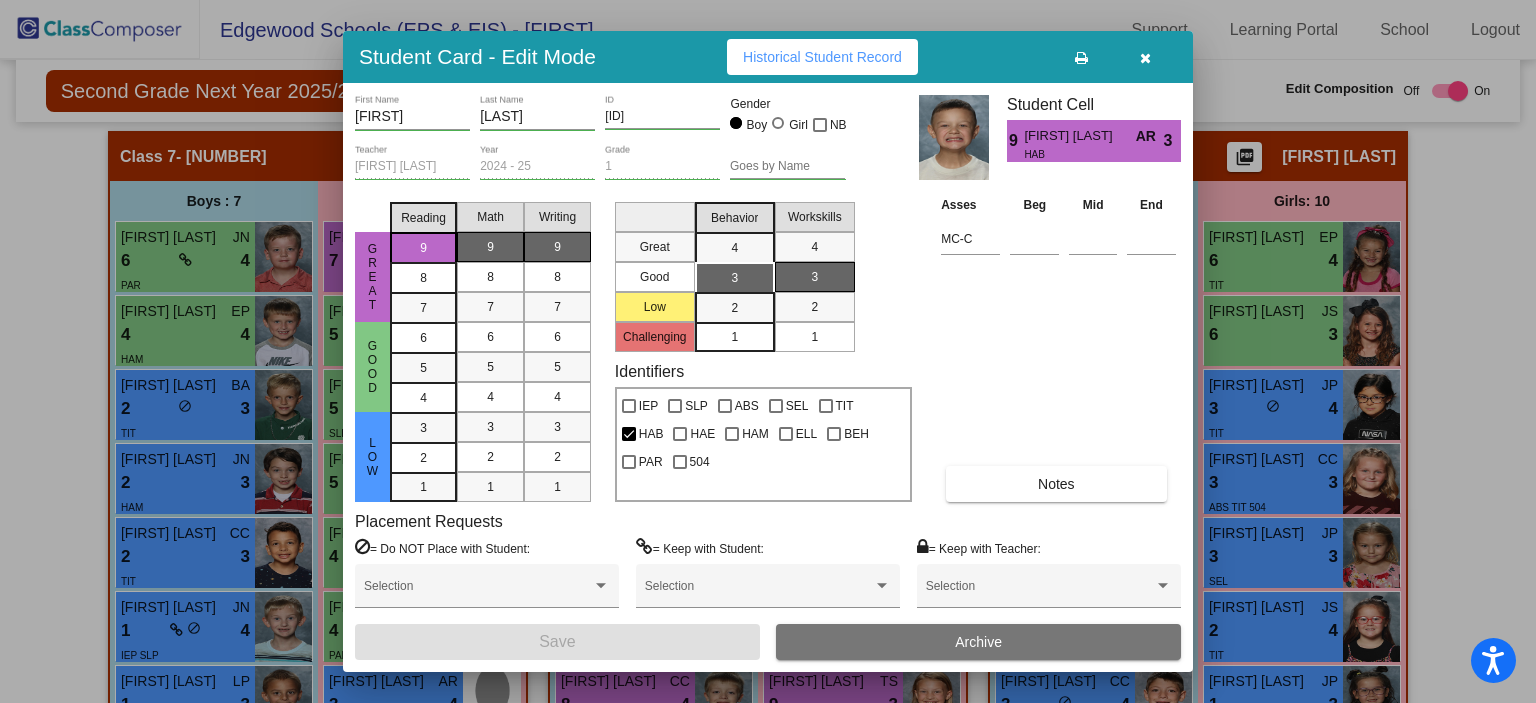 click on "Notes" at bounding box center [1056, 484] 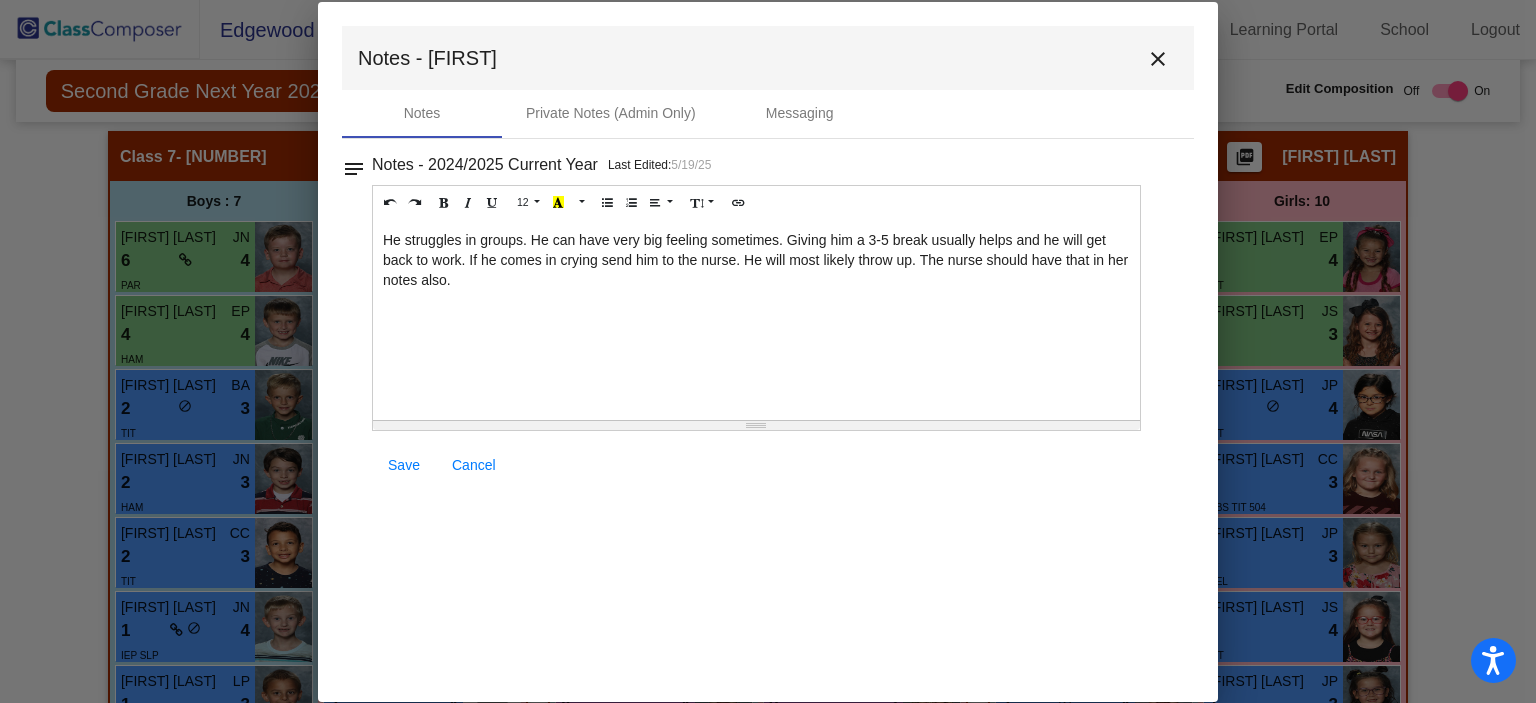 click on "close" at bounding box center [1158, 59] 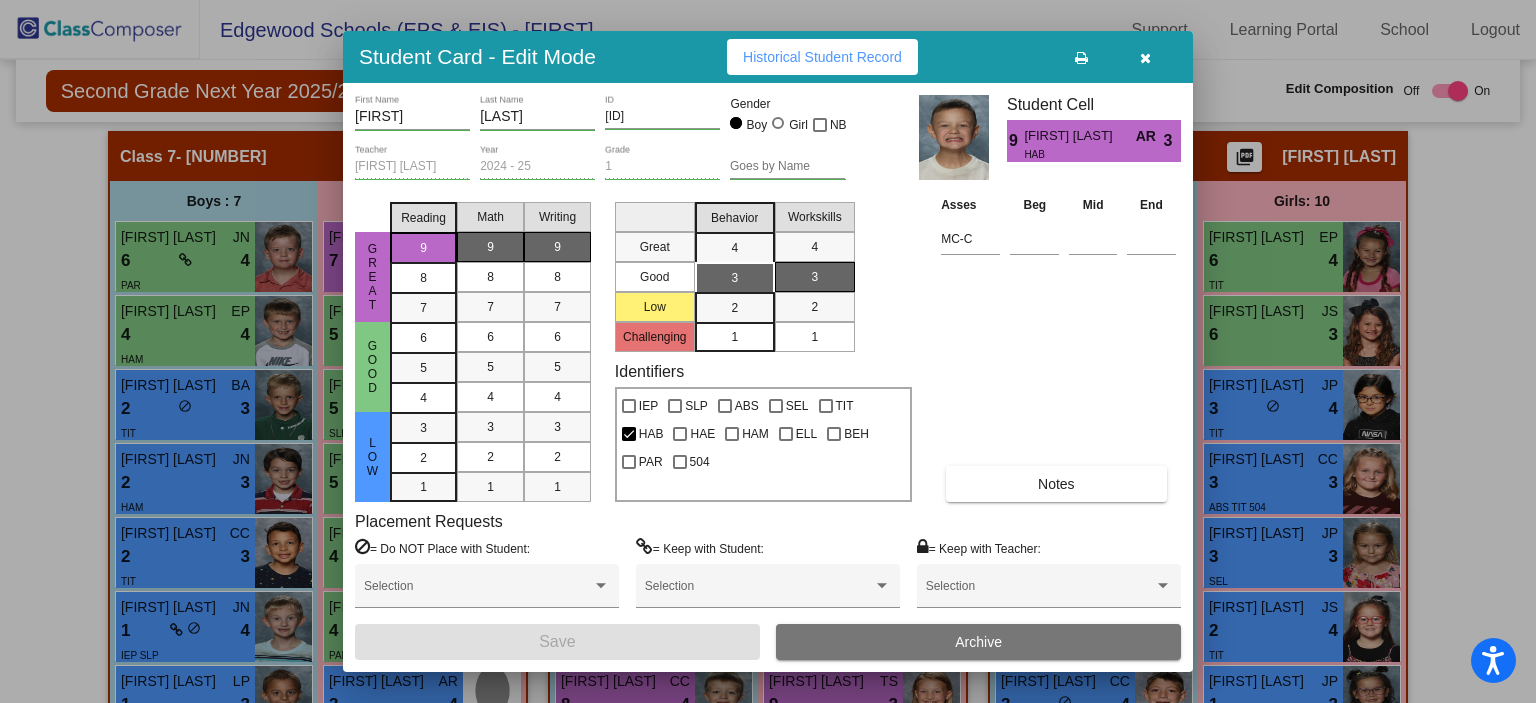 click at bounding box center (1145, 58) 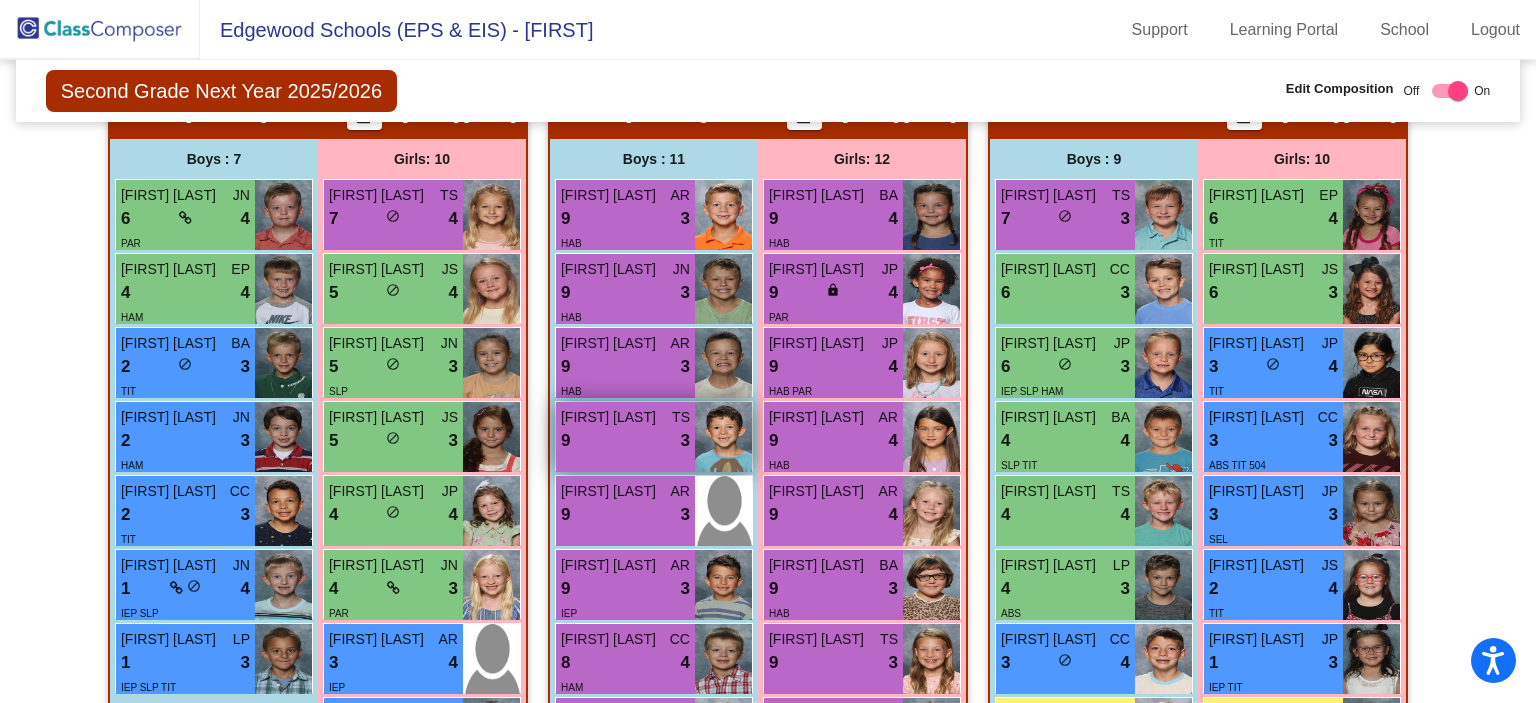scroll, scrollTop: 2846, scrollLeft: 0, axis: vertical 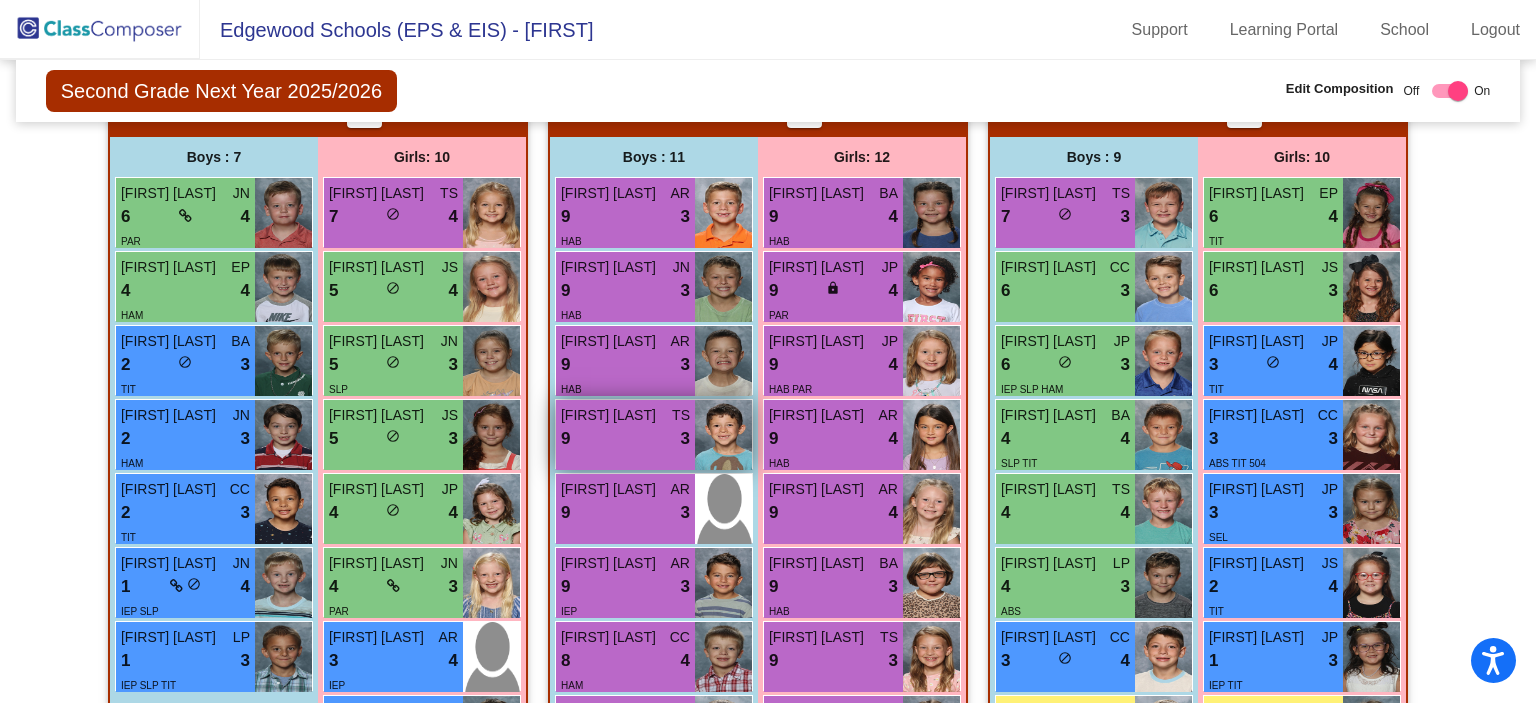 click on "9 lock do_not_disturb_alt 3" at bounding box center [625, 439] 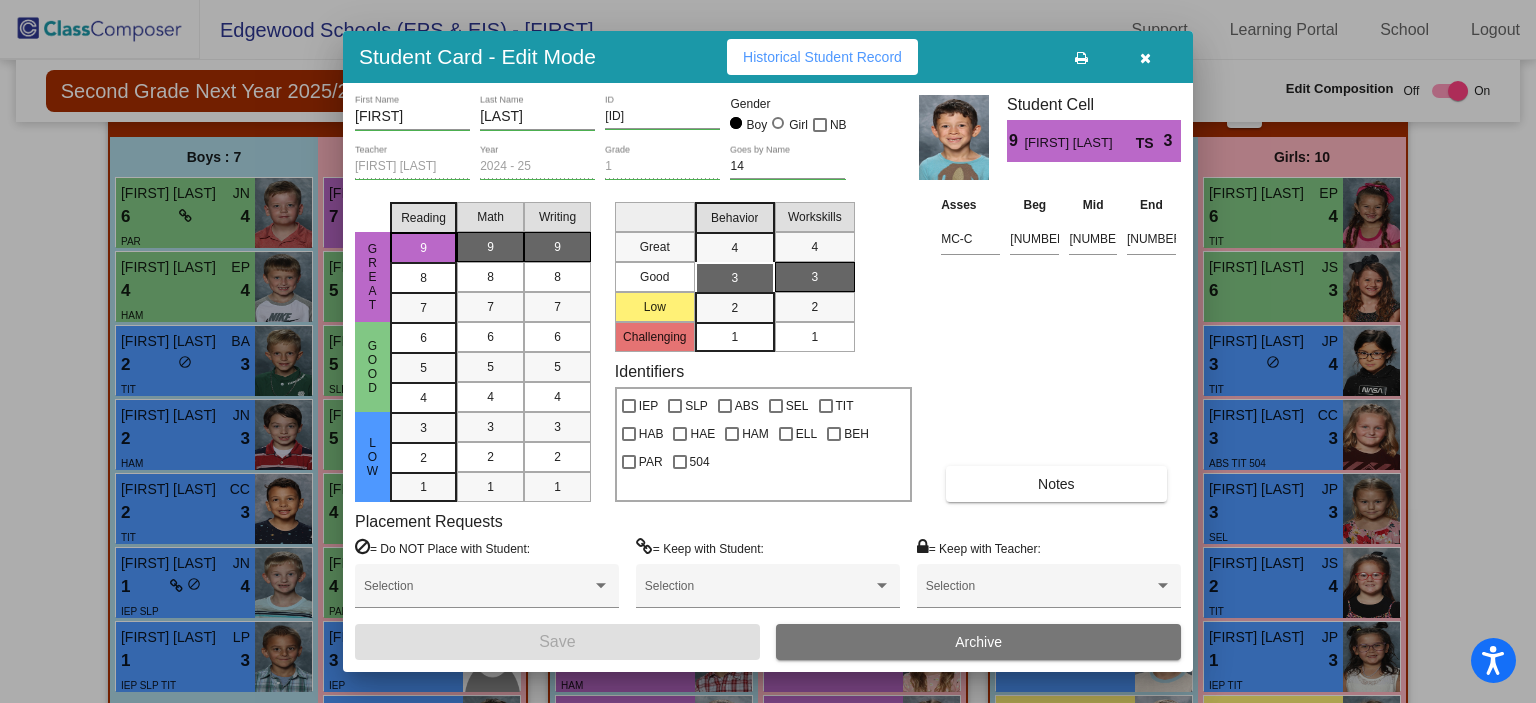 click on "Notes" at bounding box center [1056, 484] 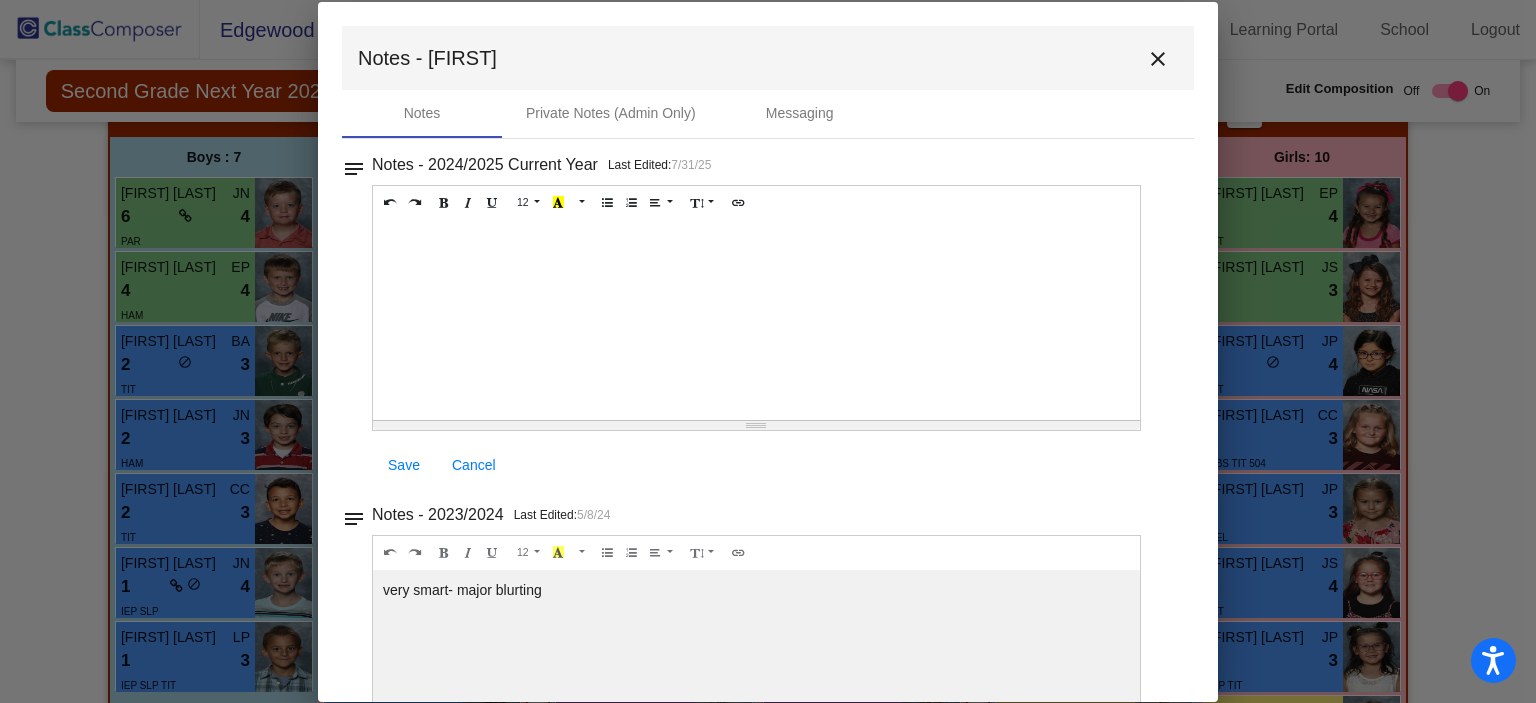 click on "close" at bounding box center [1158, 59] 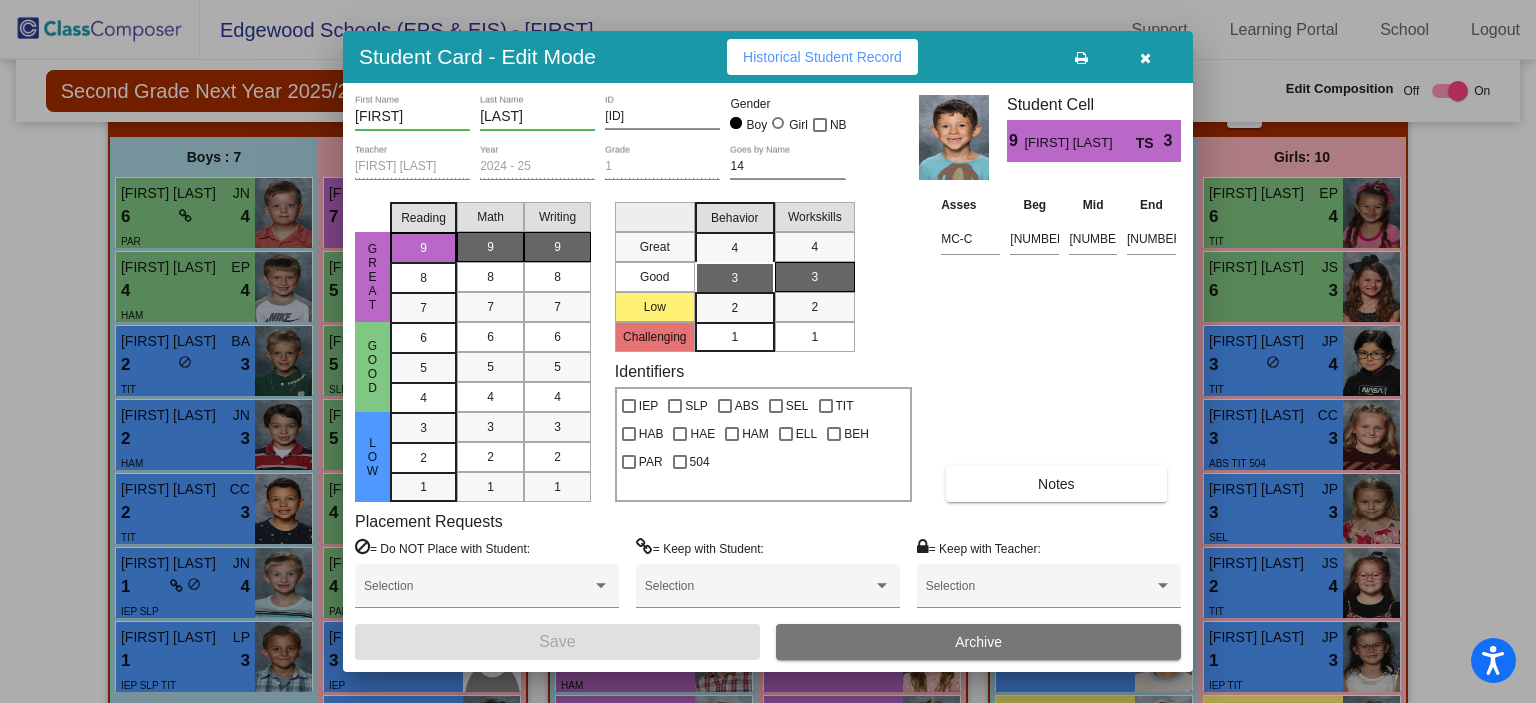 click on "Asses Beg Mid End MC-C 391 487 570  Notes" at bounding box center [1058, 348] 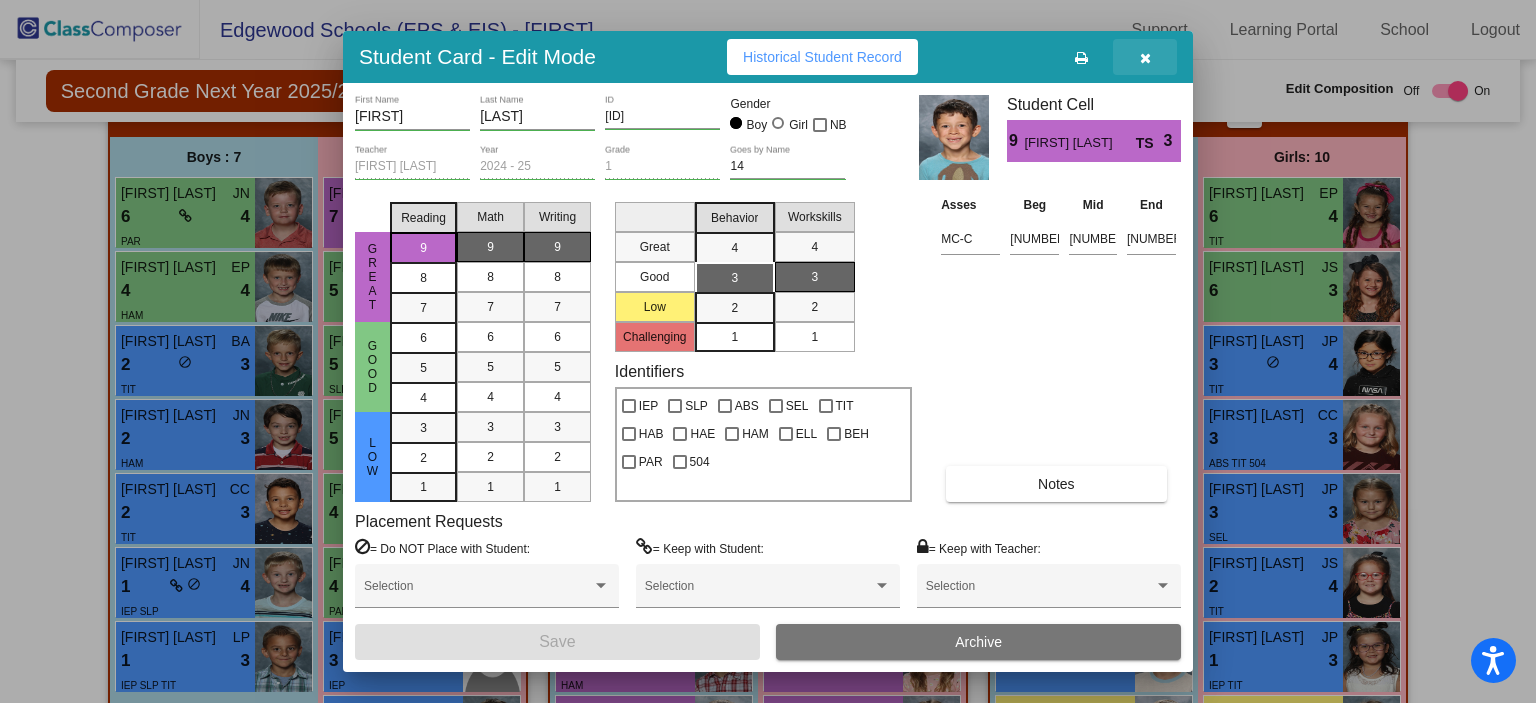 click at bounding box center [1145, 57] 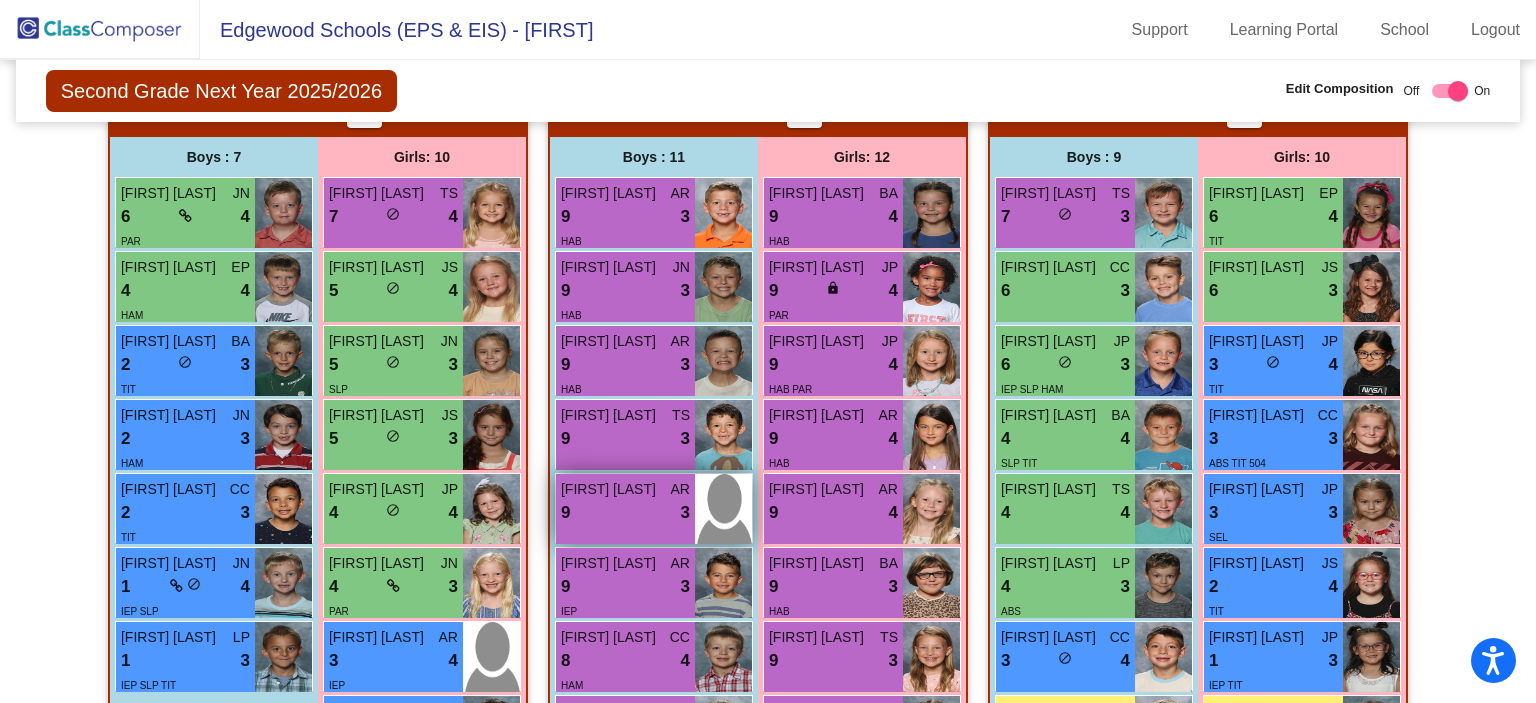 click on "3" at bounding box center [685, 513] 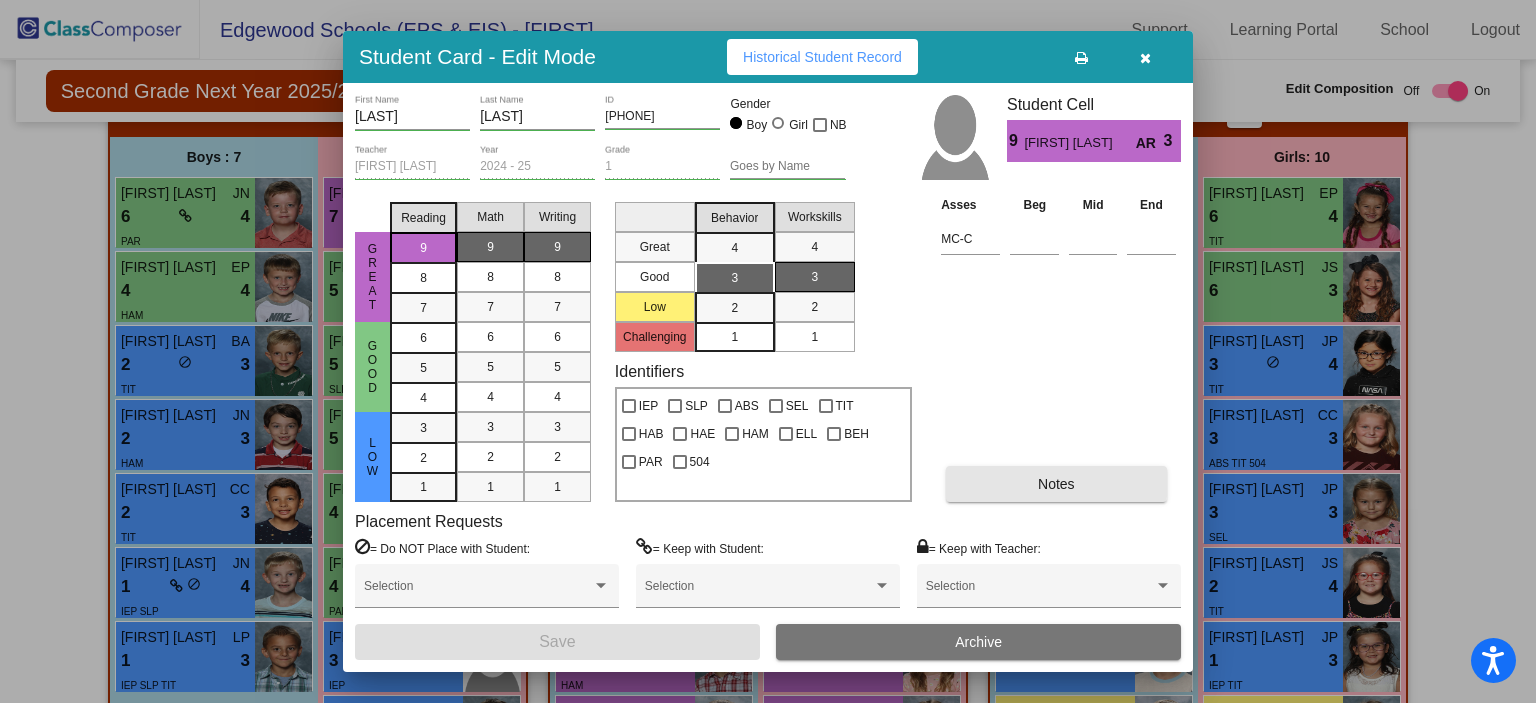 click on "Notes" at bounding box center [1056, 484] 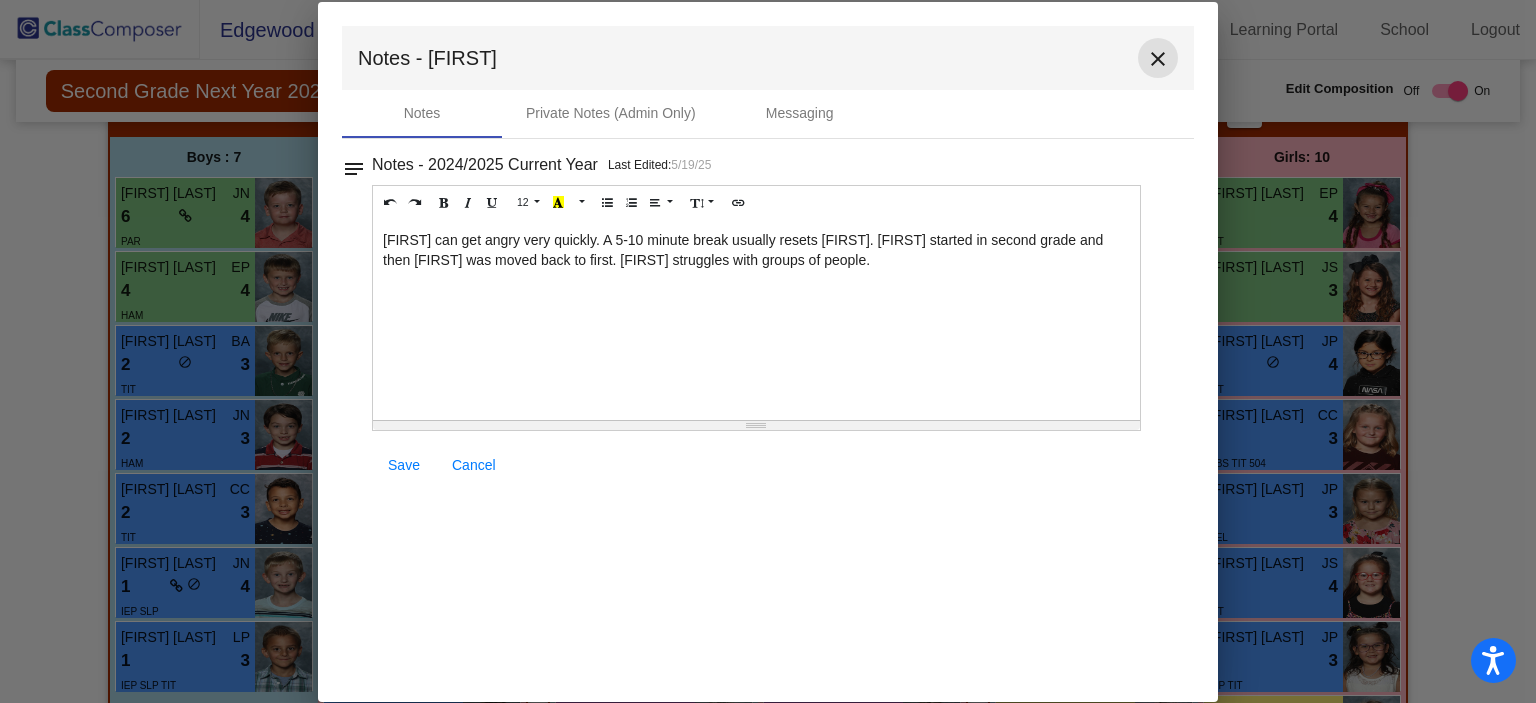 click on "close" at bounding box center (1158, 58) 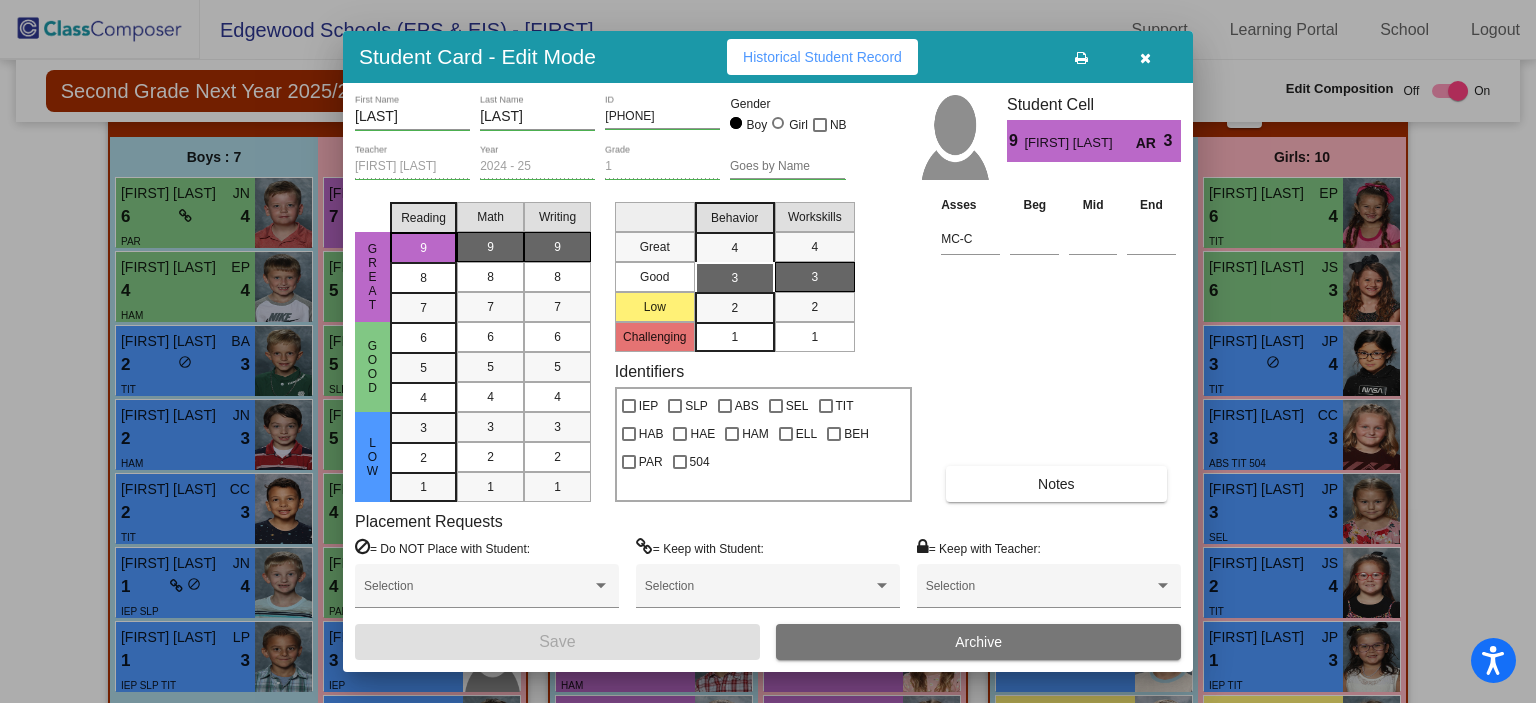 type 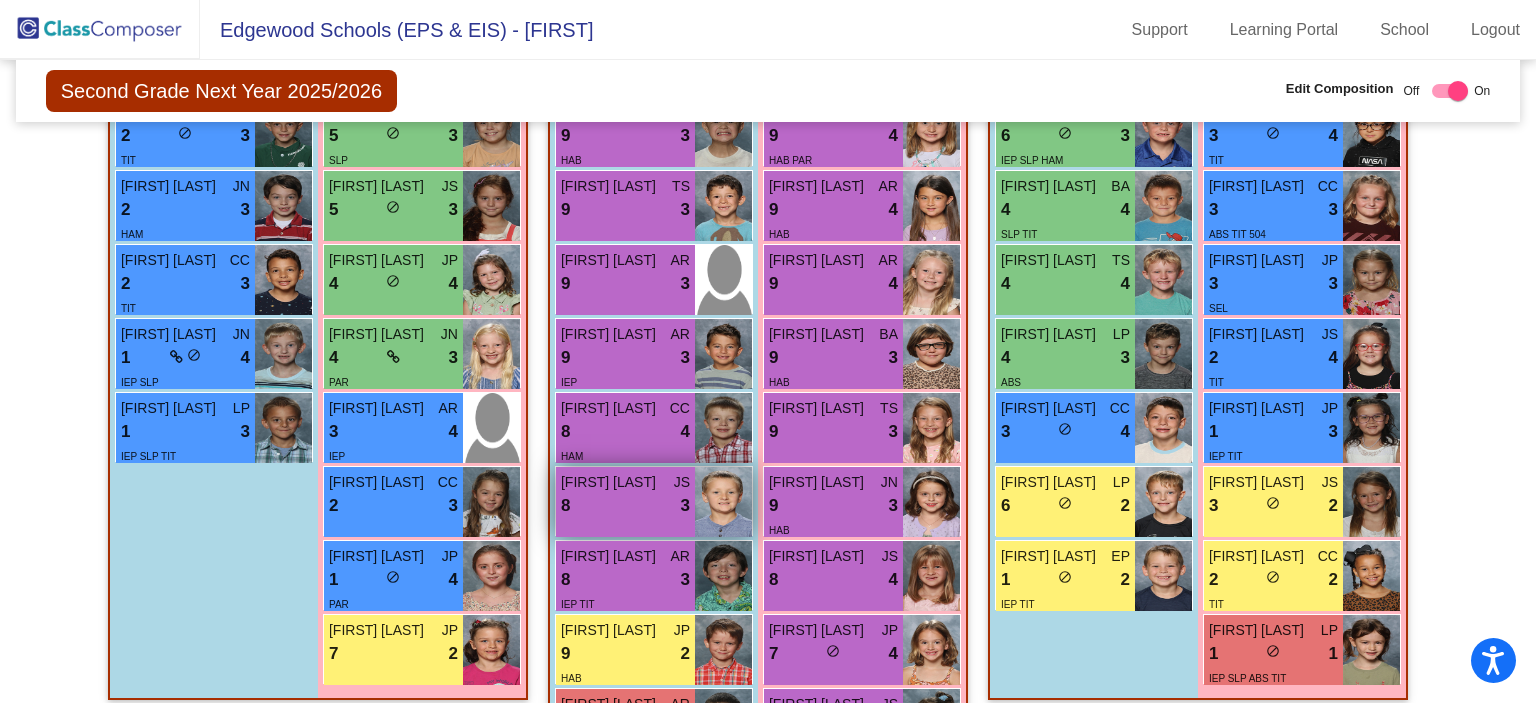 scroll, scrollTop: 3072, scrollLeft: 0, axis: vertical 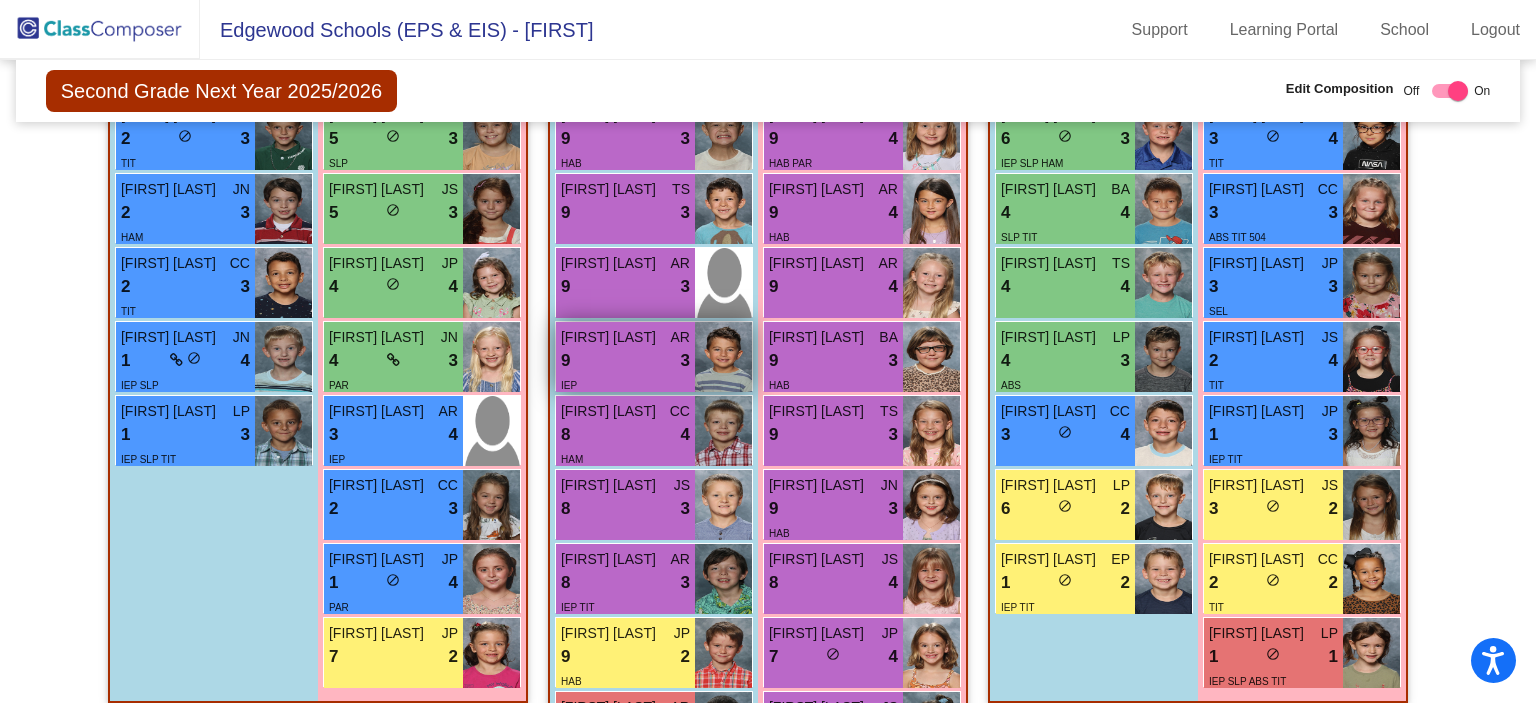 drag, startPoint x: 595, startPoint y: 331, endPoint x: 568, endPoint y: 339, distance: 28.160255 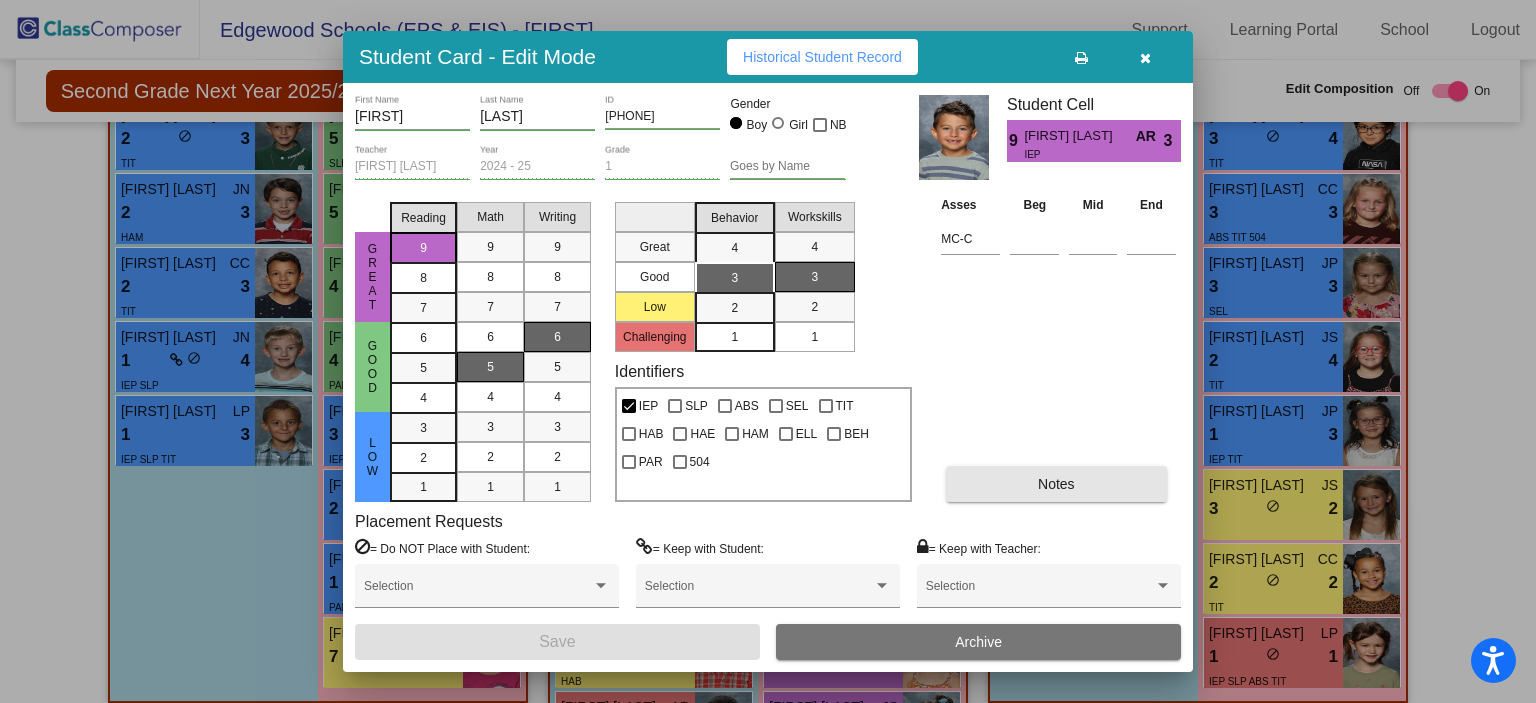 click on "Notes" at bounding box center [1056, 484] 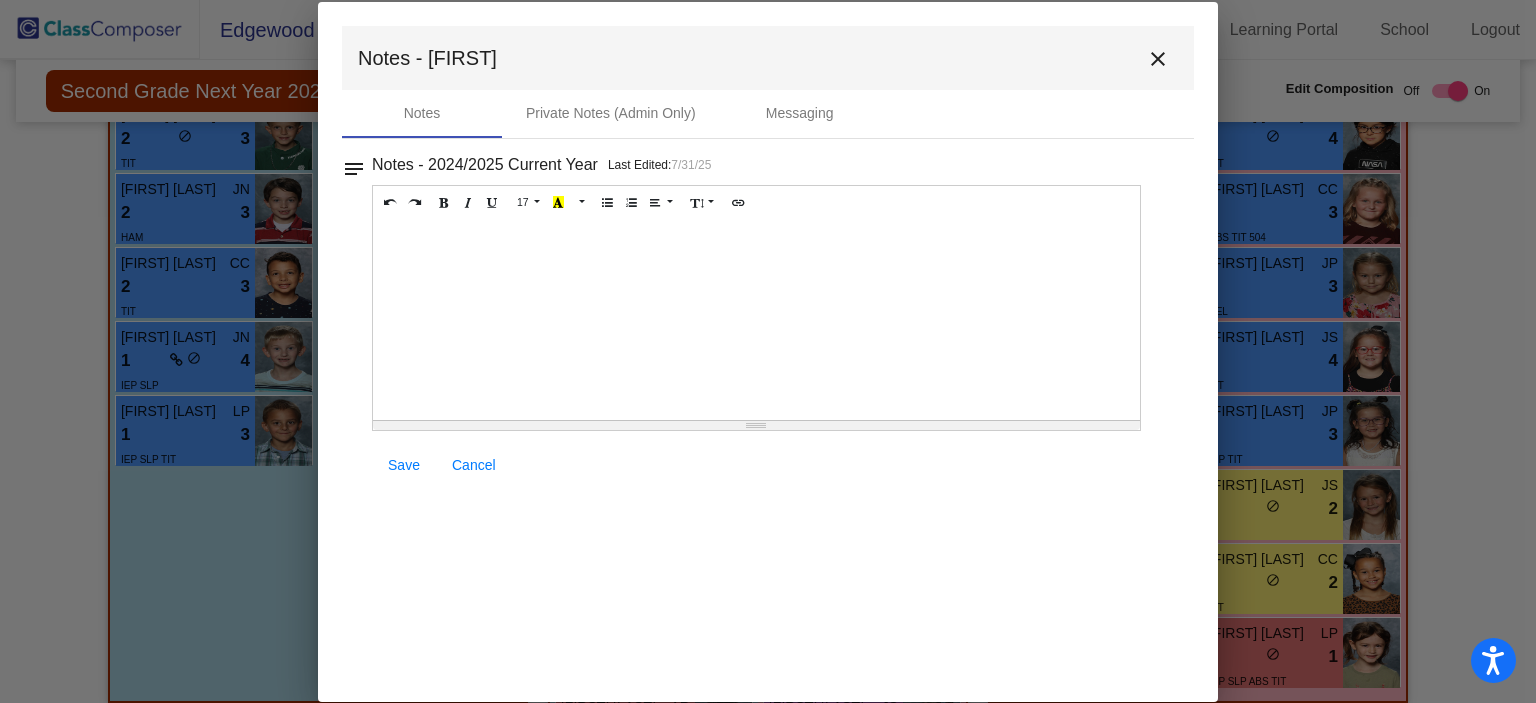click on "close" at bounding box center [1158, 59] 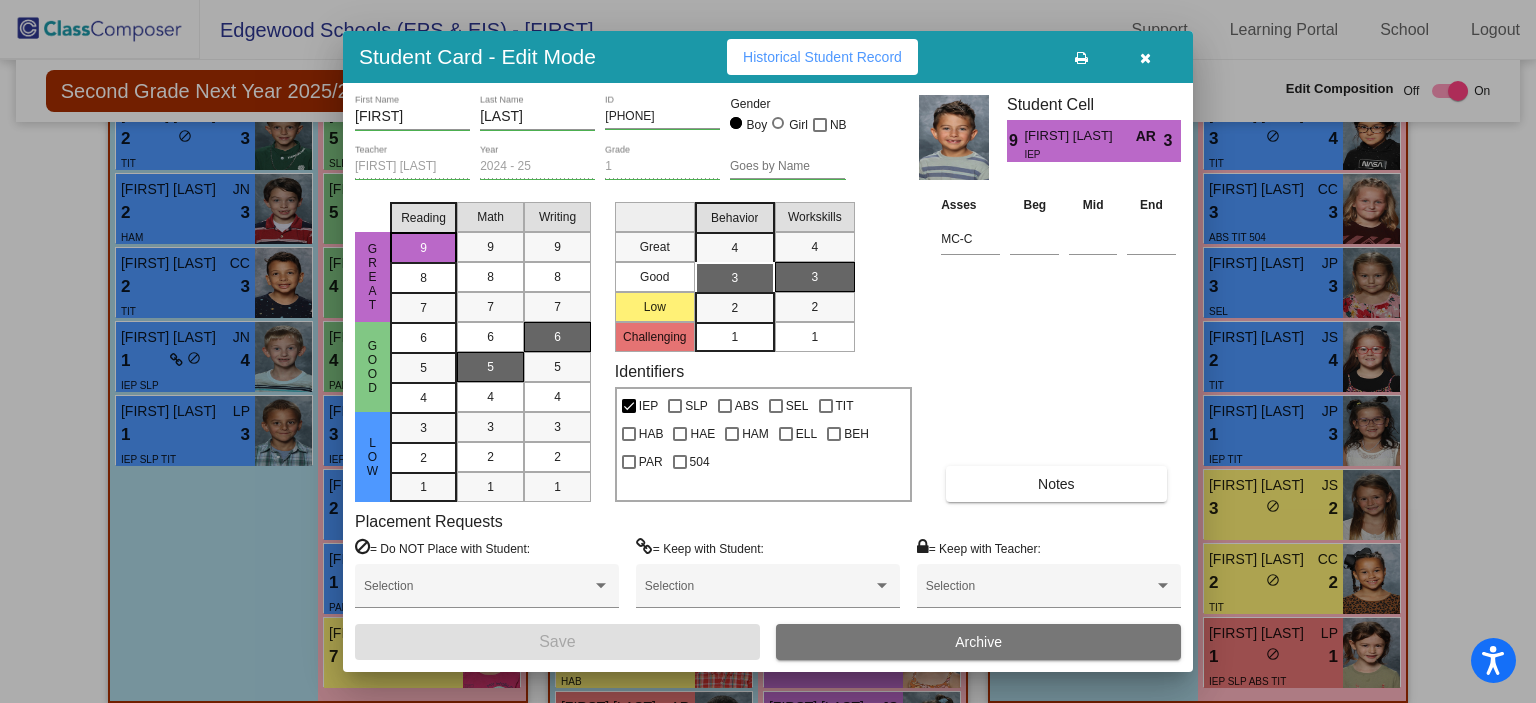click at bounding box center (1145, 57) 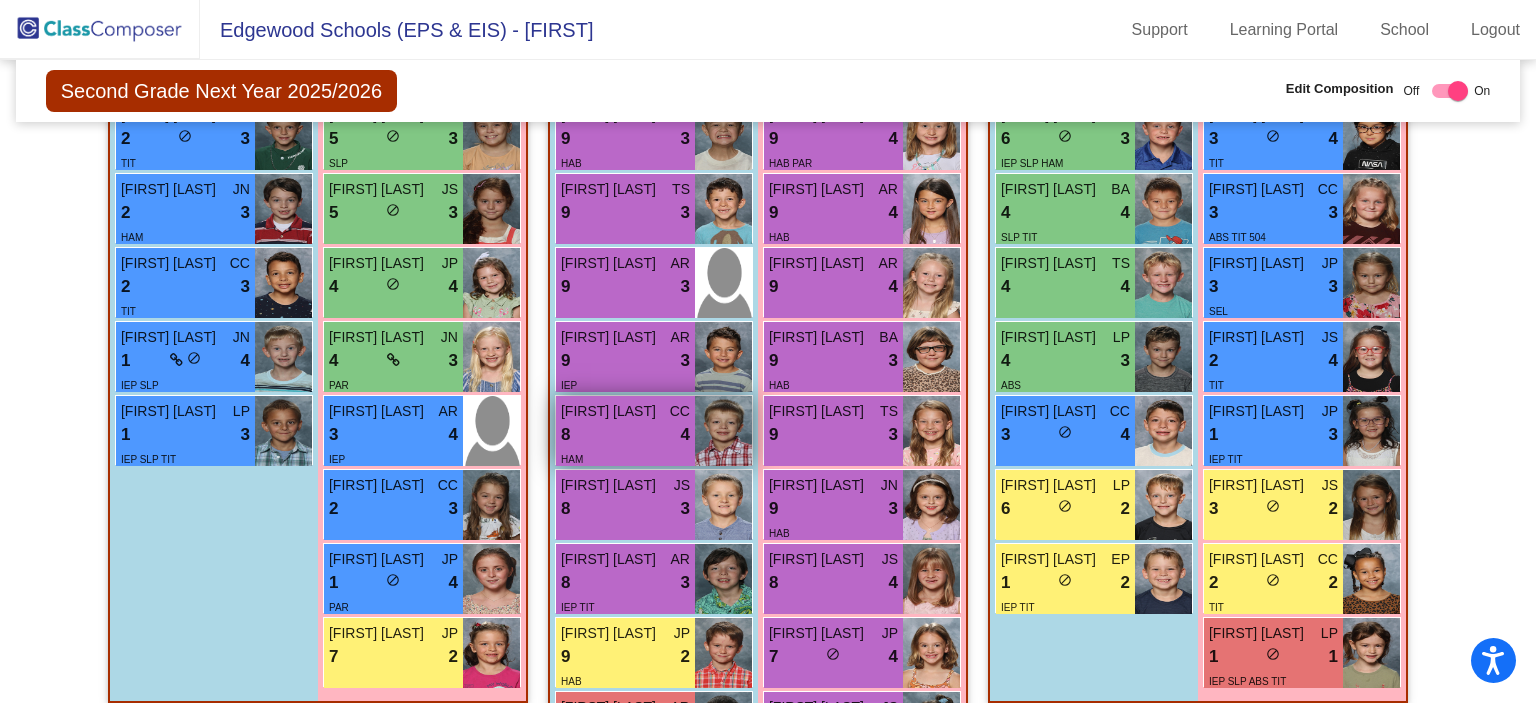 click on "8 lock do_not_disturb_alt 4" at bounding box center (625, 435) 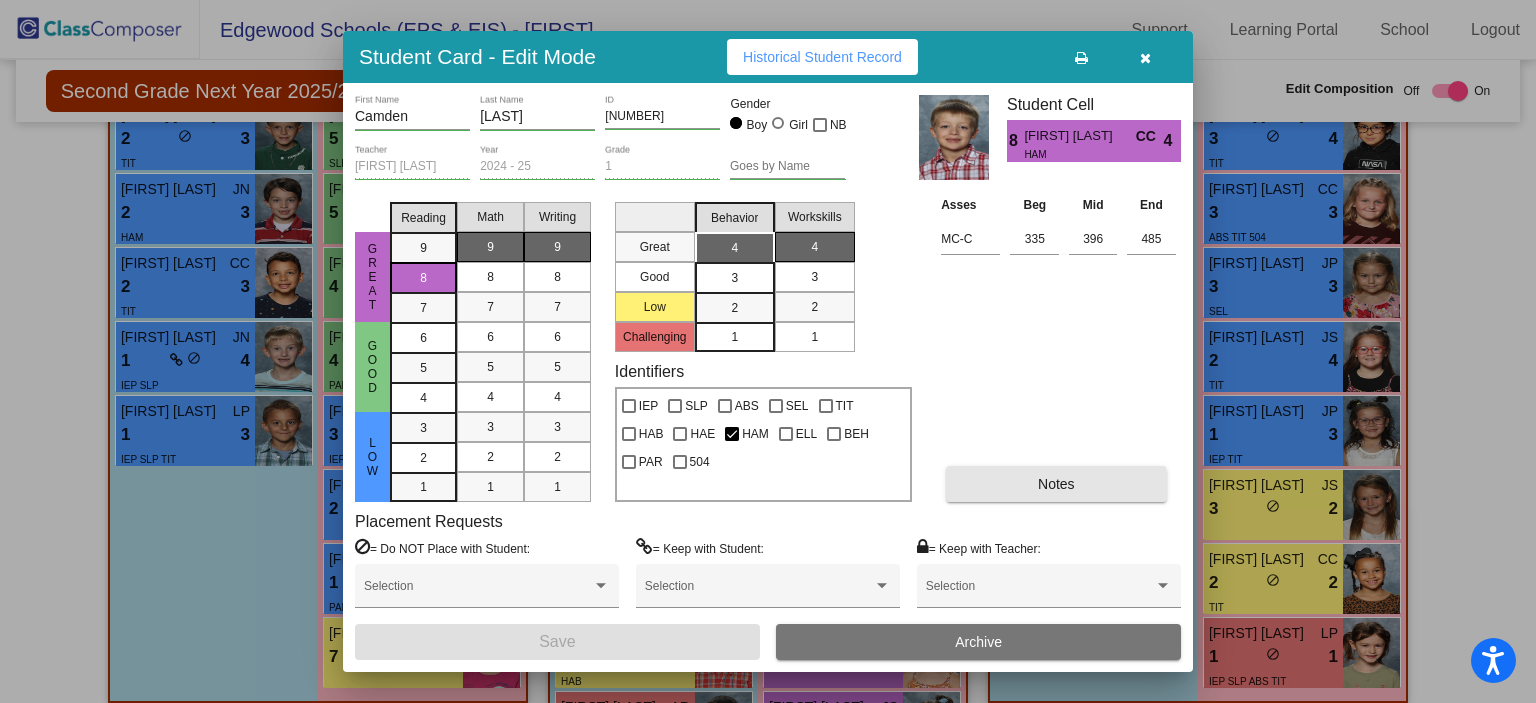 drag, startPoint x: 1065, startPoint y: 482, endPoint x: 1034, endPoint y: 491, distance: 32.280025 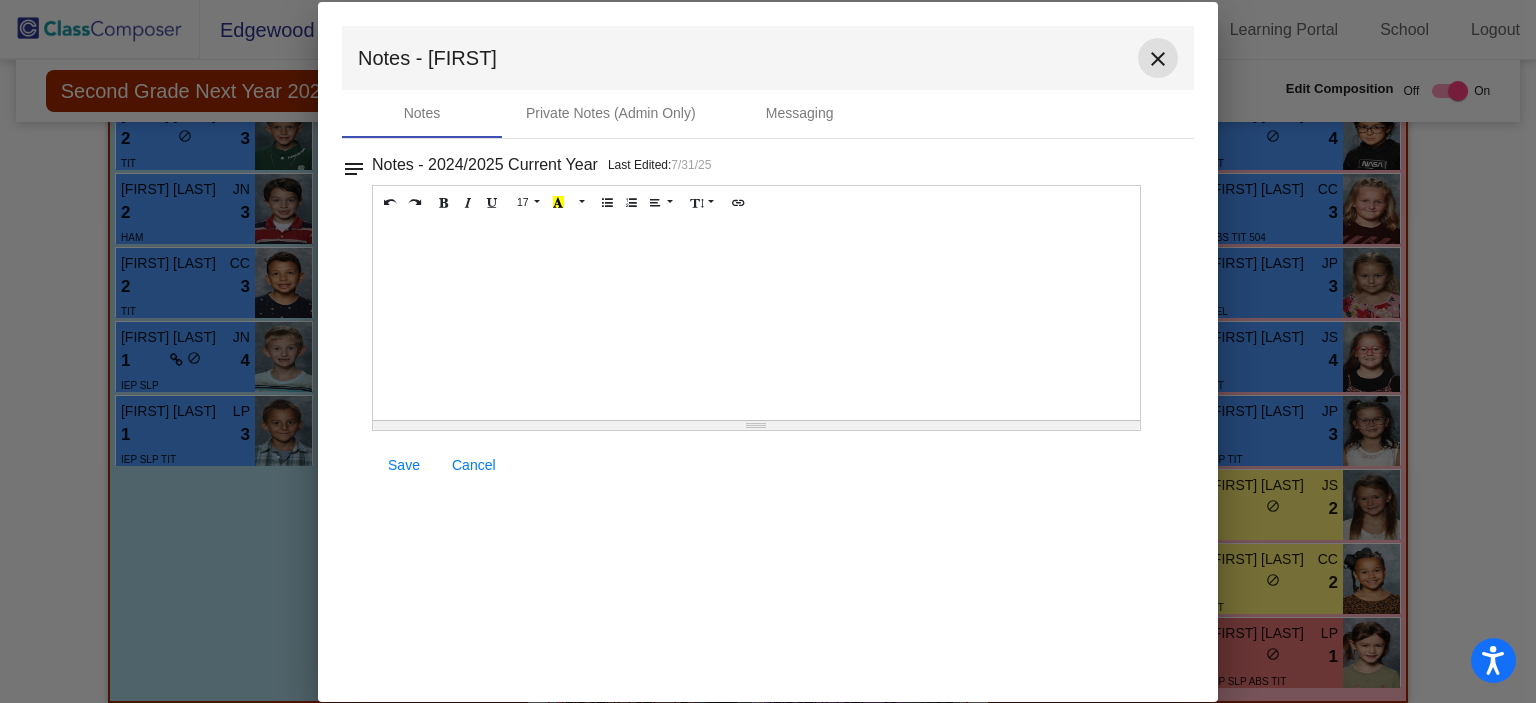 click on "close" at bounding box center (1158, 59) 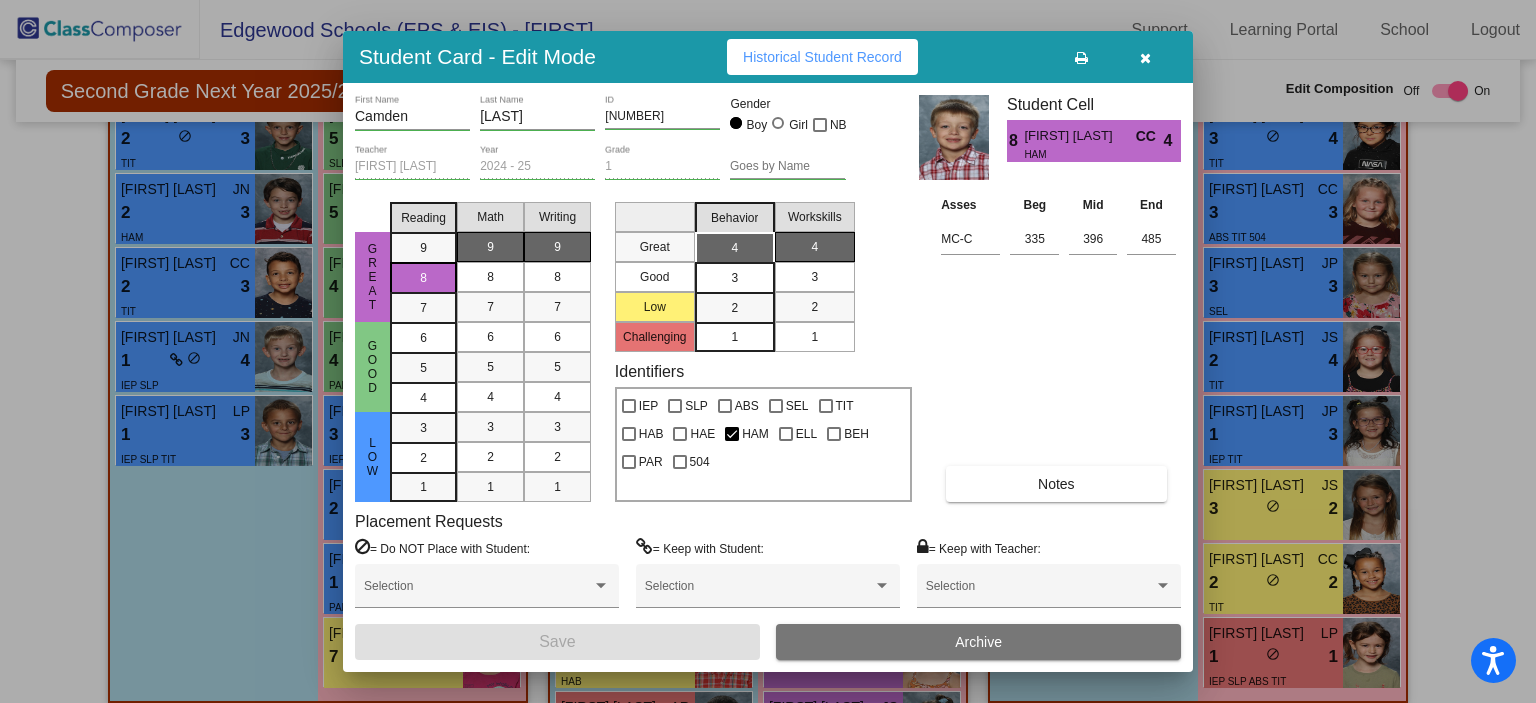 click at bounding box center (1145, 57) 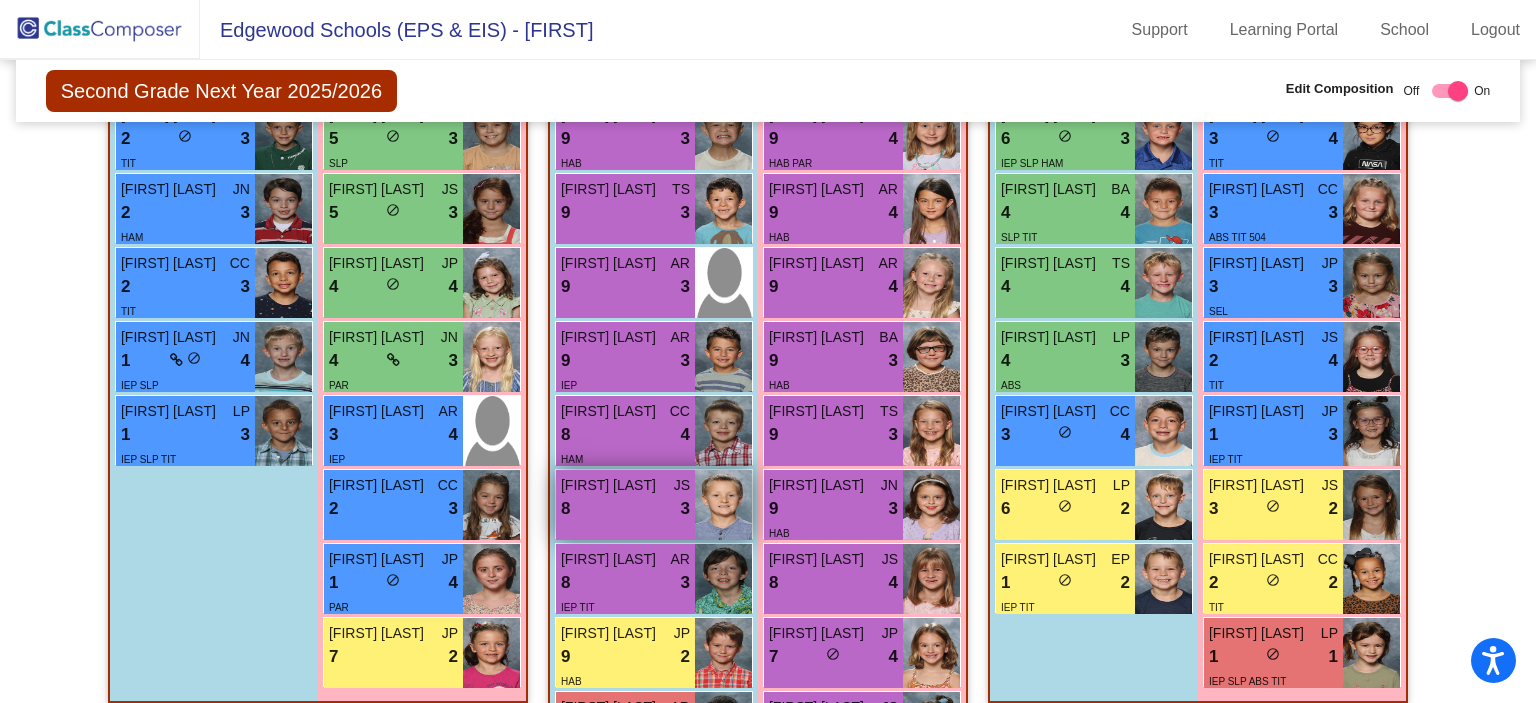 click on "8 lock do_not_disturb_alt 3" at bounding box center [625, 509] 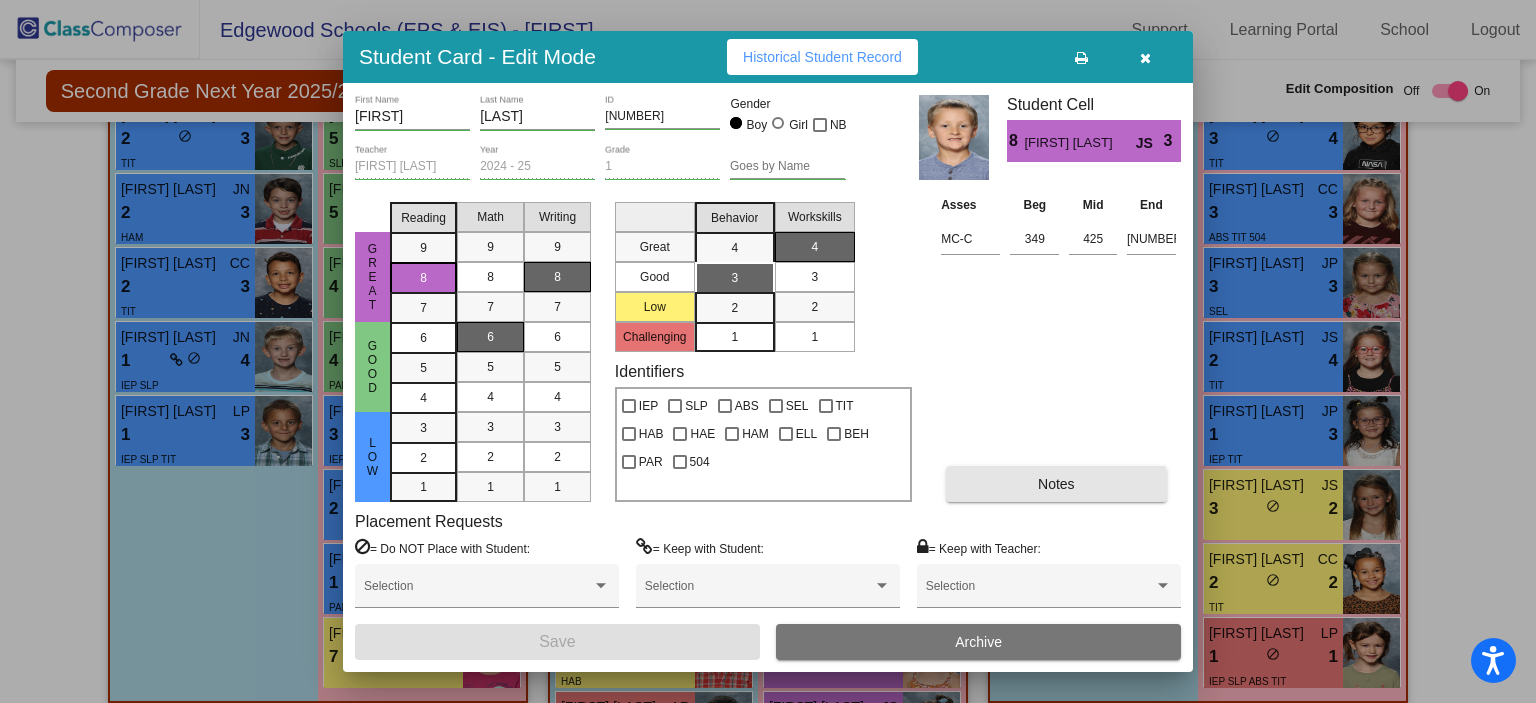 click on "Notes" at bounding box center [1056, 484] 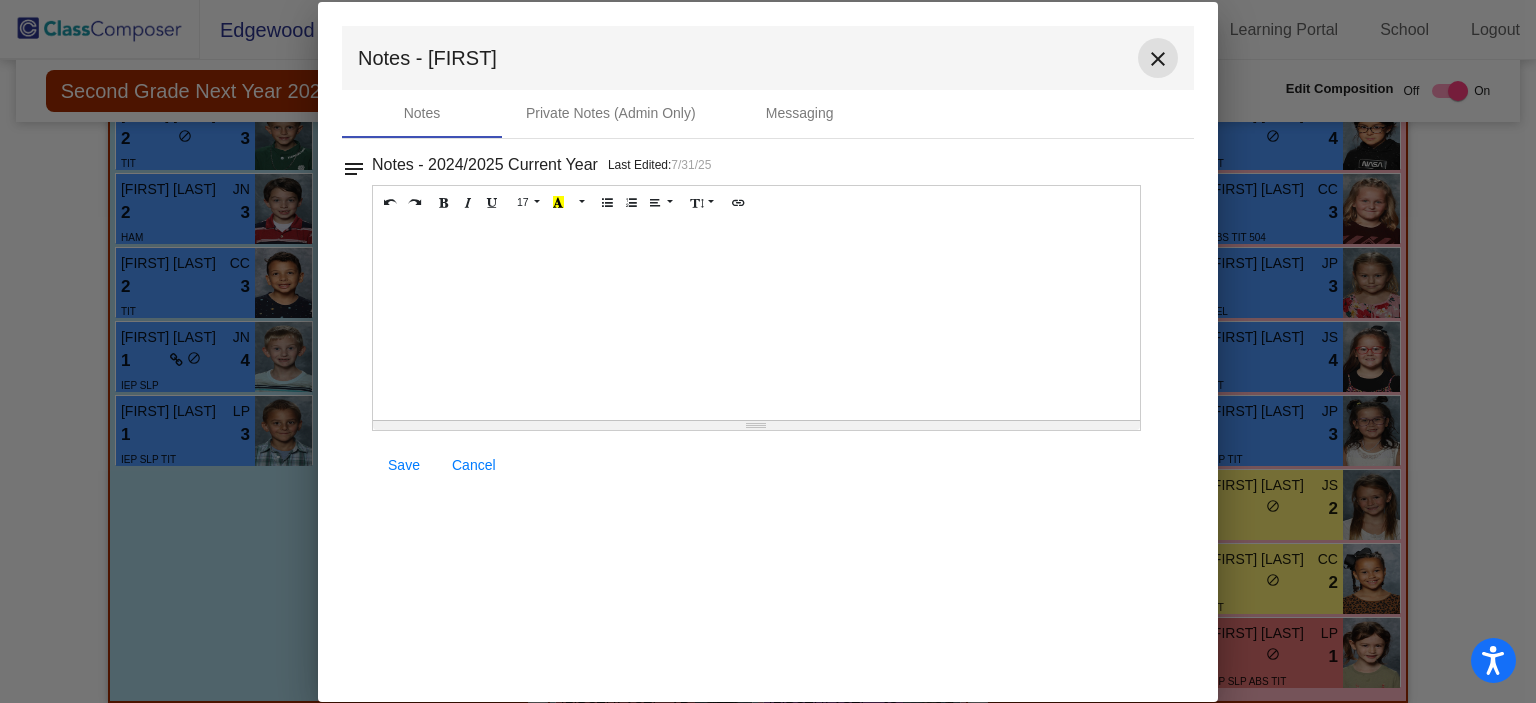 click on "close" at bounding box center [1158, 59] 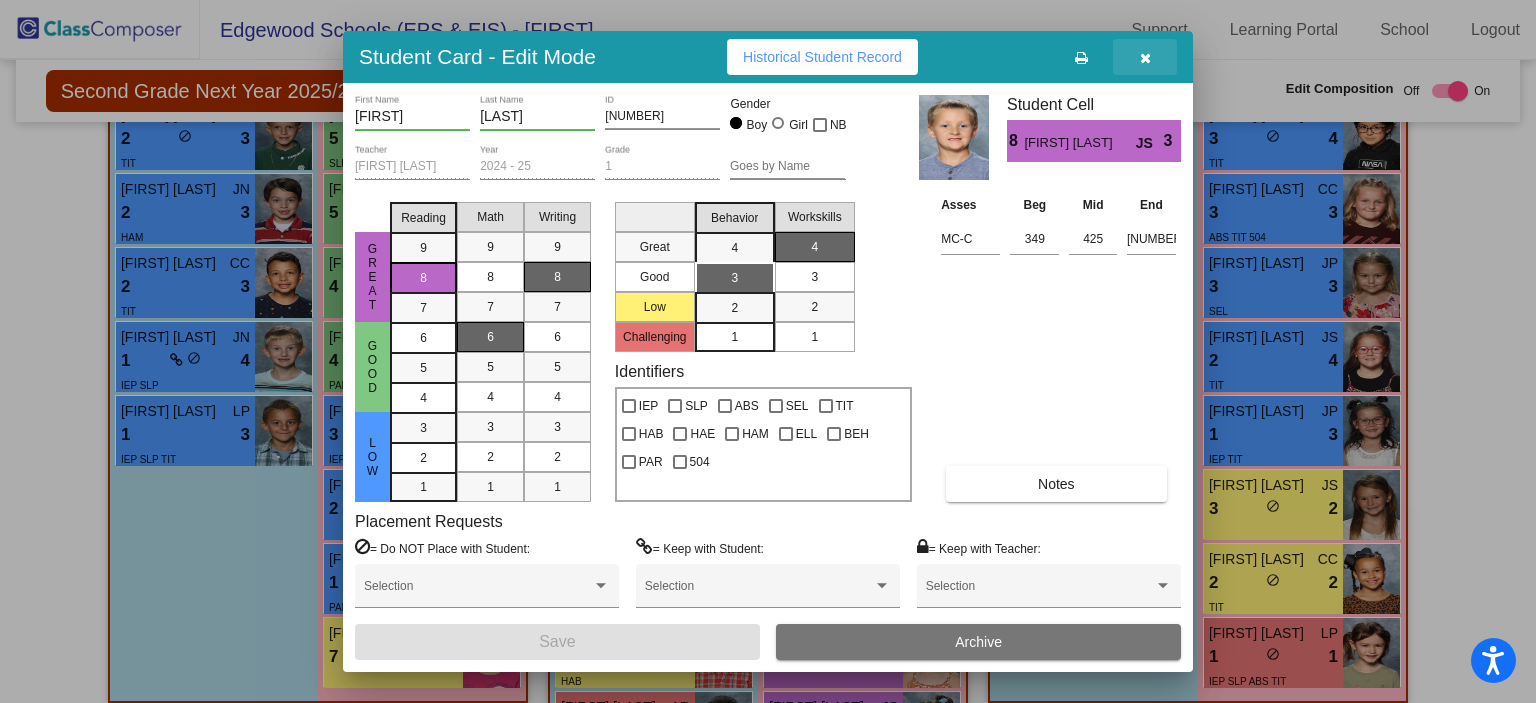 click at bounding box center (1145, 58) 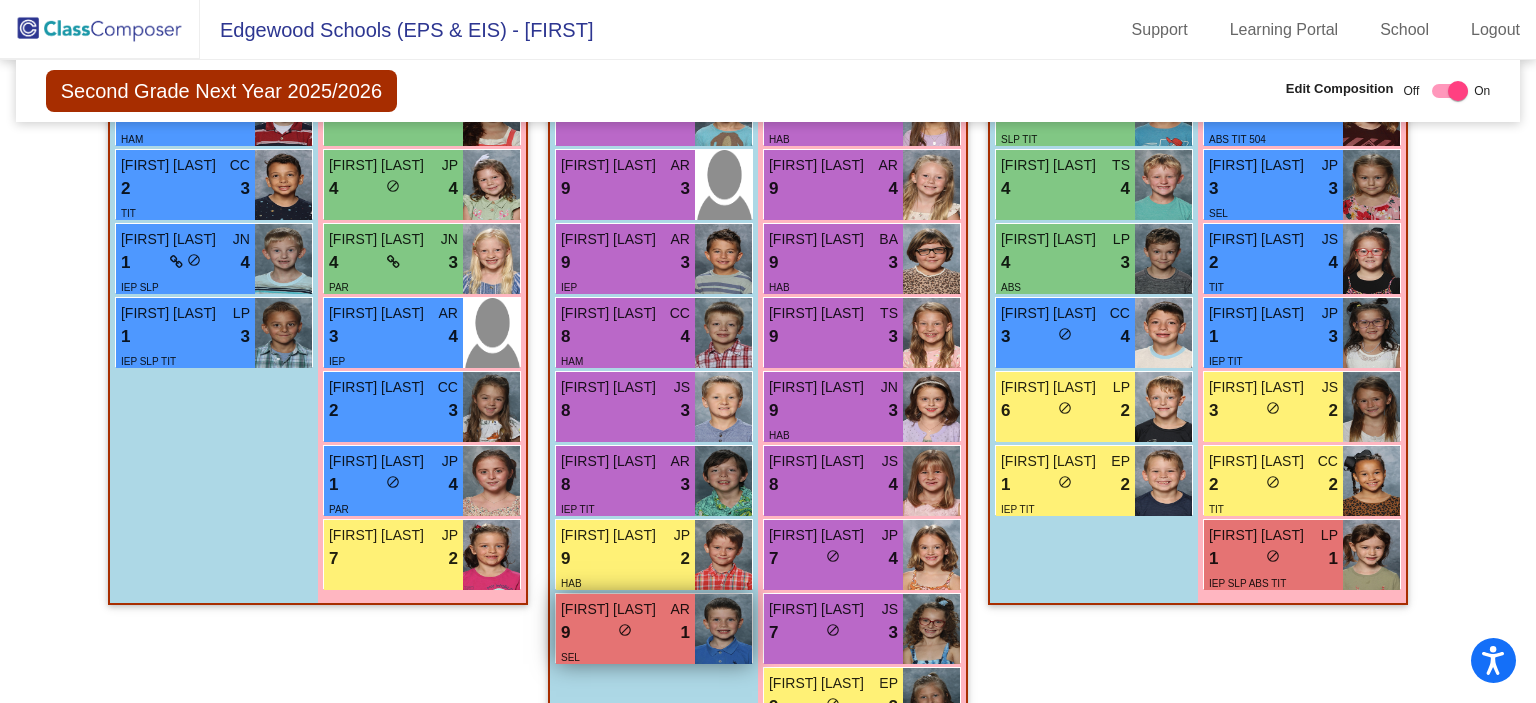 scroll, scrollTop: 3180, scrollLeft: 0, axis: vertical 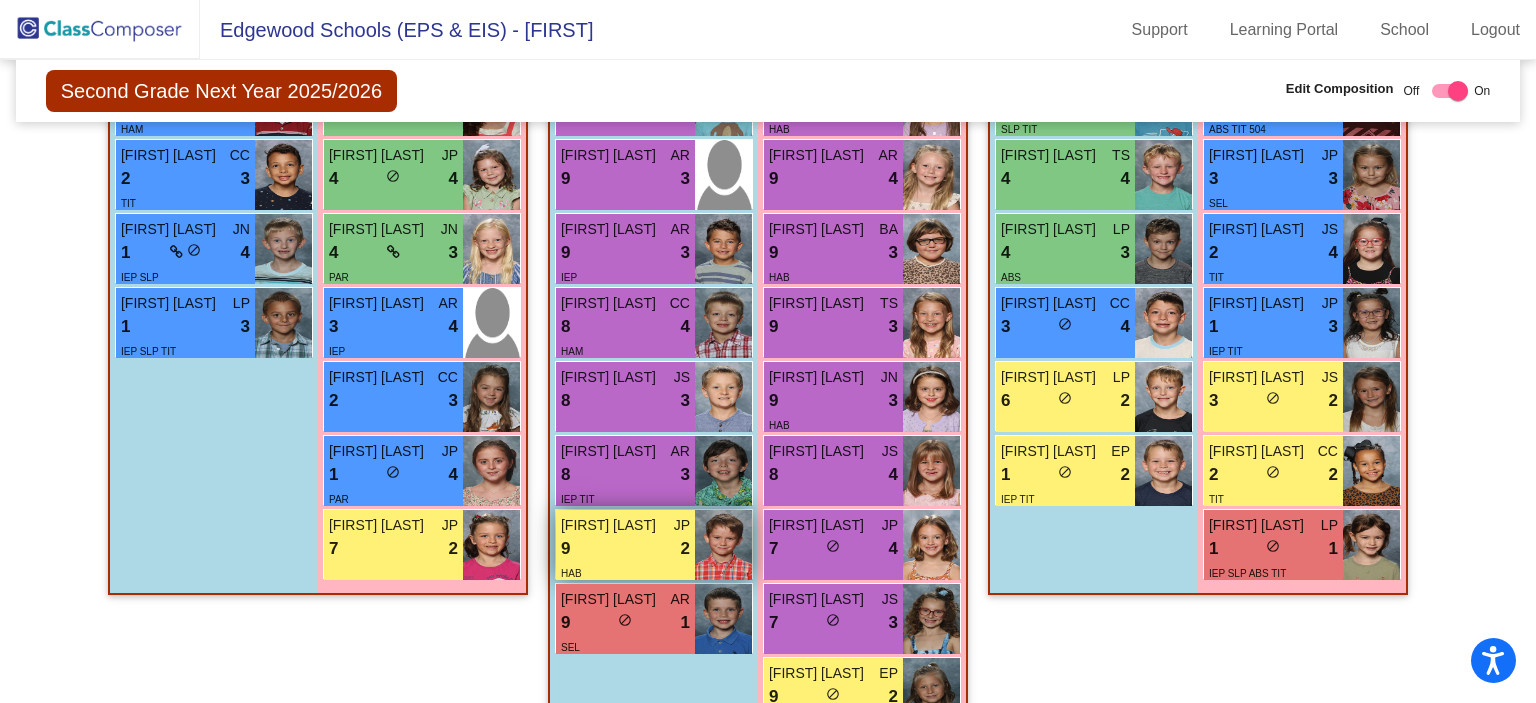 click on "HAB" at bounding box center [625, 572] 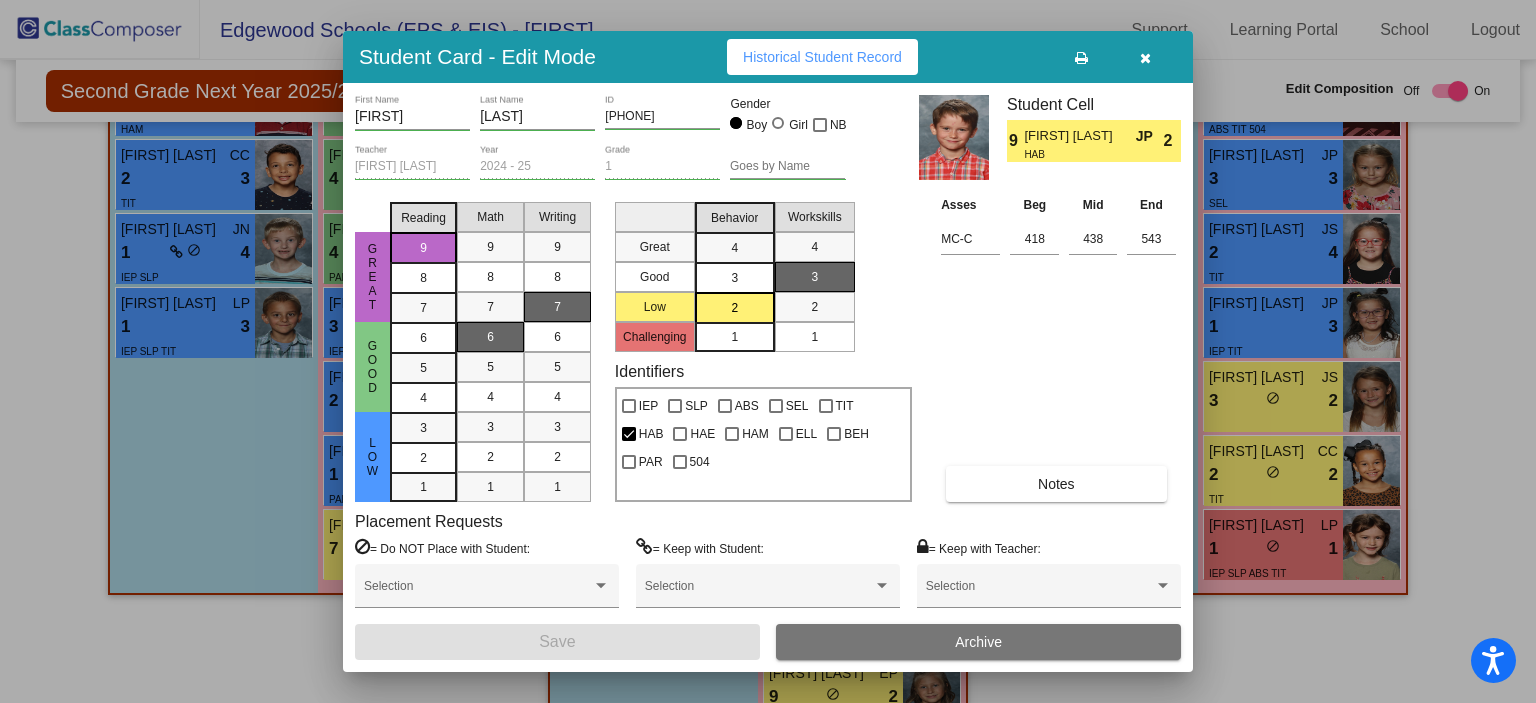 click on "Notes" at bounding box center (1056, 484) 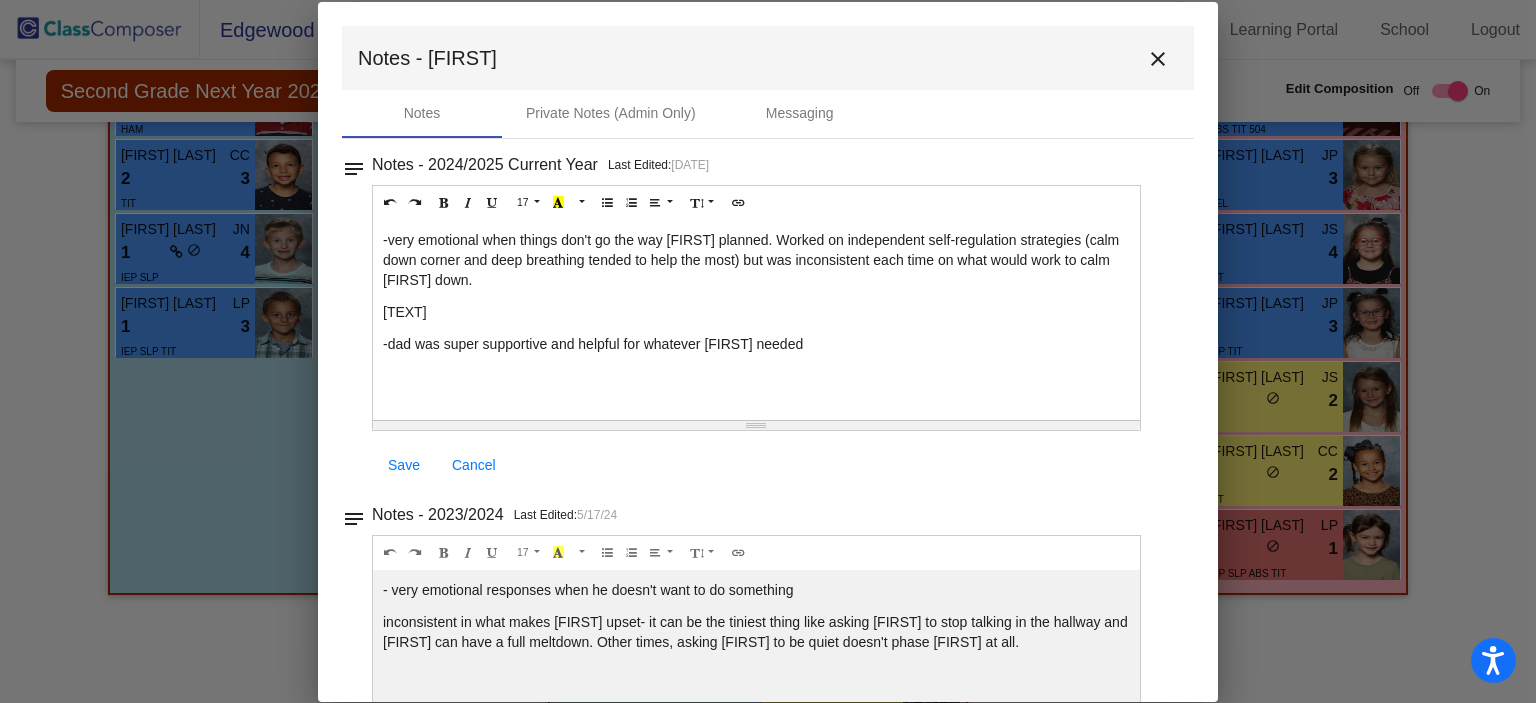 click on "close" at bounding box center (1158, 58) 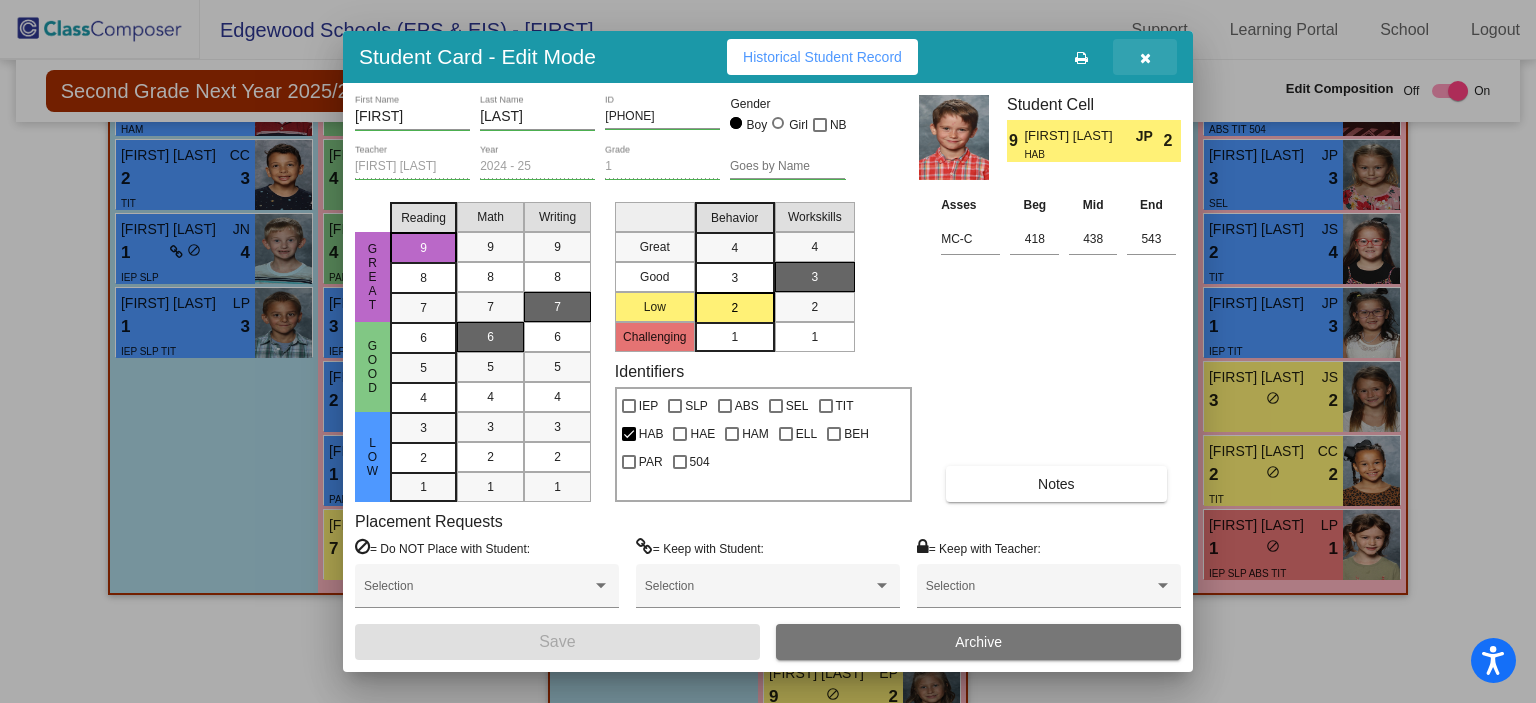 click at bounding box center (1145, 57) 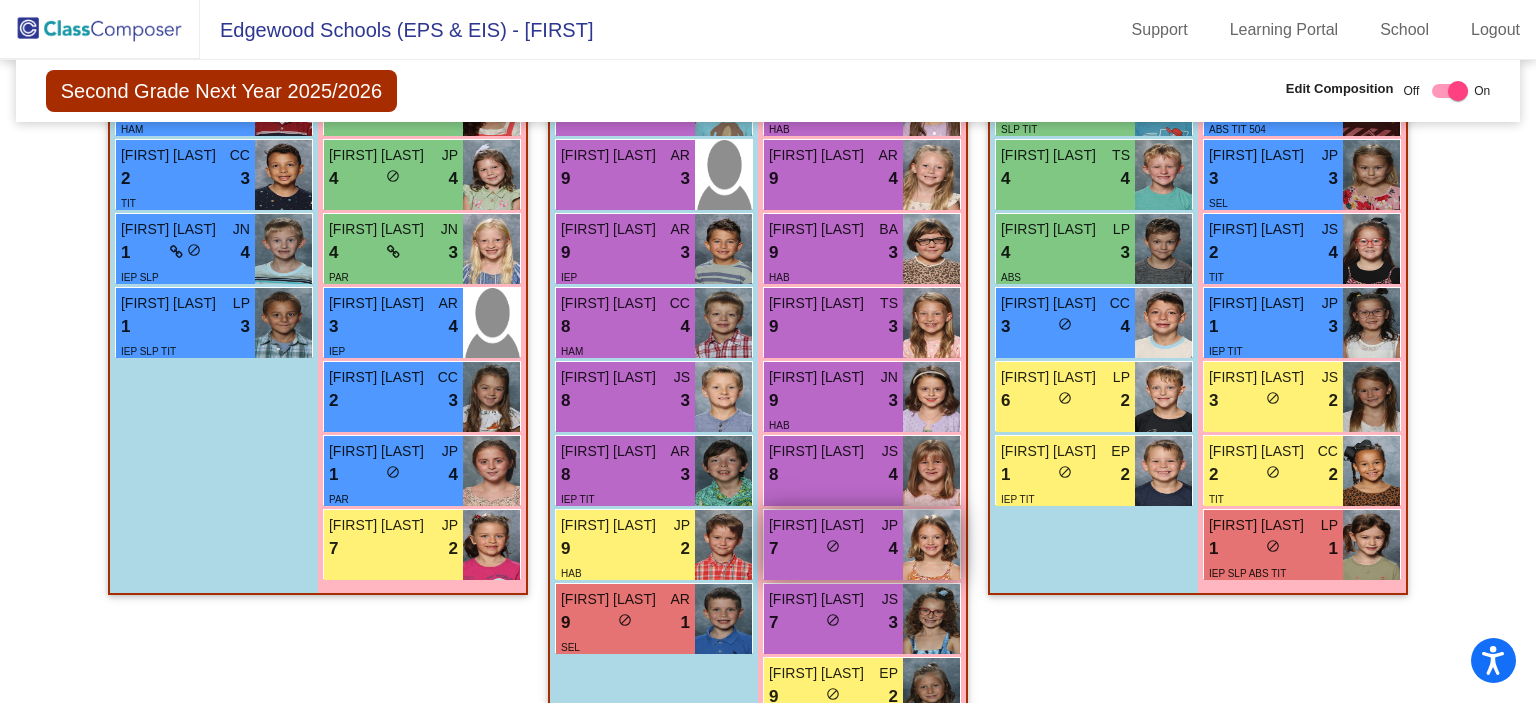 scroll, scrollTop: 3228, scrollLeft: 0, axis: vertical 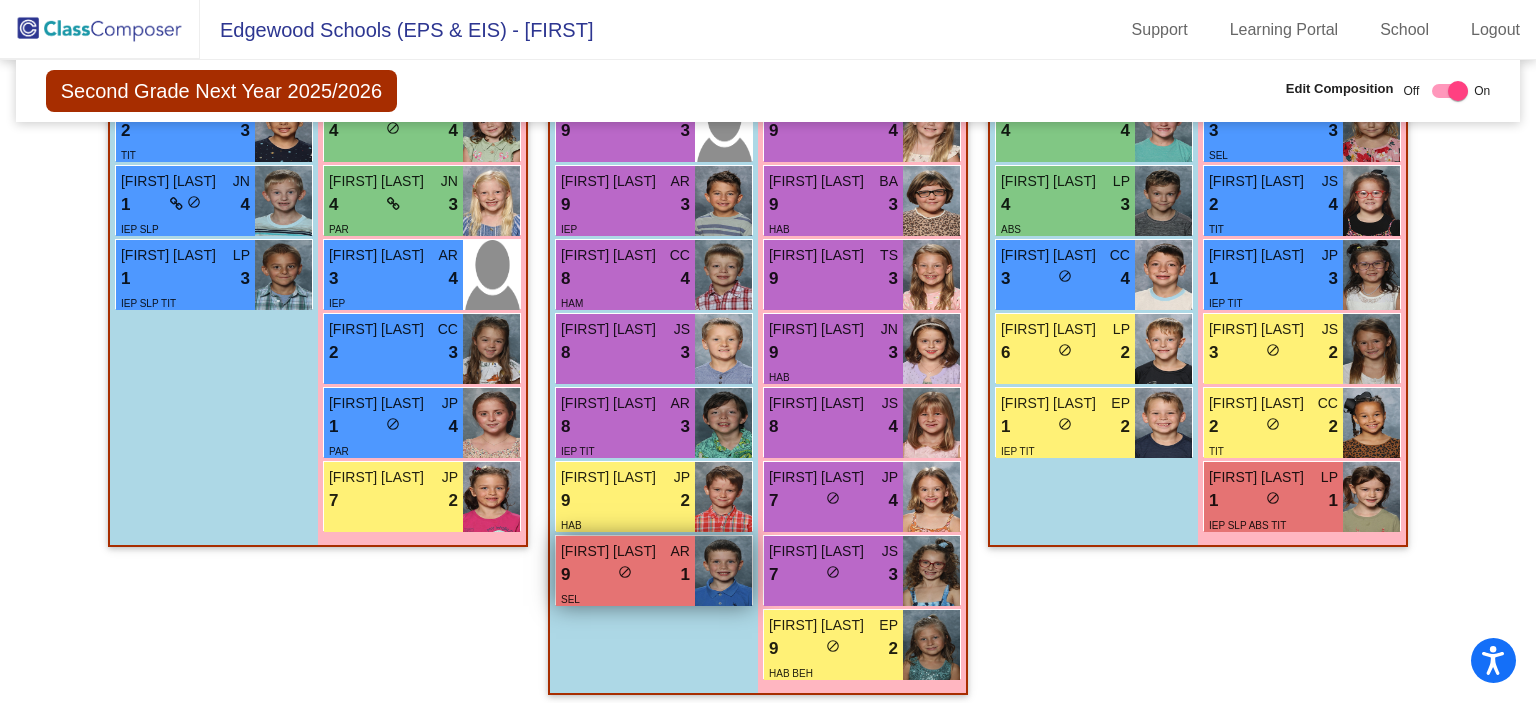 click on "1" at bounding box center (685, 575) 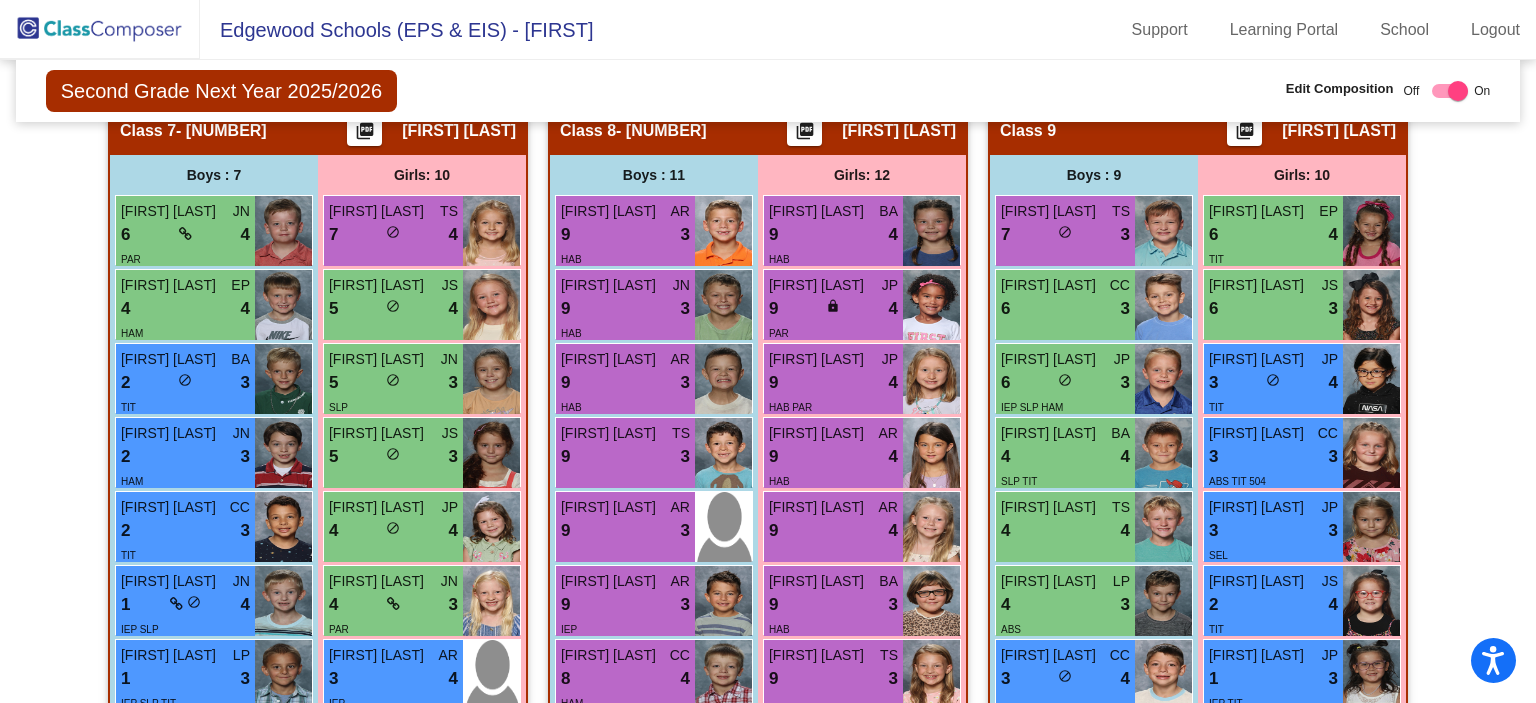 scroll, scrollTop: 2800, scrollLeft: 0, axis: vertical 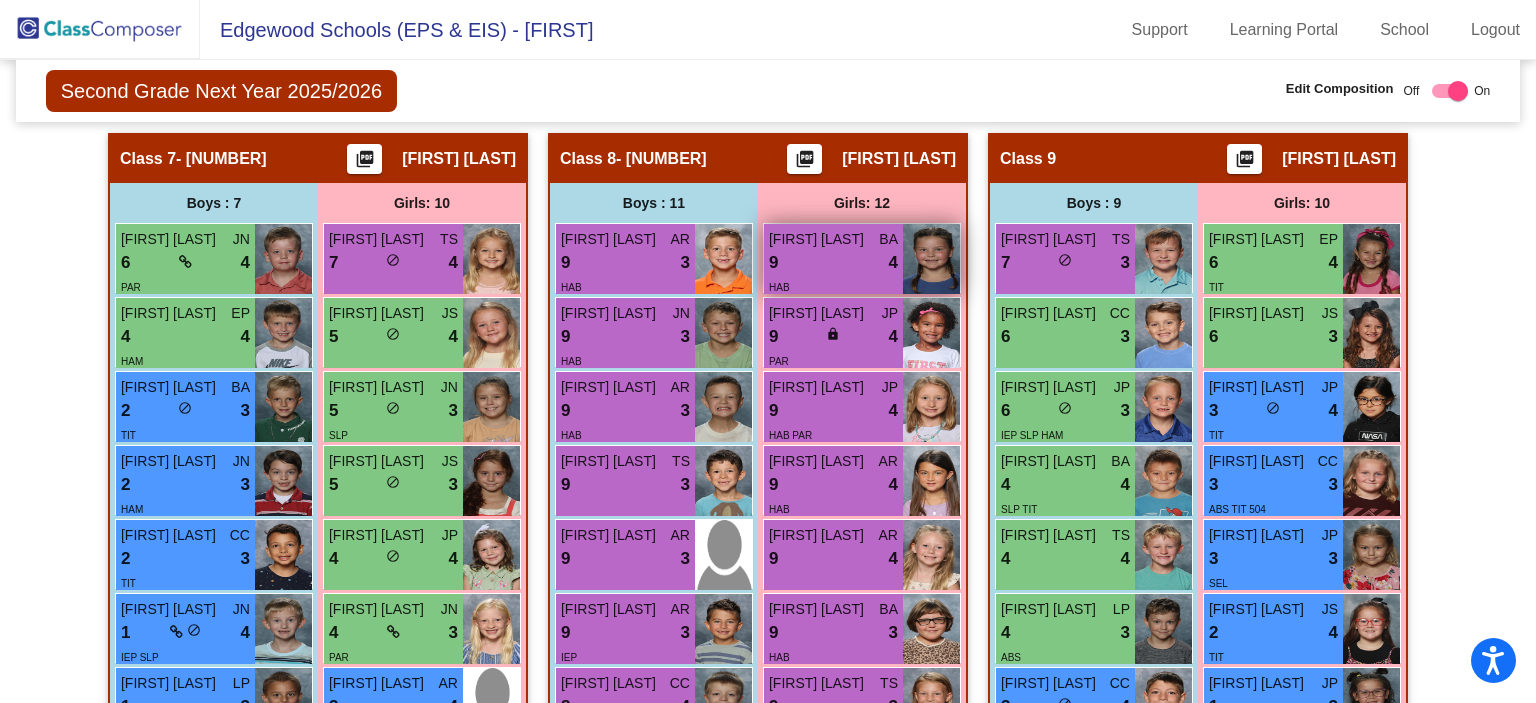 click on "9 lock do_not_disturb_alt 4" at bounding box center (833, 263) 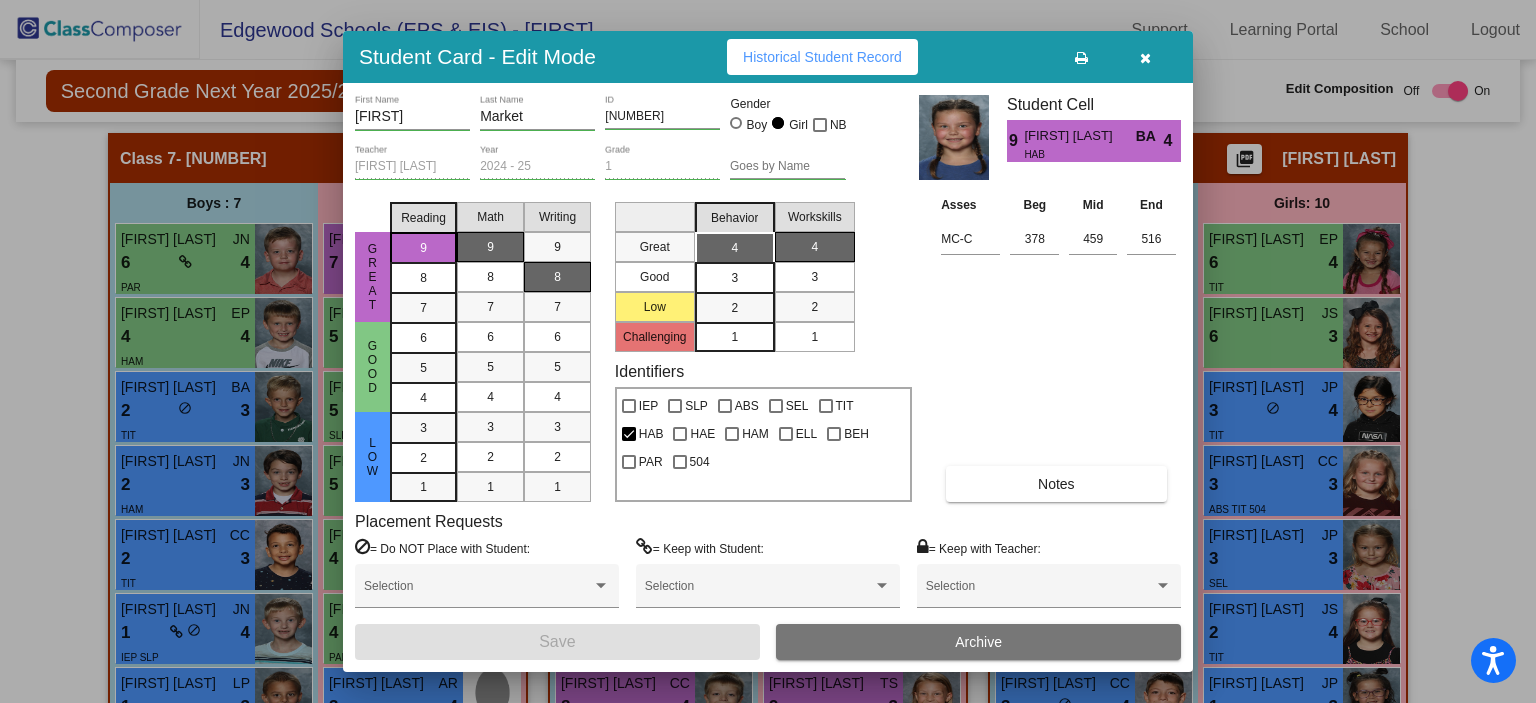 click on "Notes" at bounding box center (1056, 484) 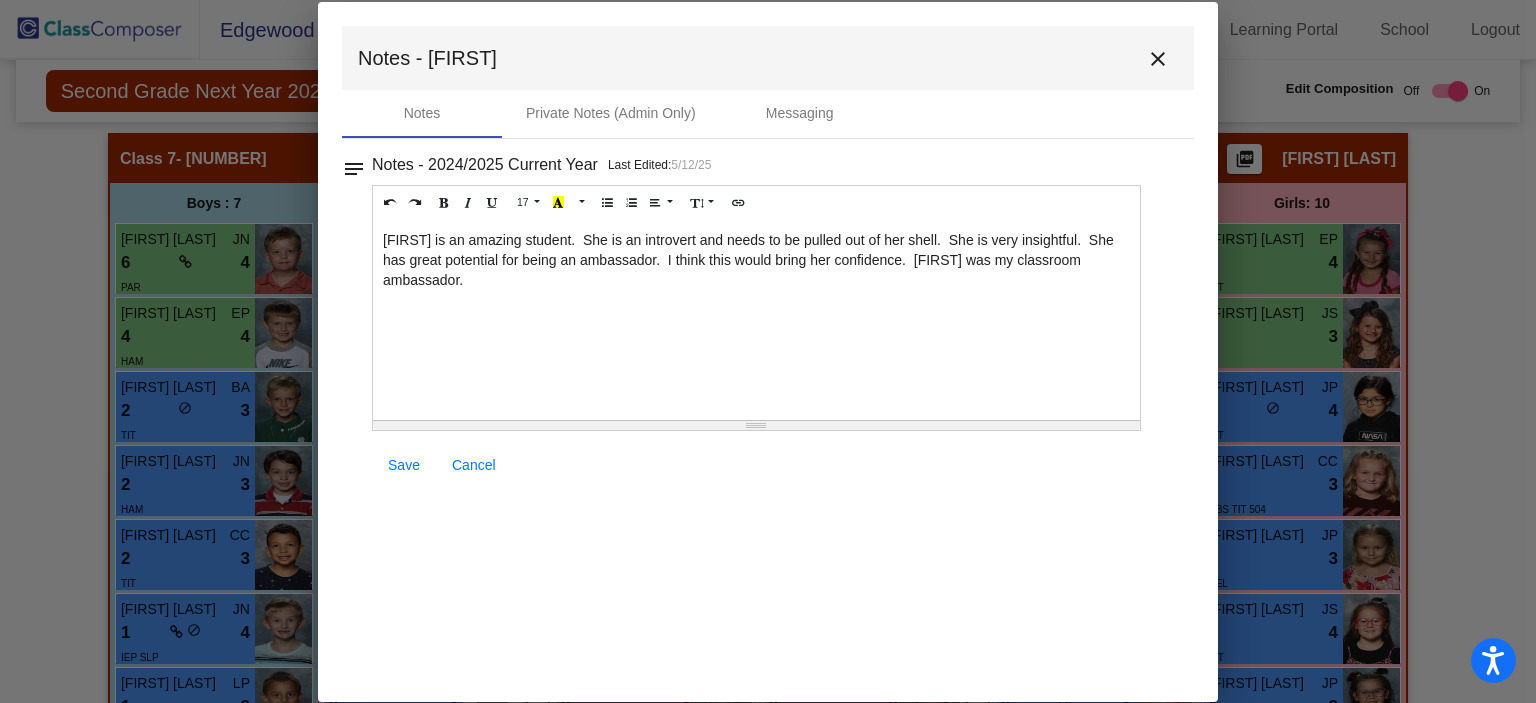 click on "close" at bounding box center (1158, 59) 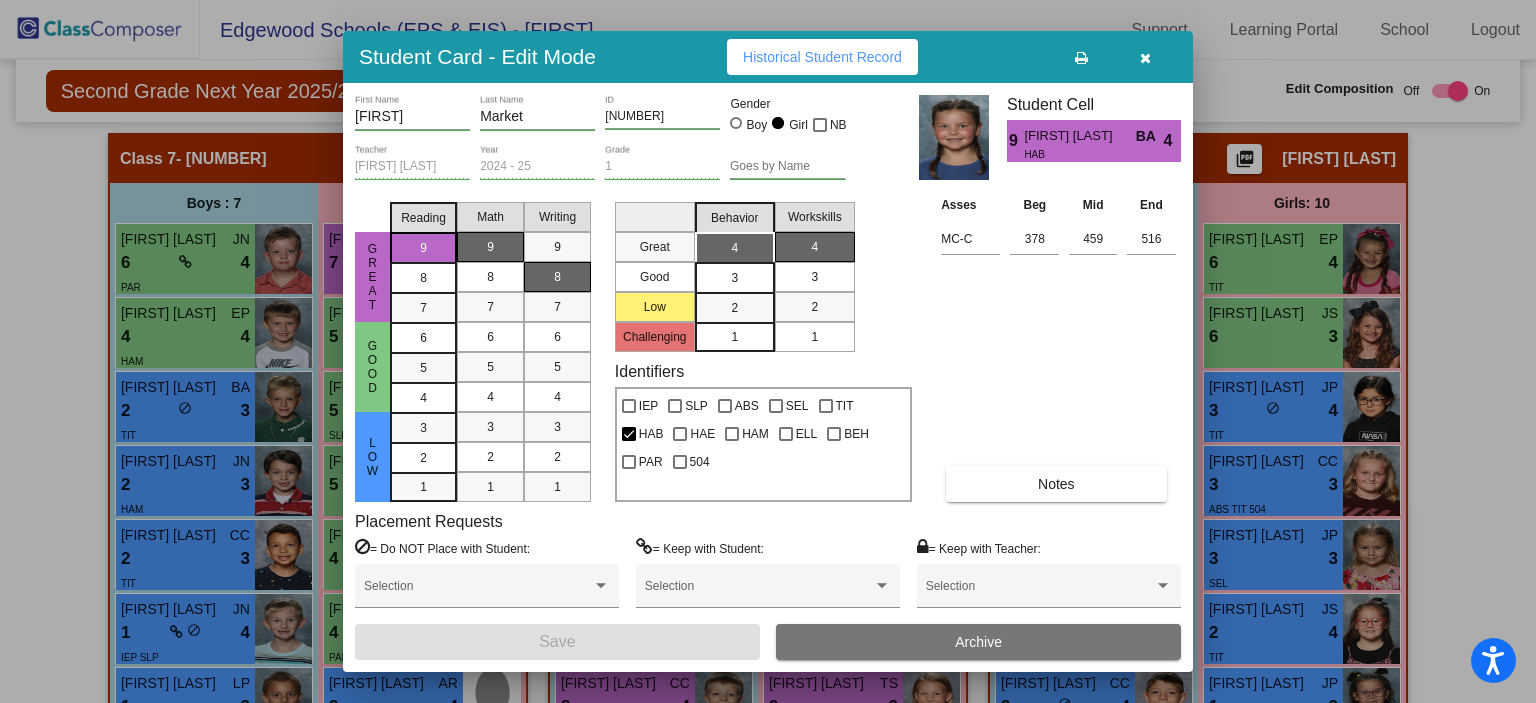 click at bounding box center [1145, 57] 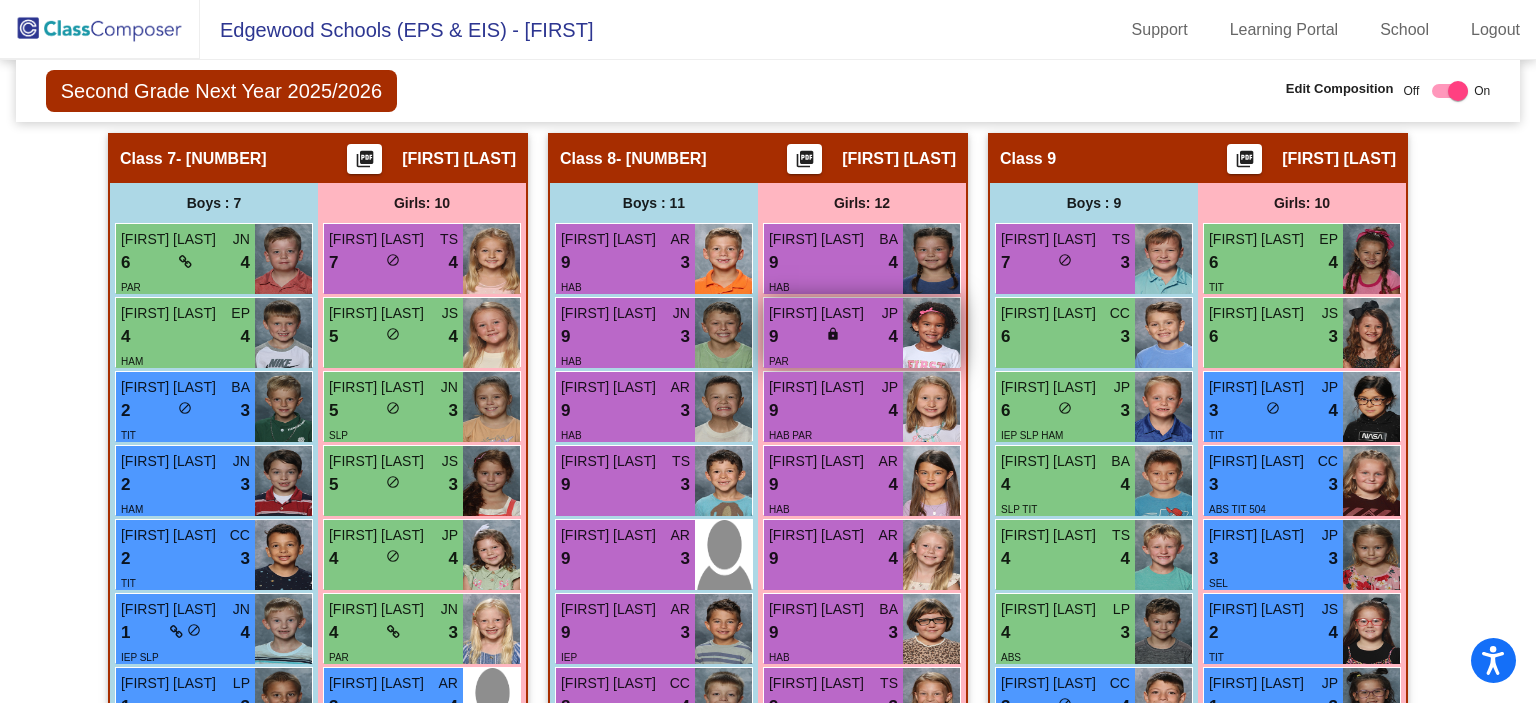 click on "4" at bounding box center [893, 337] 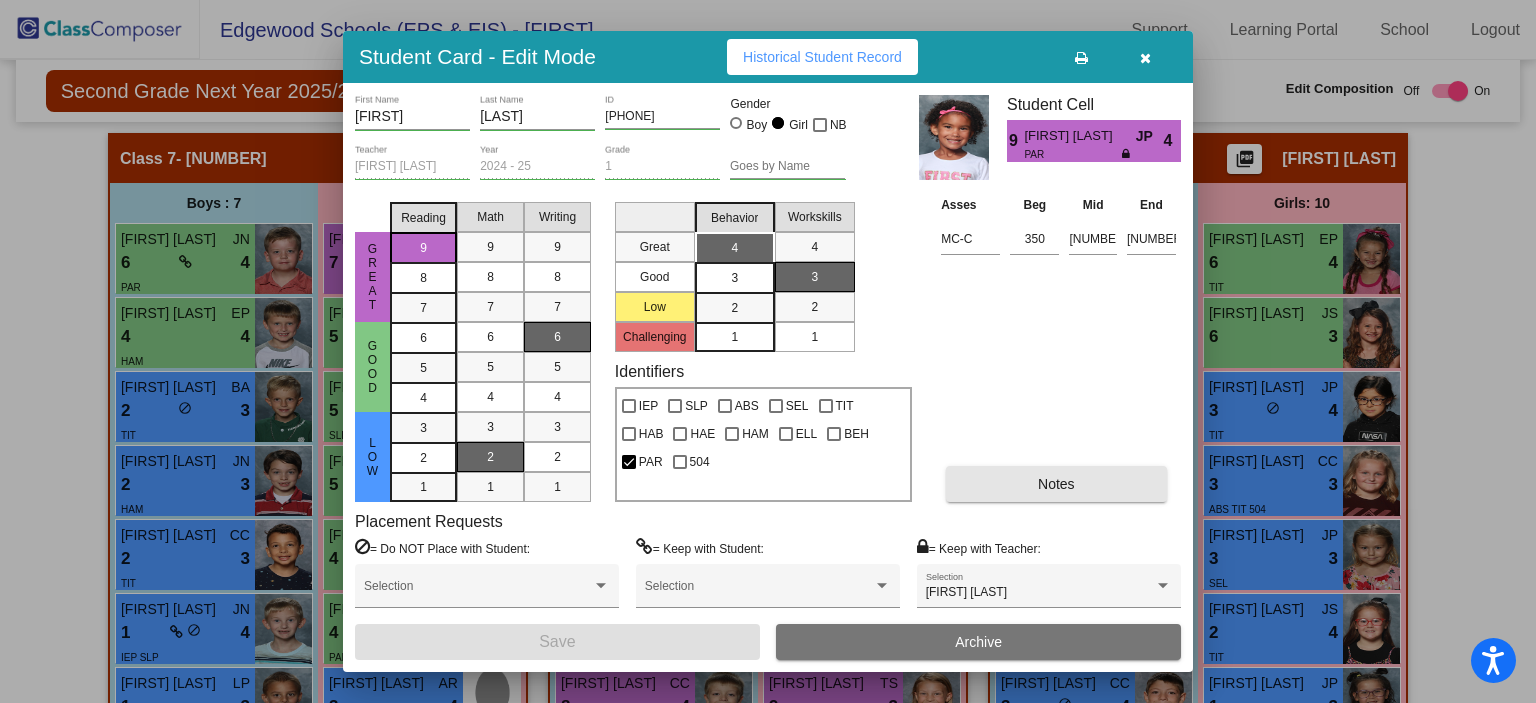 click on "Notes" at bounding box center (1056, 484) 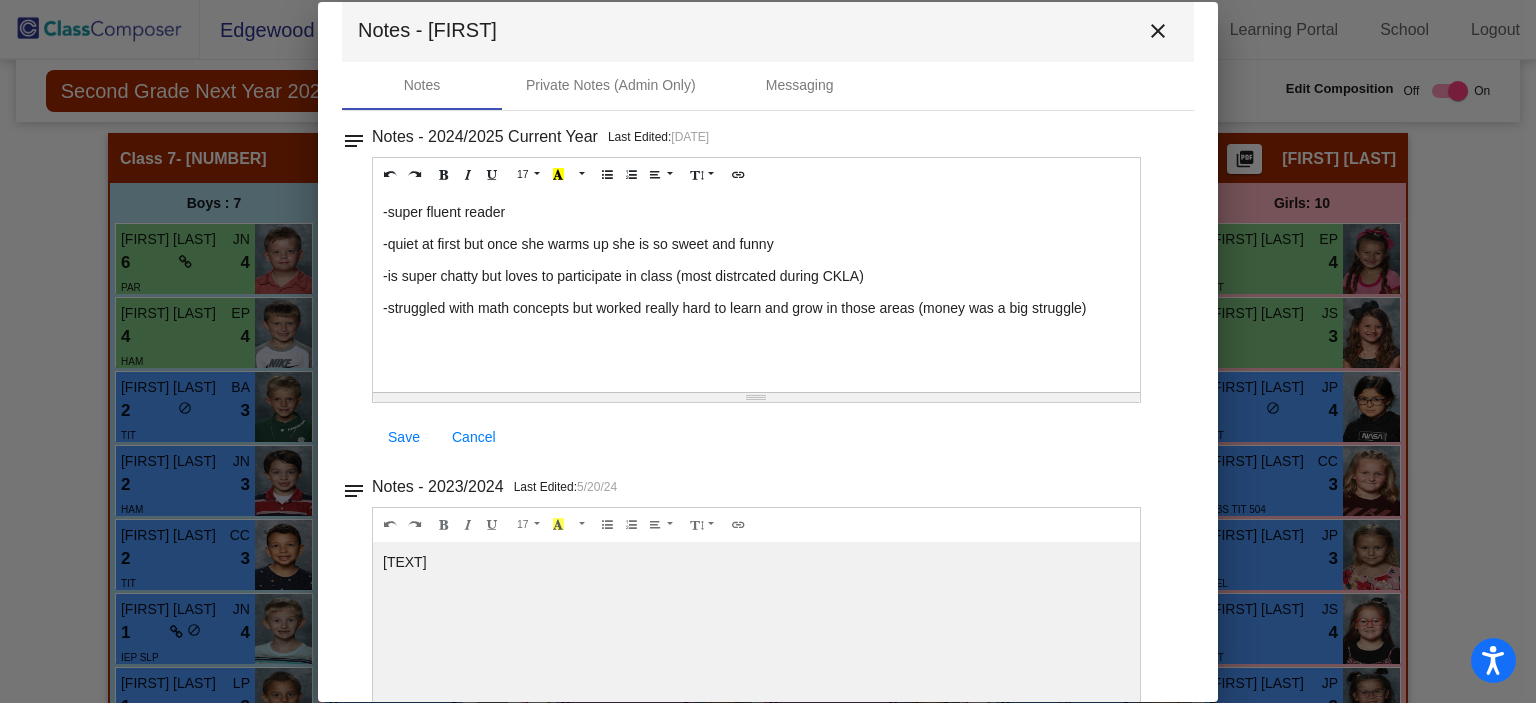 scroll, scrollTop: 32, scrollLeft: 0, axis: vertical 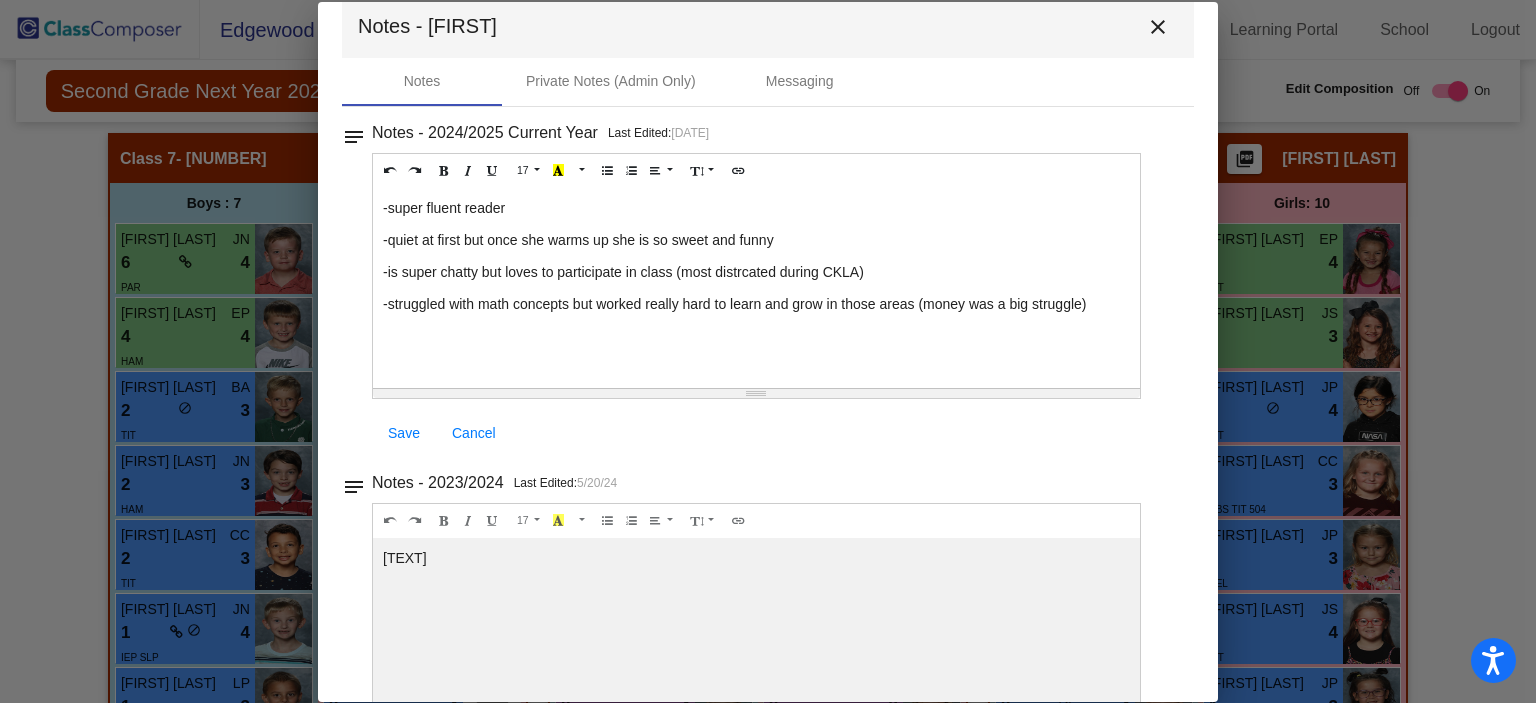 click on "close" at bounding box center (1158, 27) 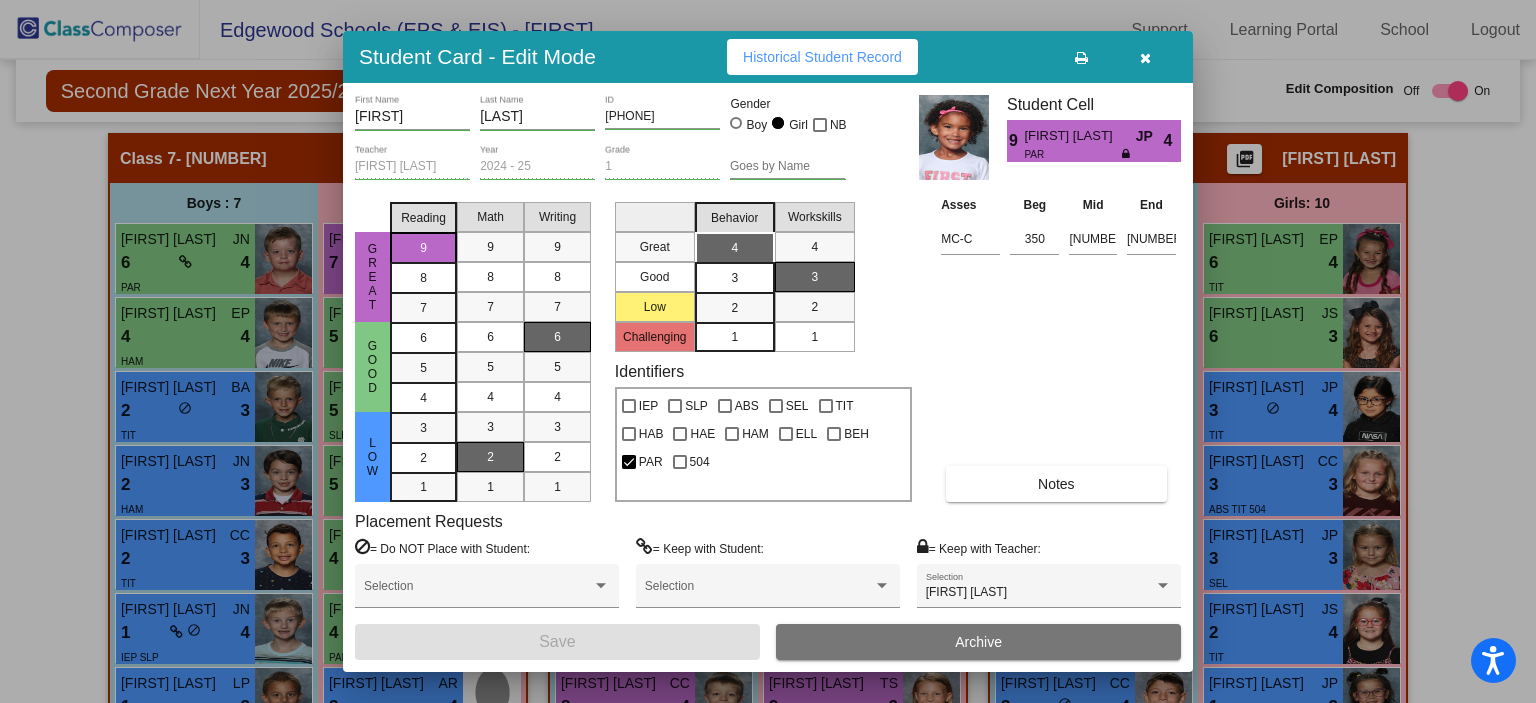 click at bounding box center (1145, 58) 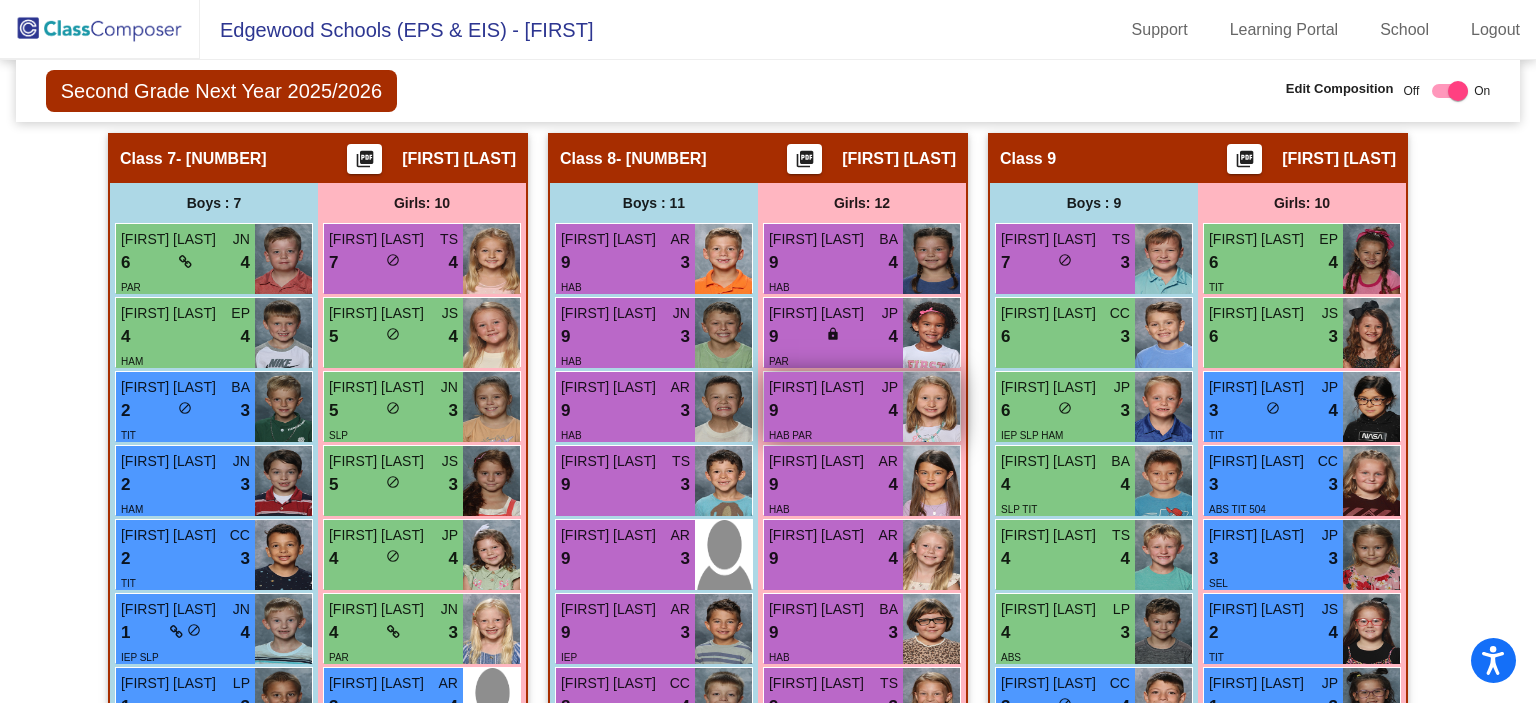 click on "HAB PAR" at bounding box center [833, 434] 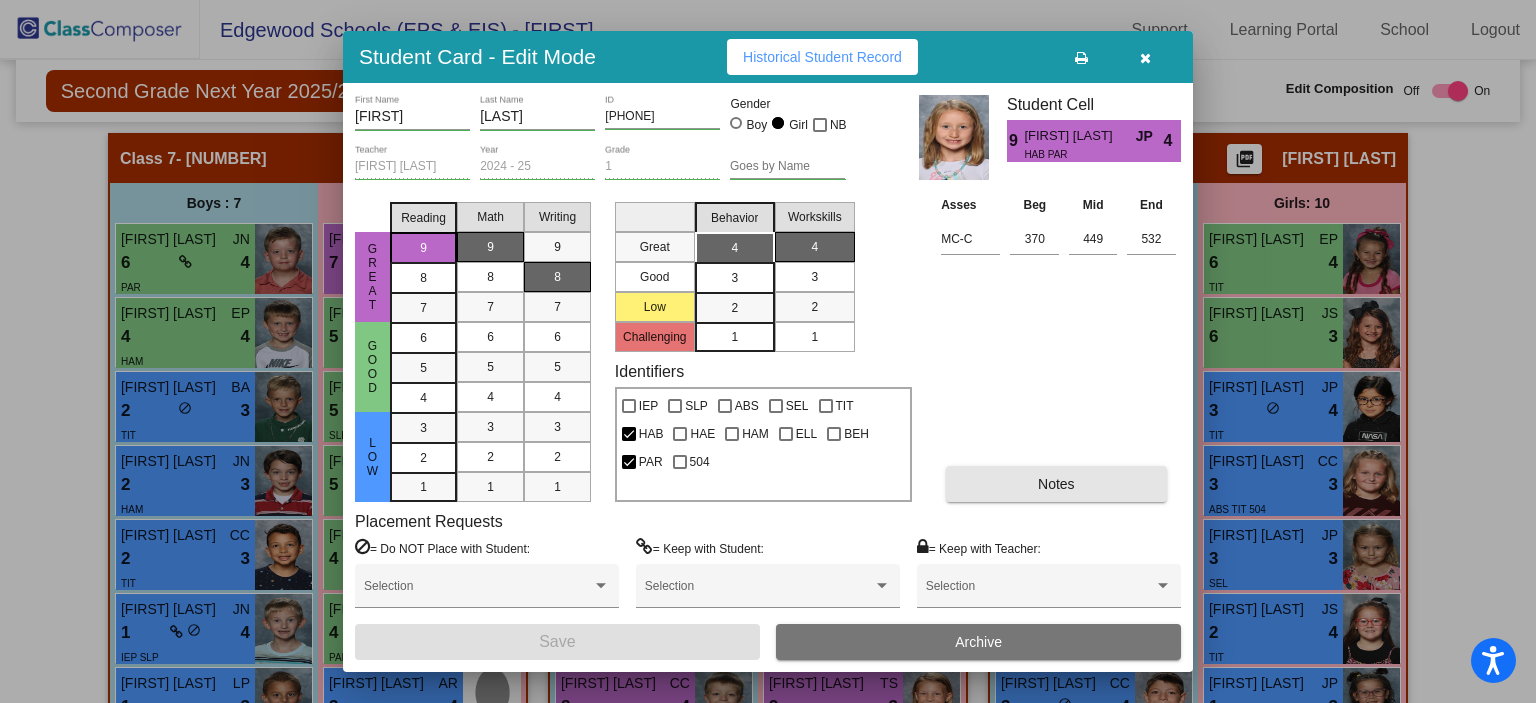 click on "Notes" at bounding box center [1056, 484] 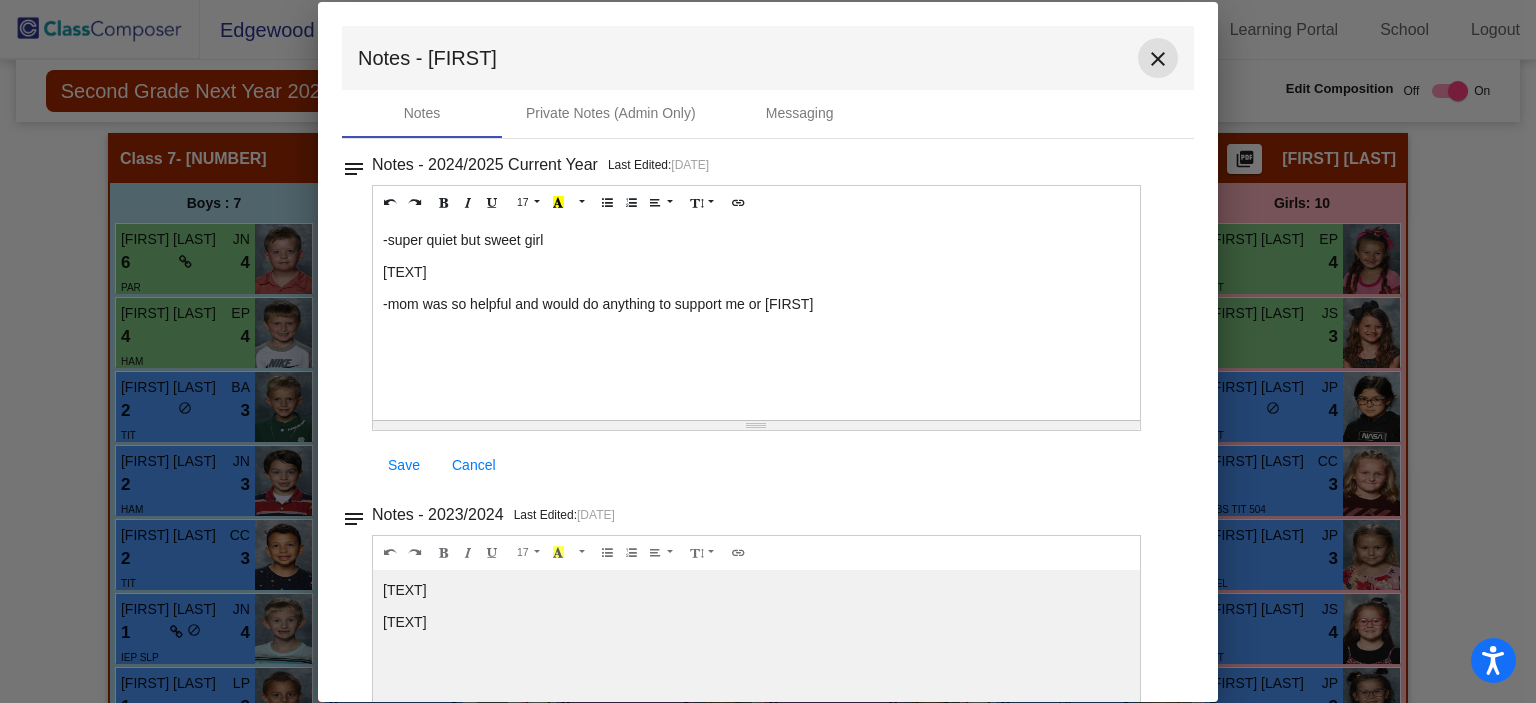 click on "close" at bounding box center [1158, 59] 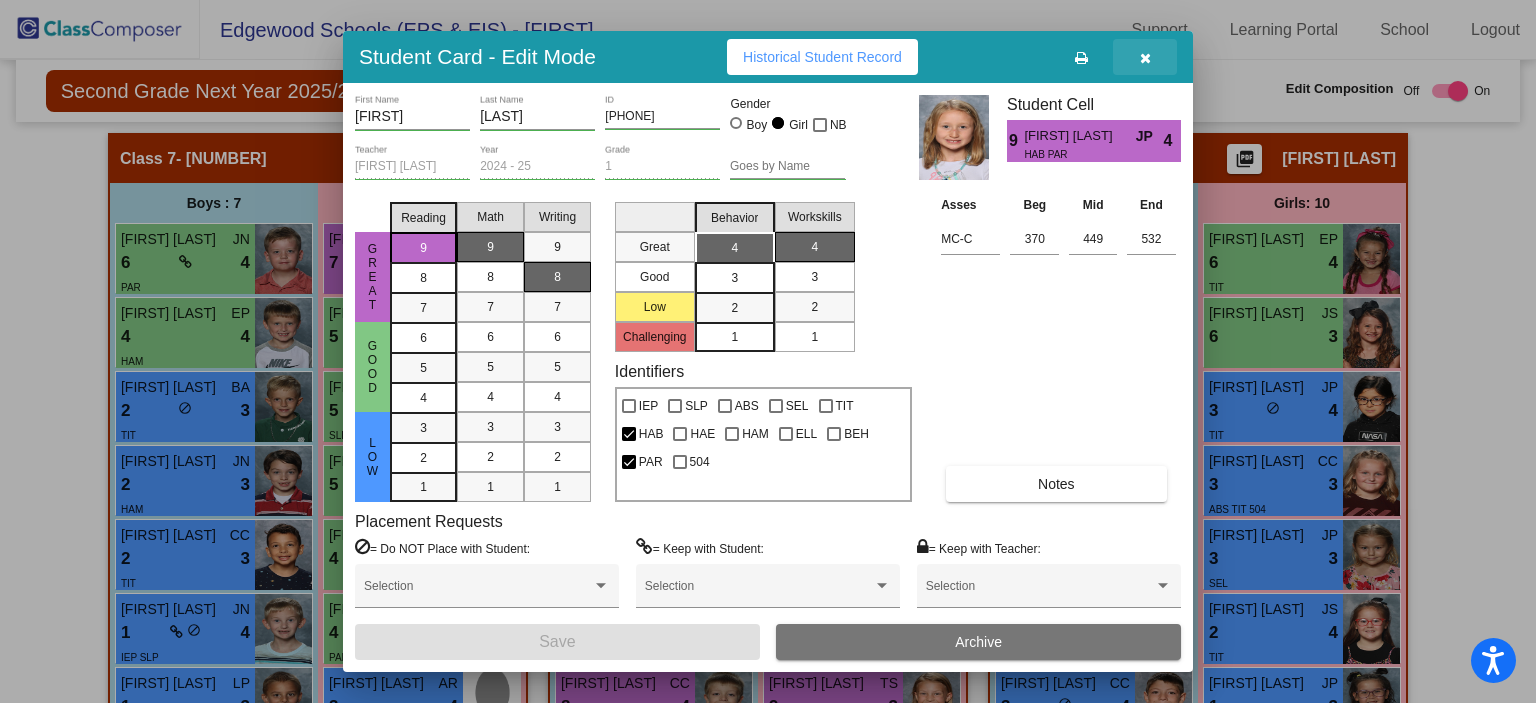 click at bounding box center [1145, 57] 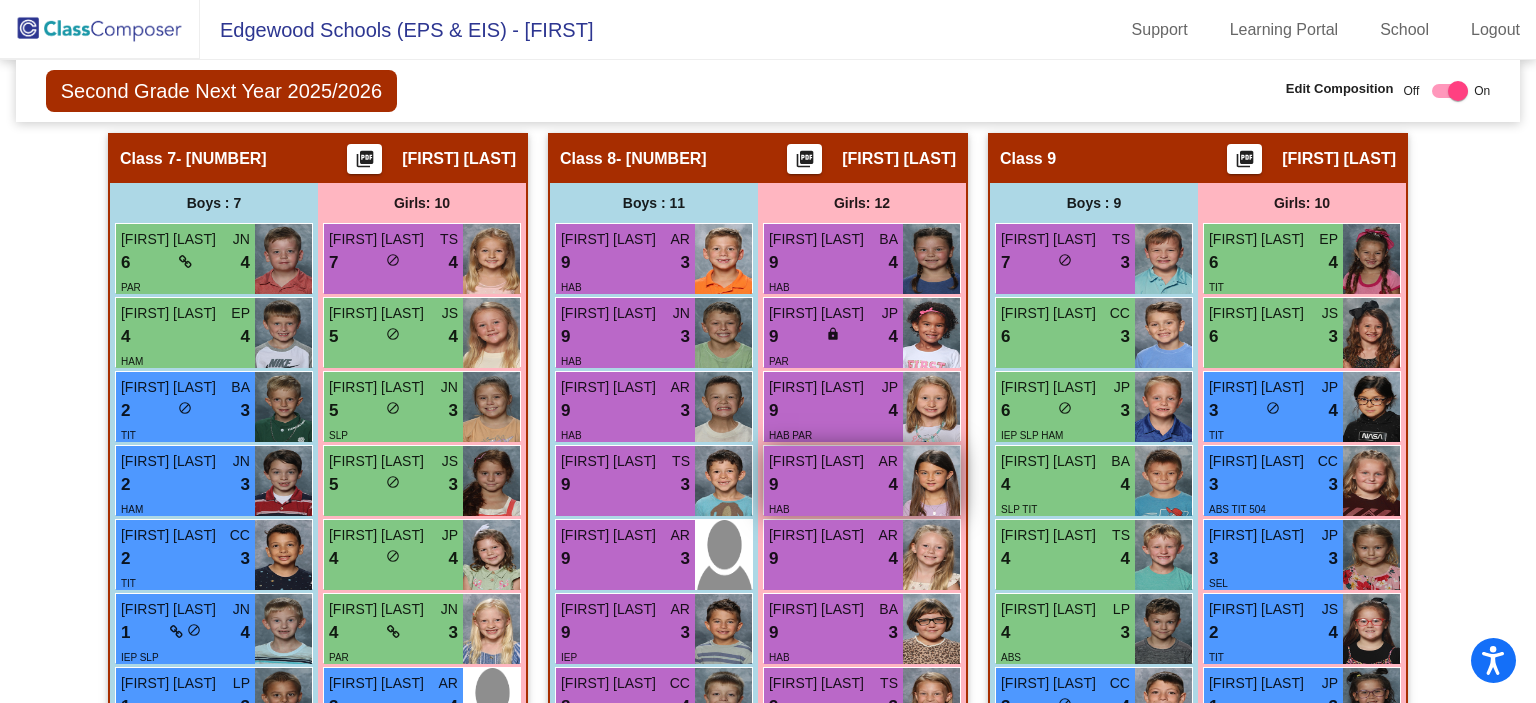 click on "HAB" at bounding box center [833, 508] 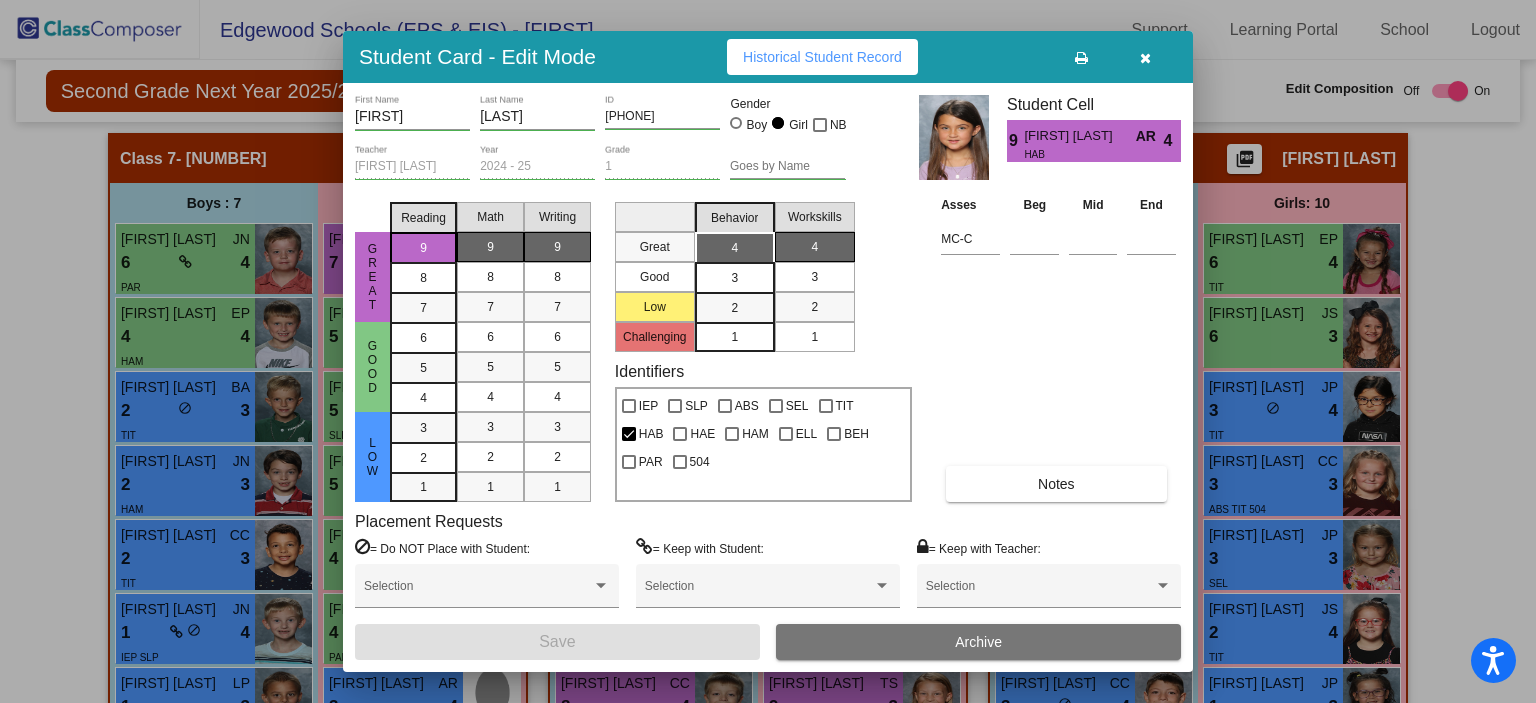 click on "Notes" at bounding box center [1056, 484] 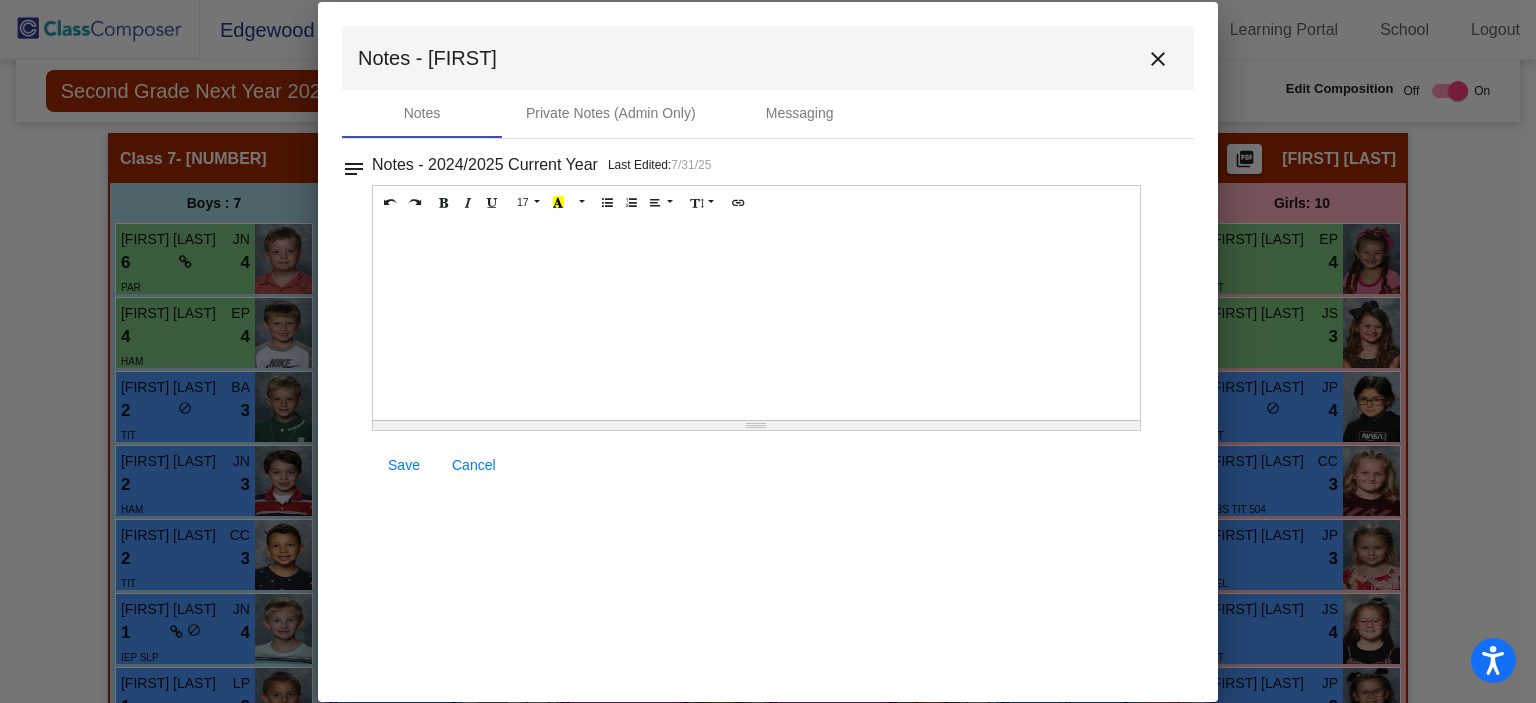 click on "close" at bounding box center [1158, 59] 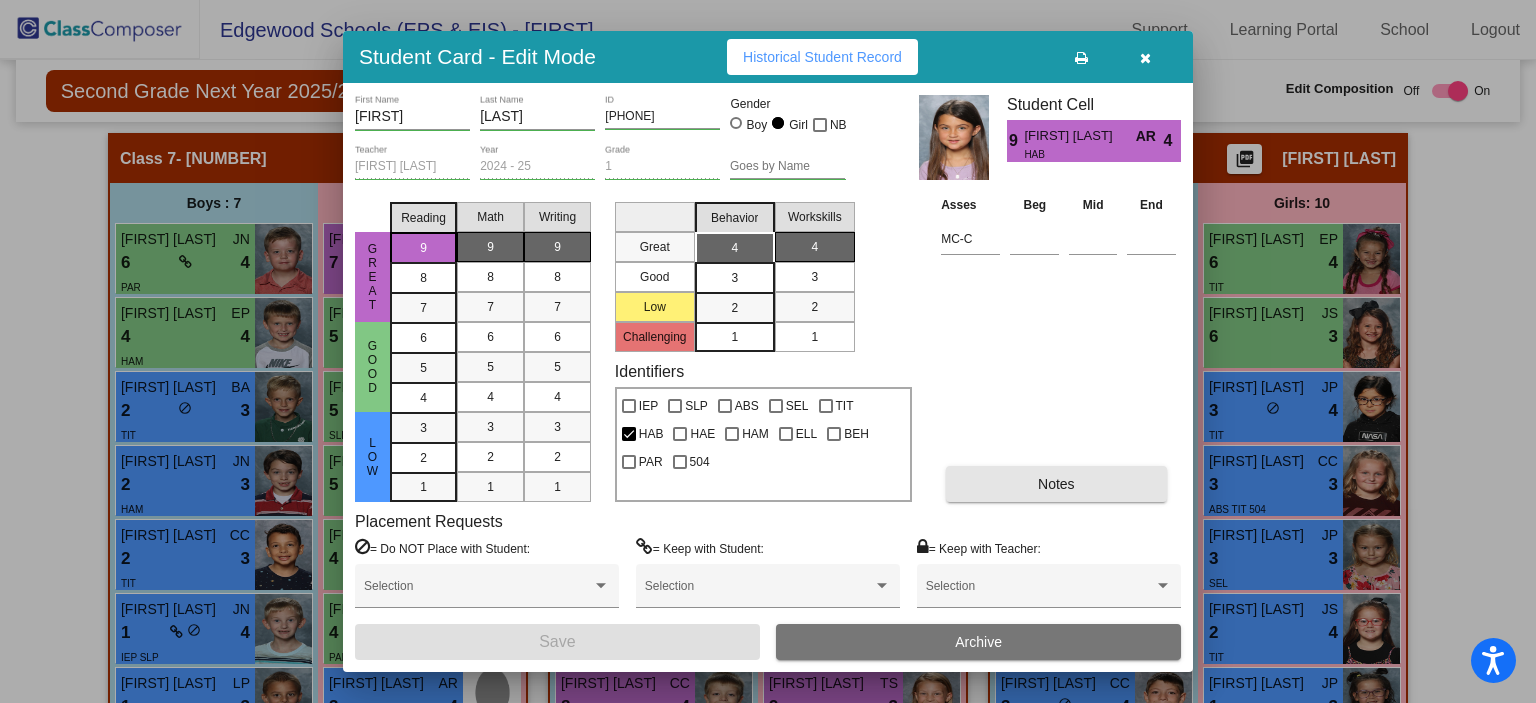click on "Notes" at bounding box center (1056, 484) 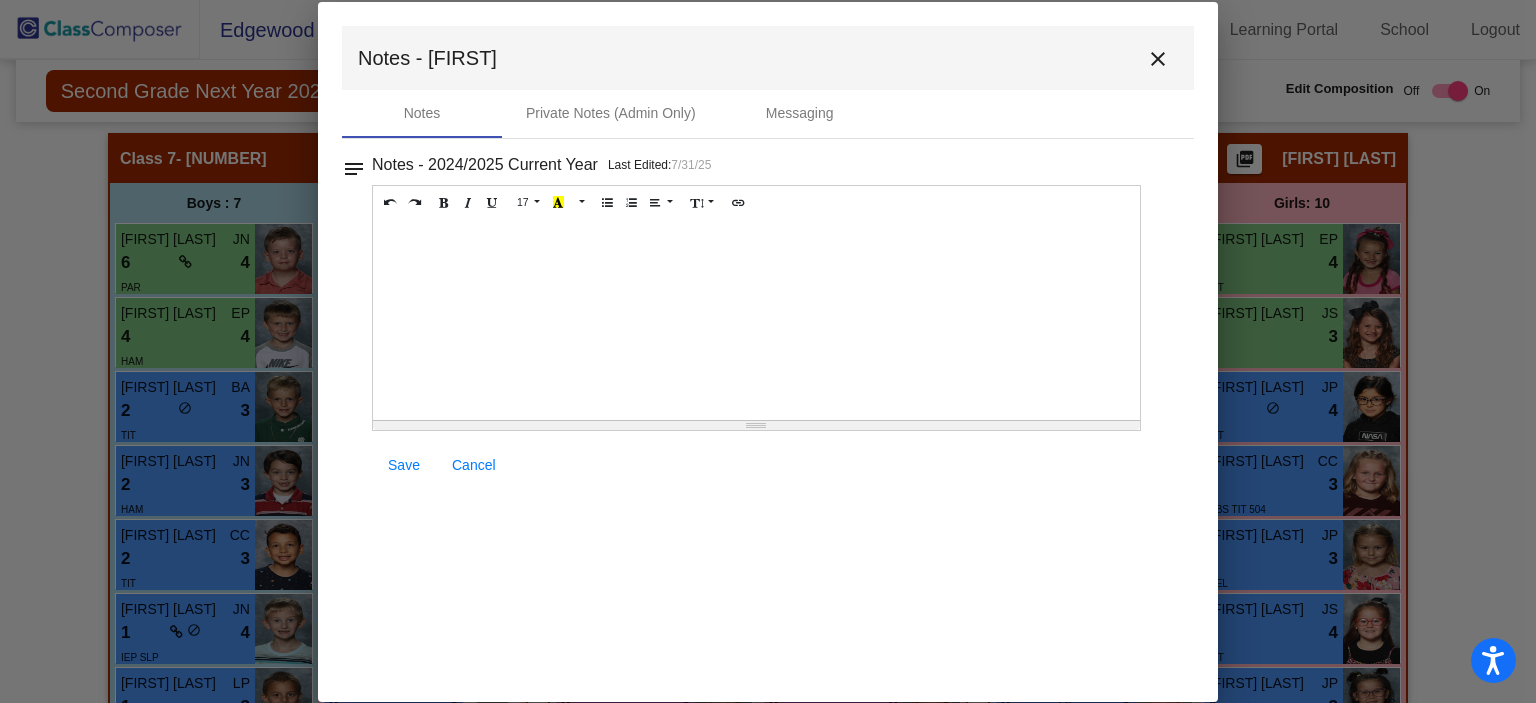 click on "close" at bounding box center [1158, 59] 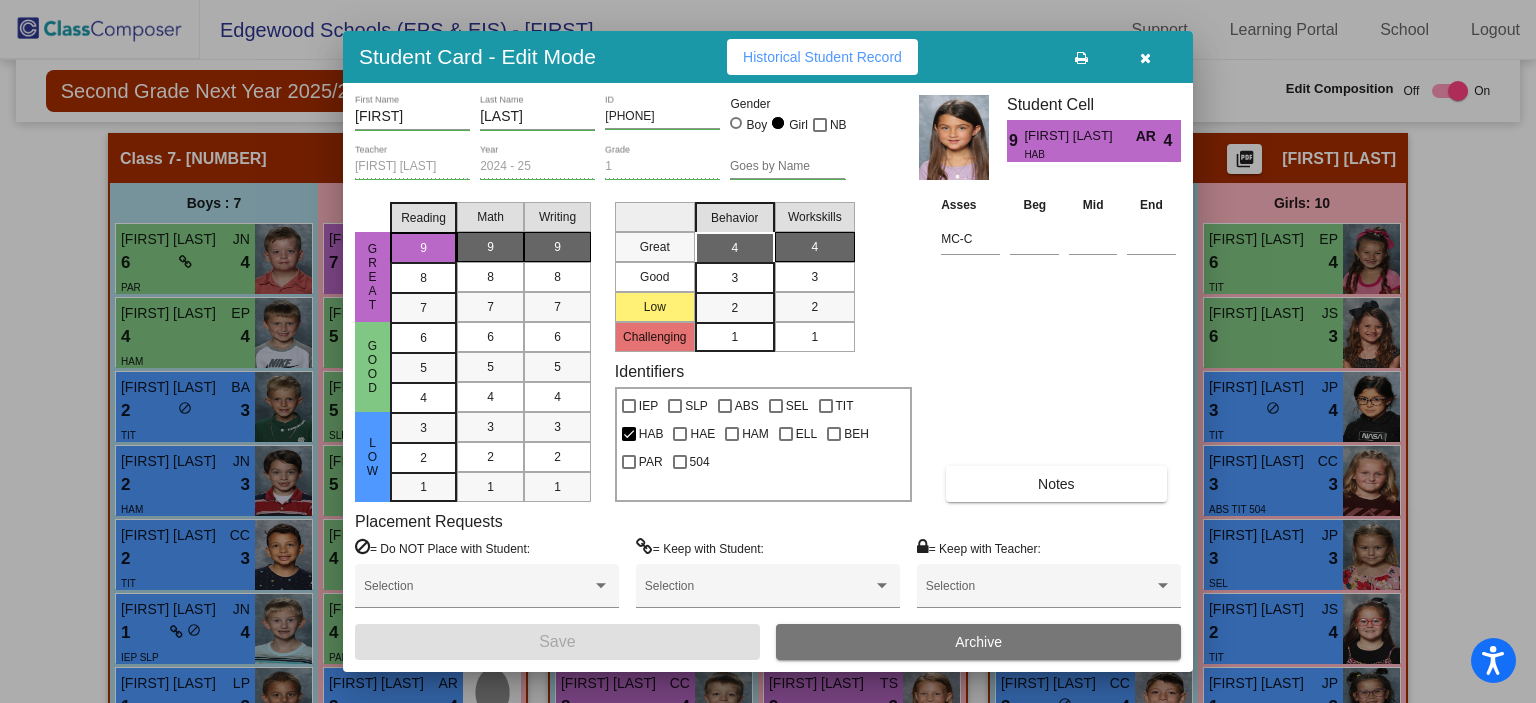 click at bounding box center [1145, 57] 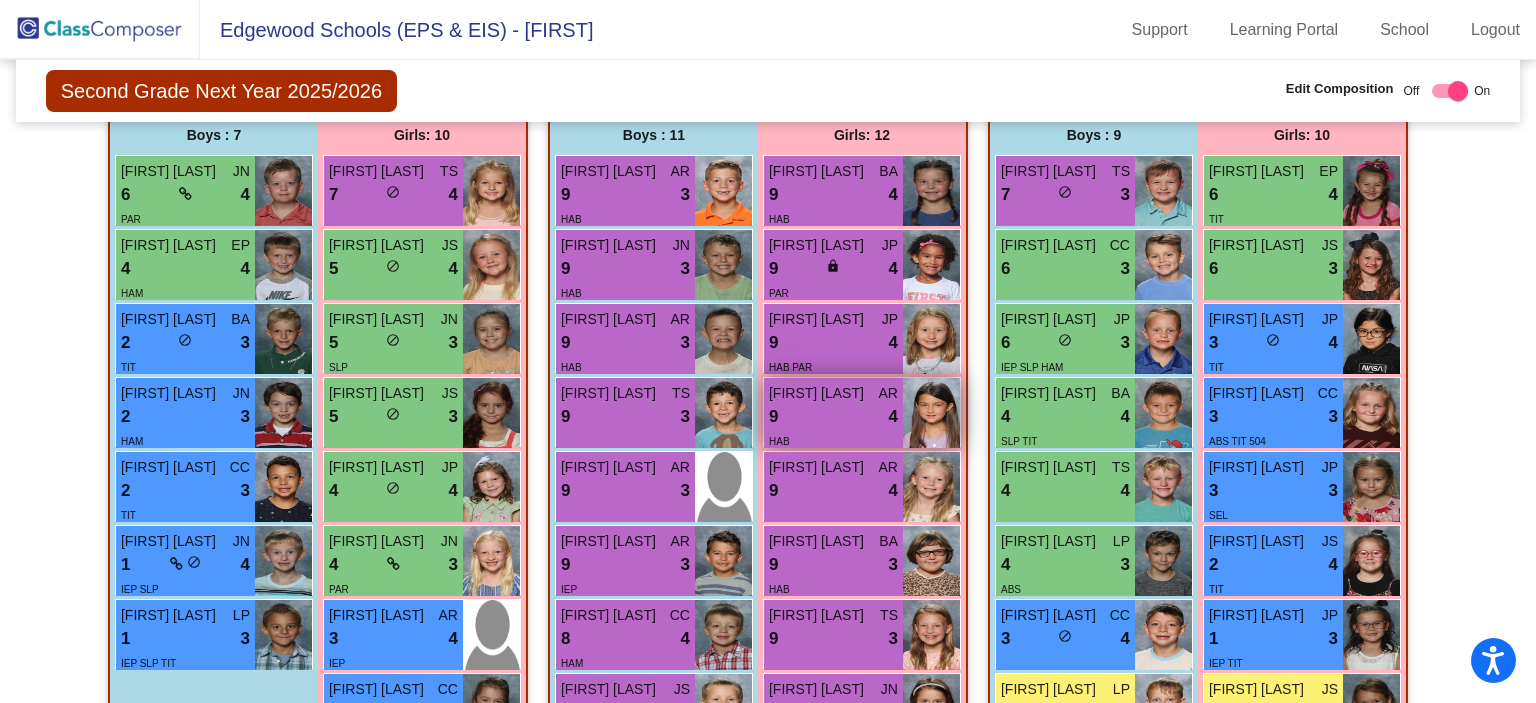 scroll, scrollTop: 2874, scrollLeft: 0, axis: vertical 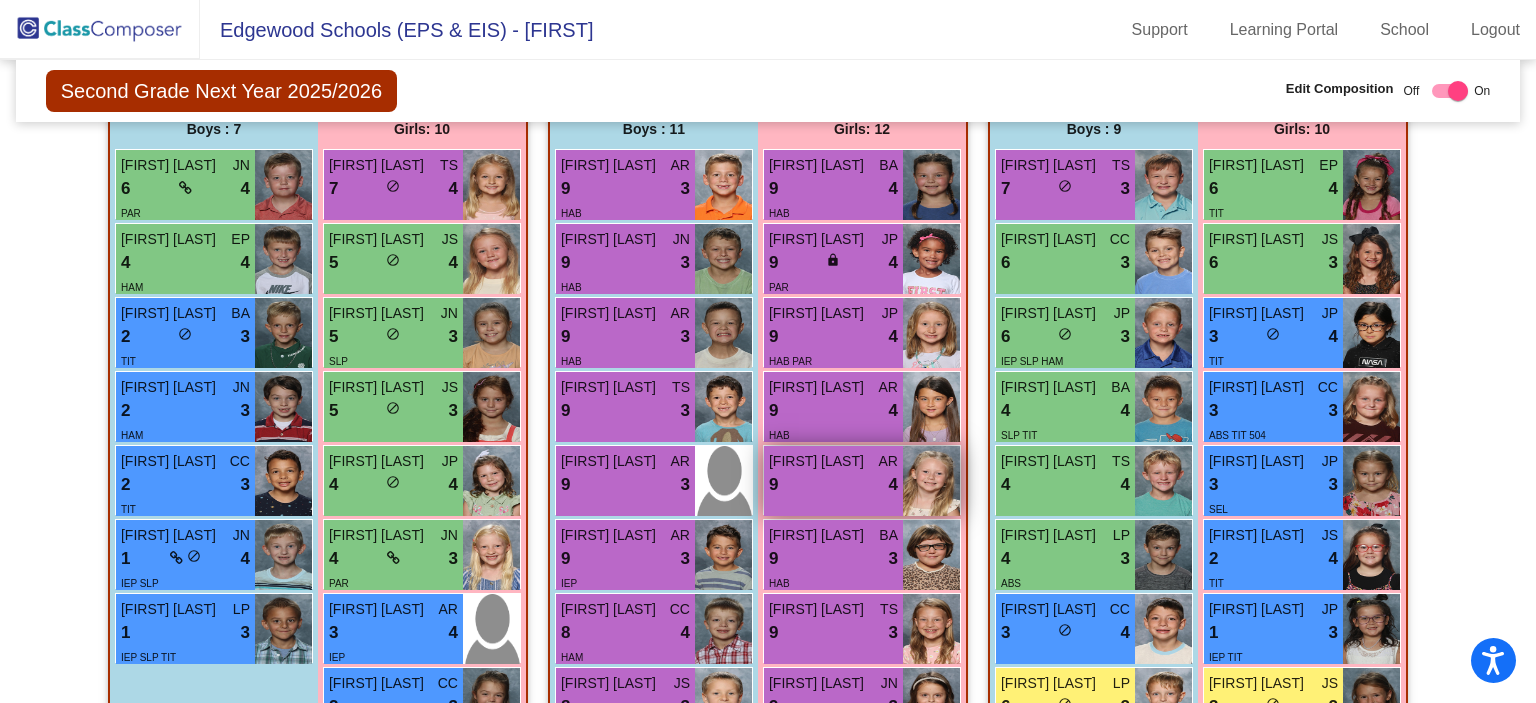click on "9 lock do_not_disturb_alt 4" at bounding box center [833, 485] 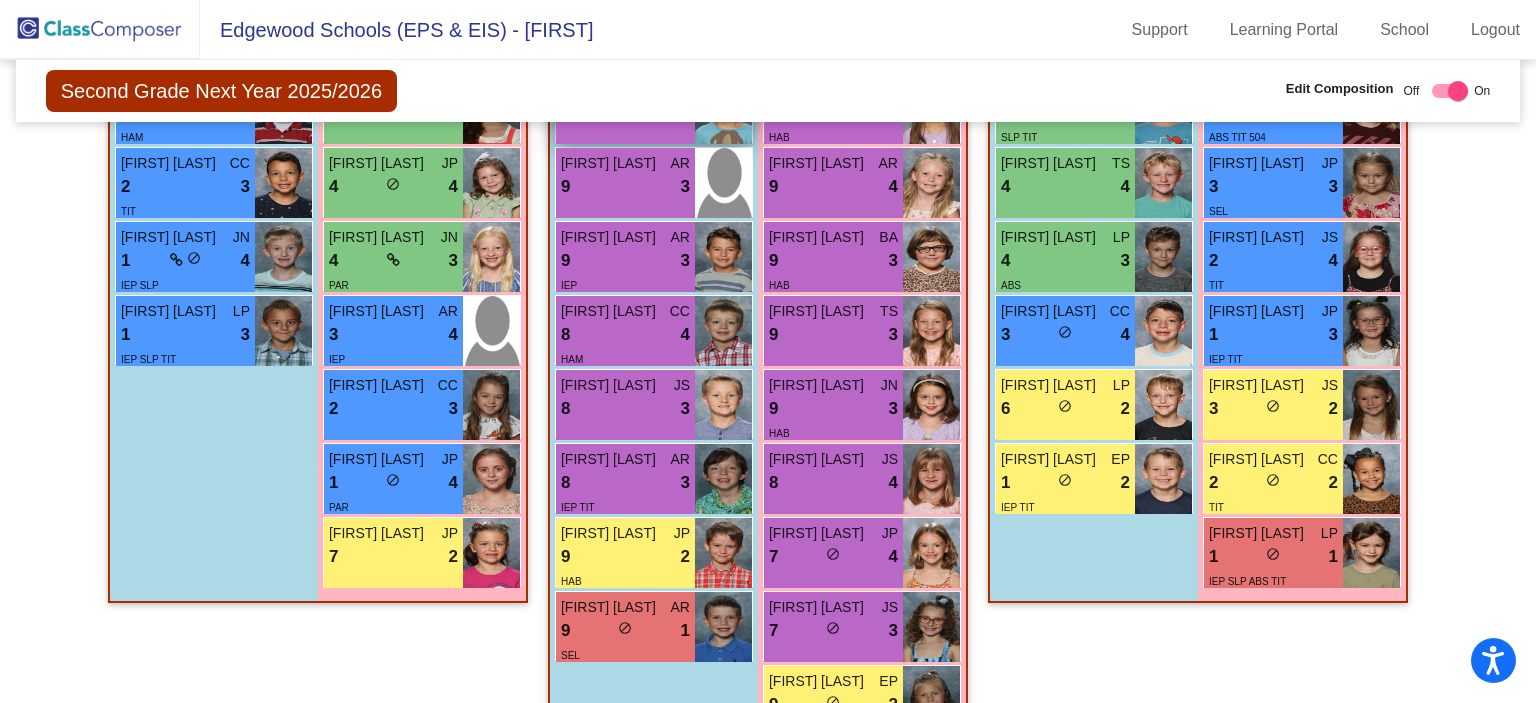 scroll, scrollTop: 3174, scrollLeft: 0, axis: vertical 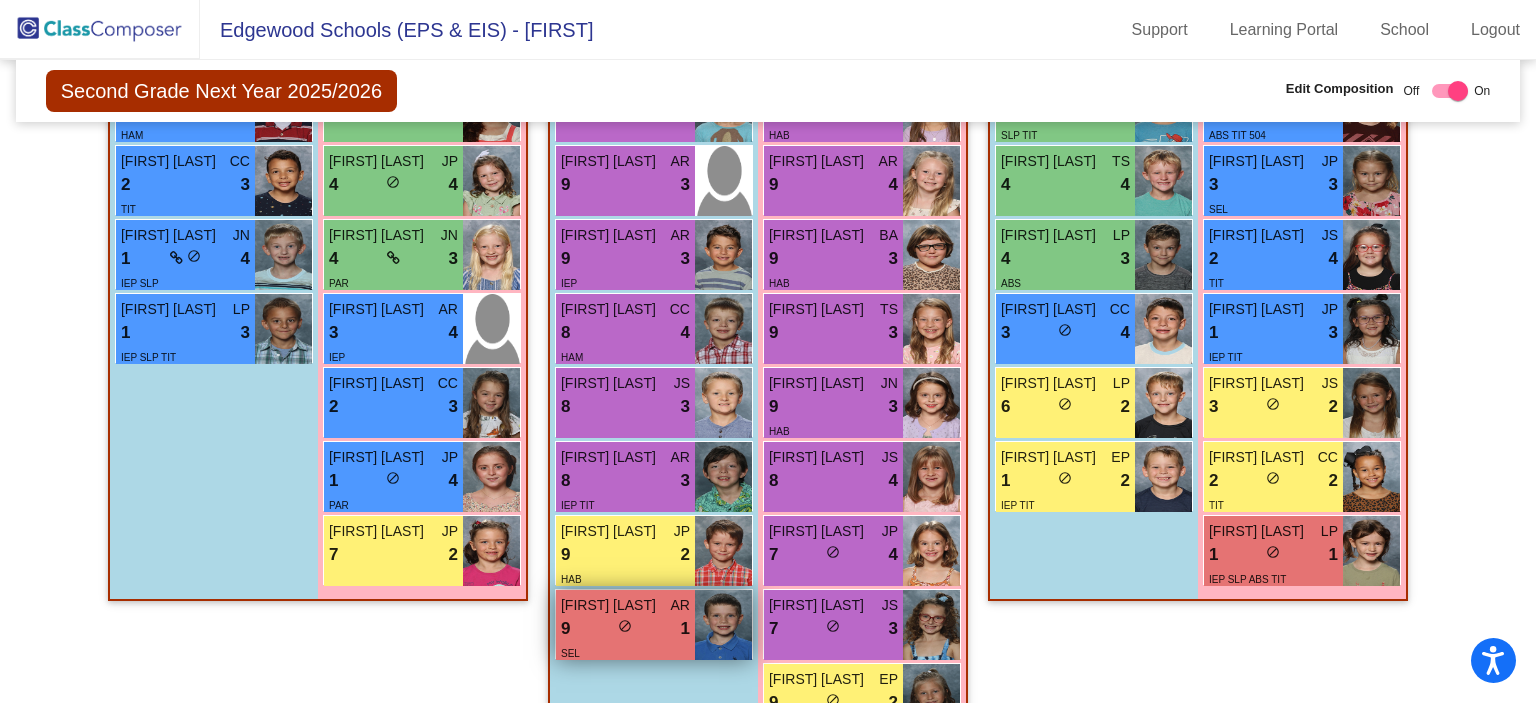 click on "[FIRST] [LAST]" at bounding box center [611, 605] 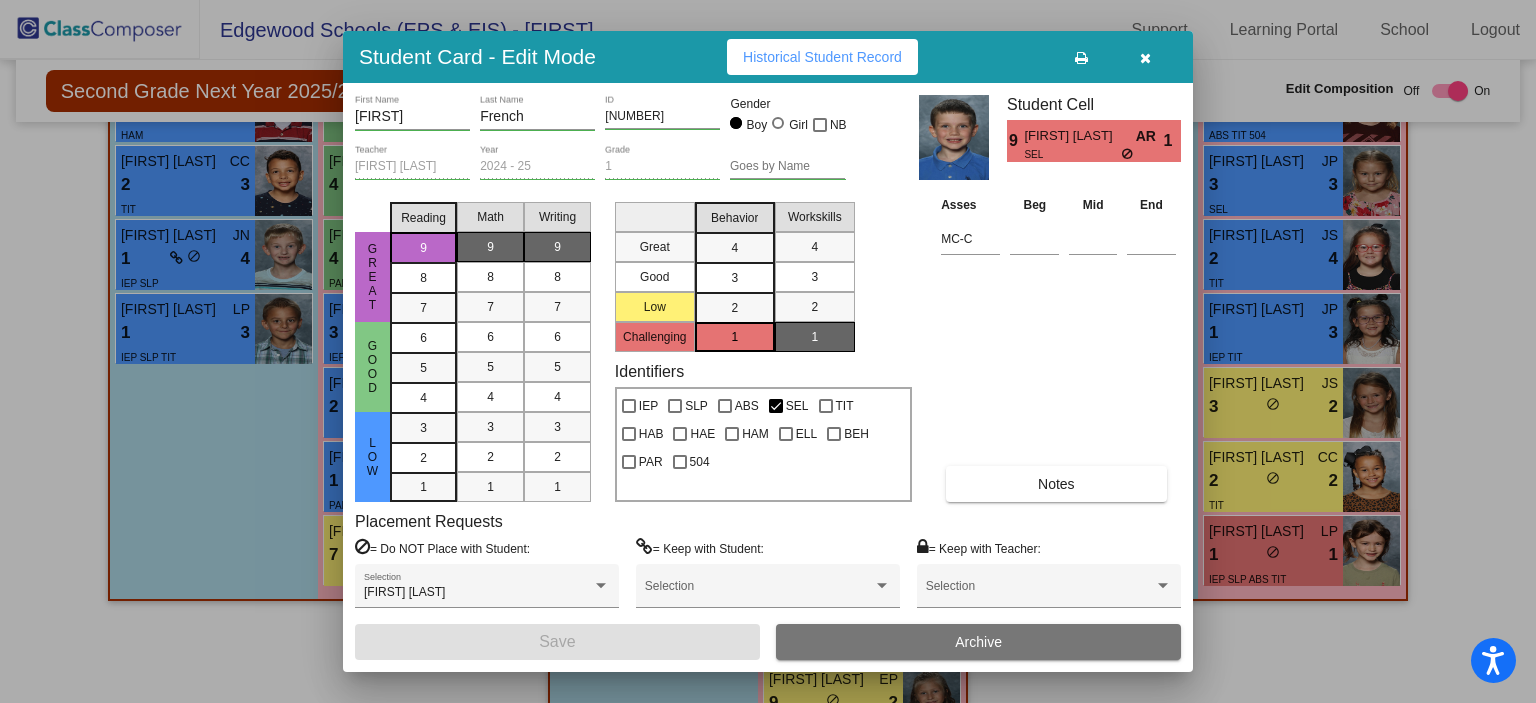 click on "Notes" at bounding box center [1056, 484] 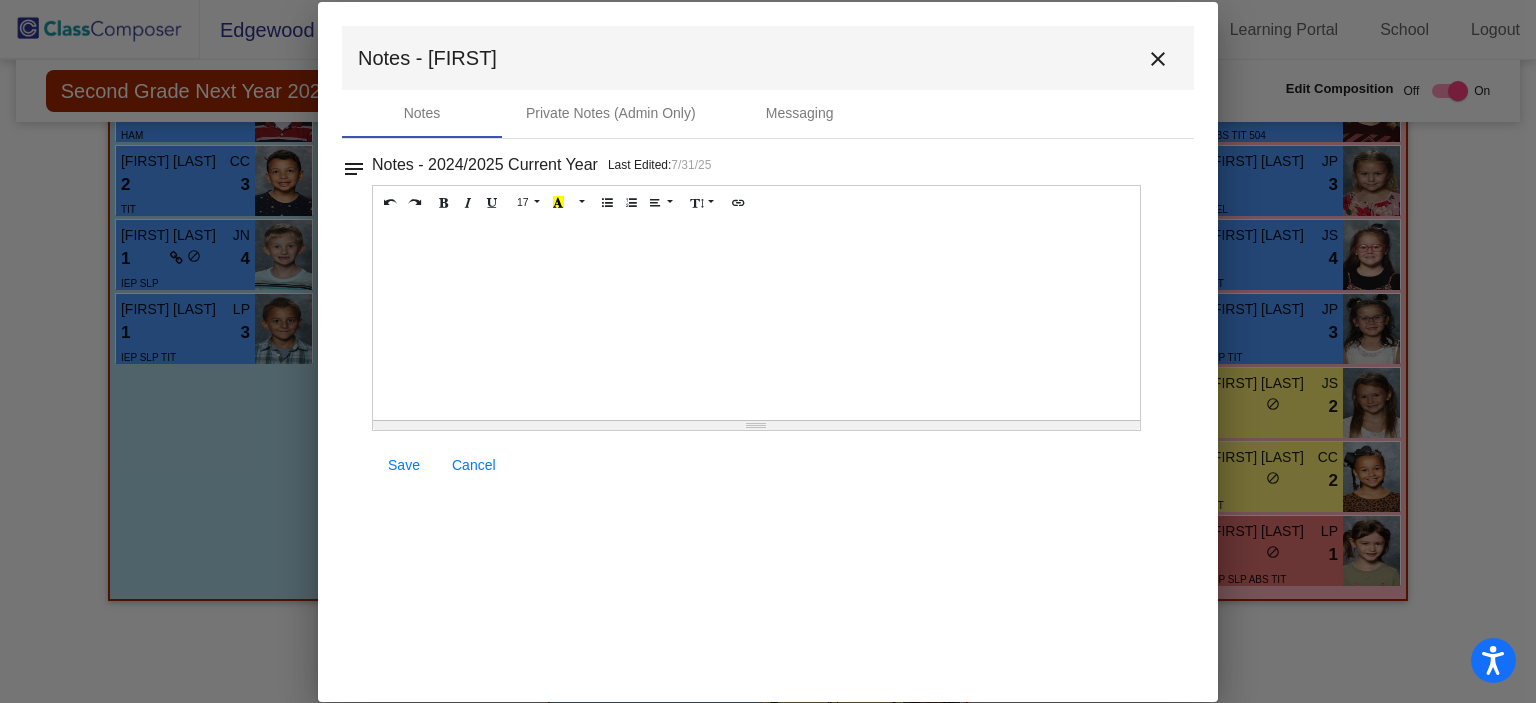 click at bounding box center (756, 320) 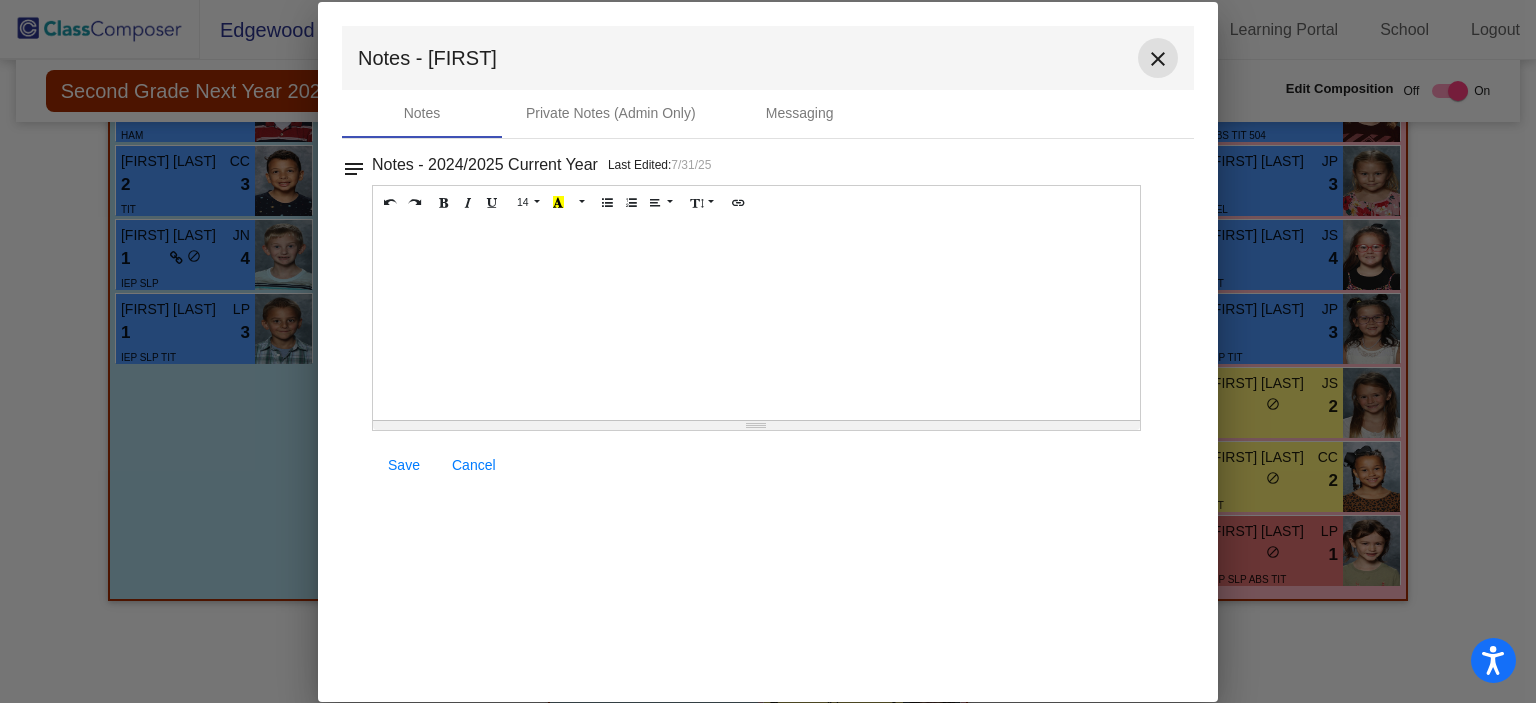click on "close" at bounding box center [1158, 59] 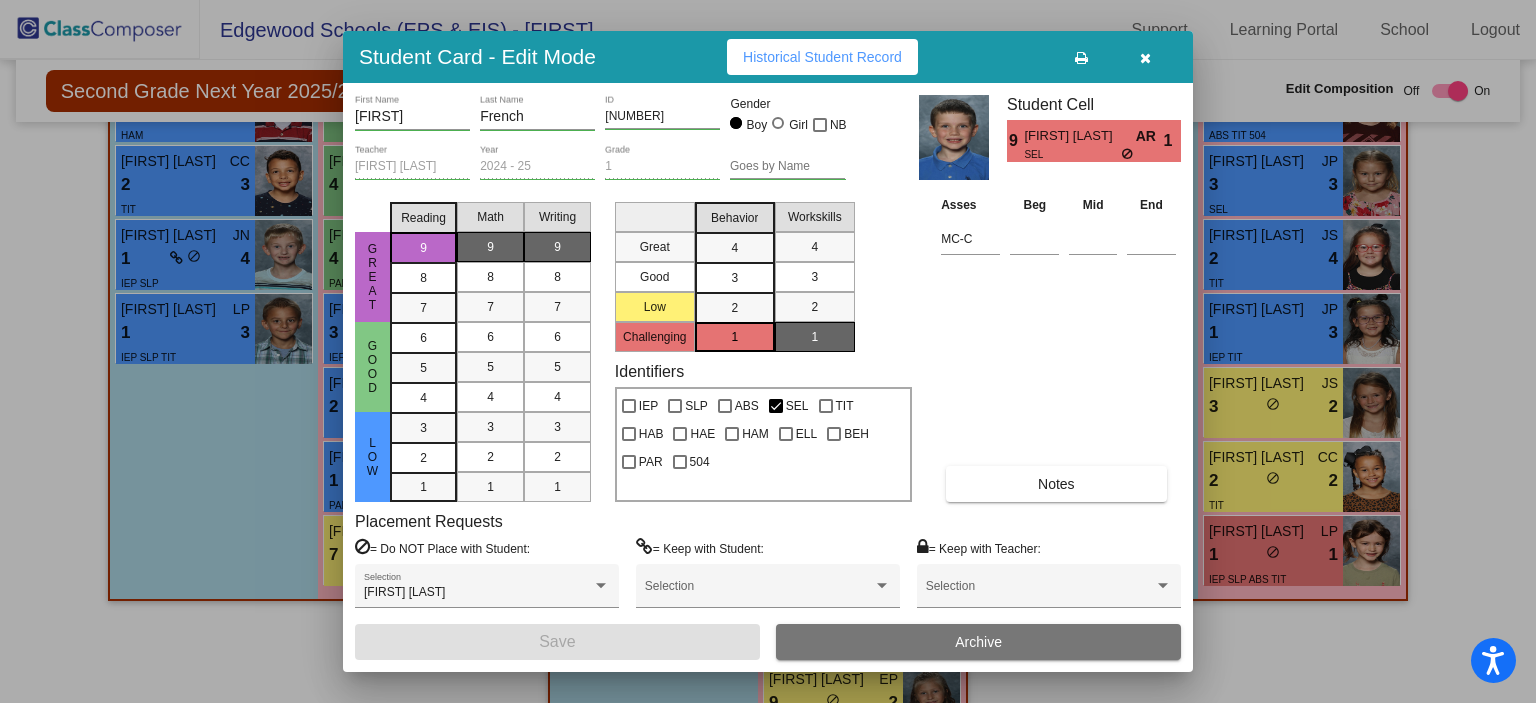 type 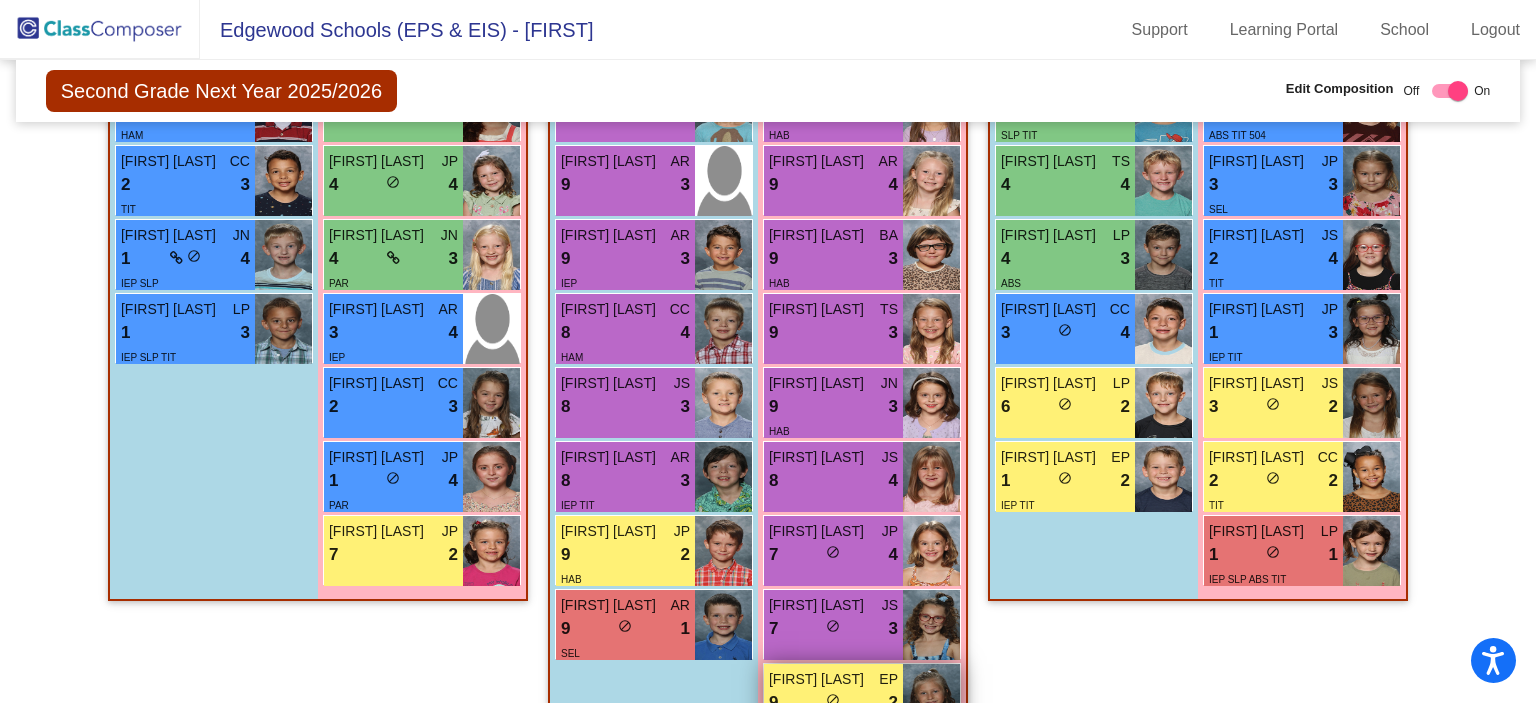 click on "[FIRST] [LAST] EP 9 lock do_not_disturb_alt 2 HAB BEH" at bounding box center (833, 699) 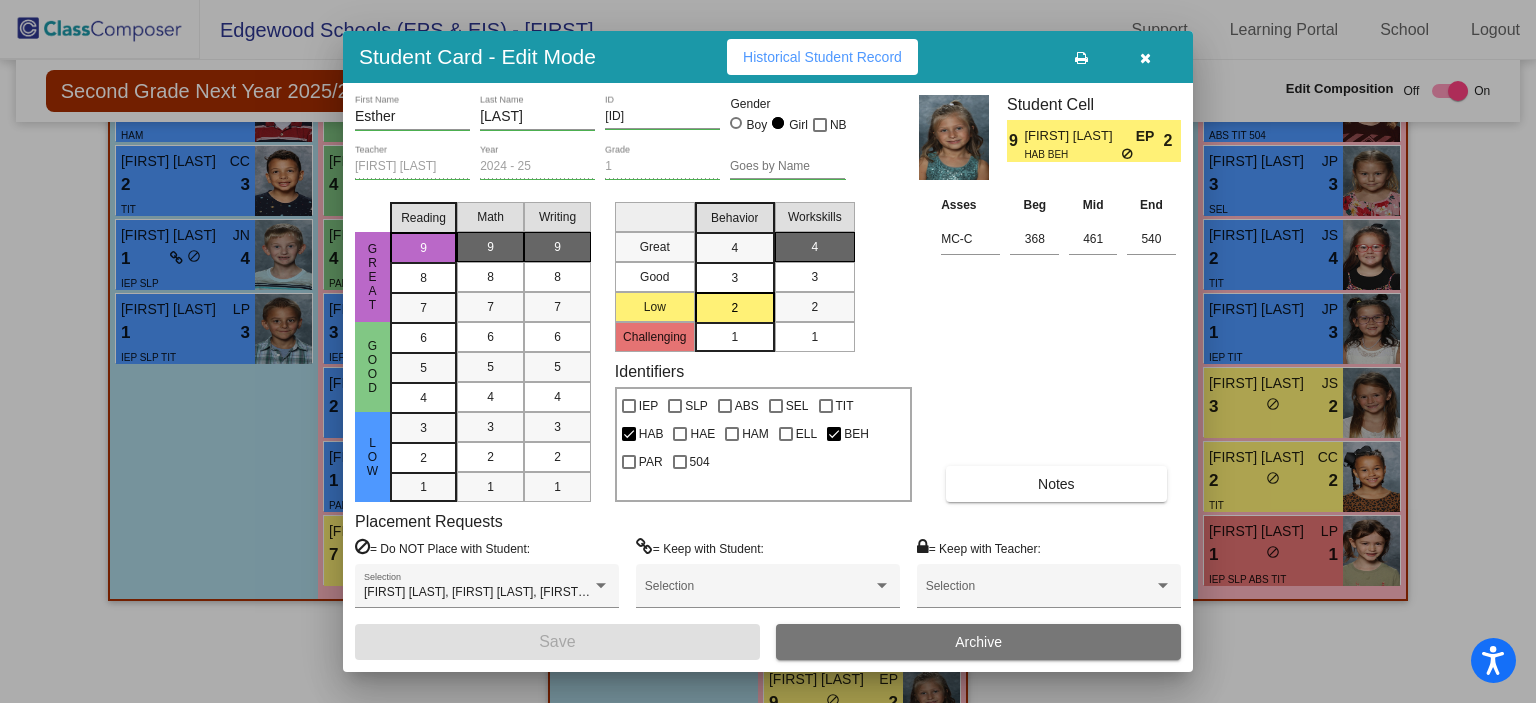 click on "Notes" at bounding box center [1056, 484] 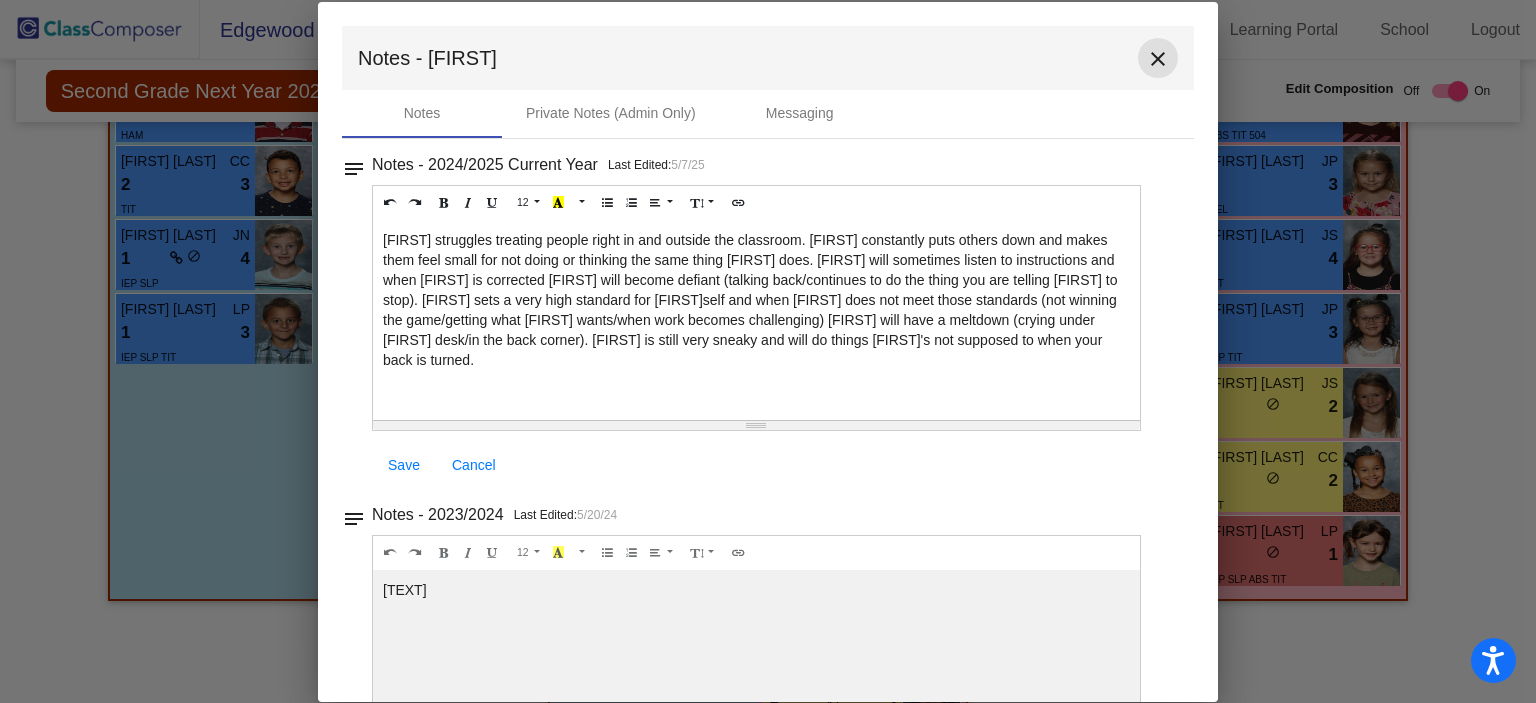click on "close" at bounding box center (1158, 59) 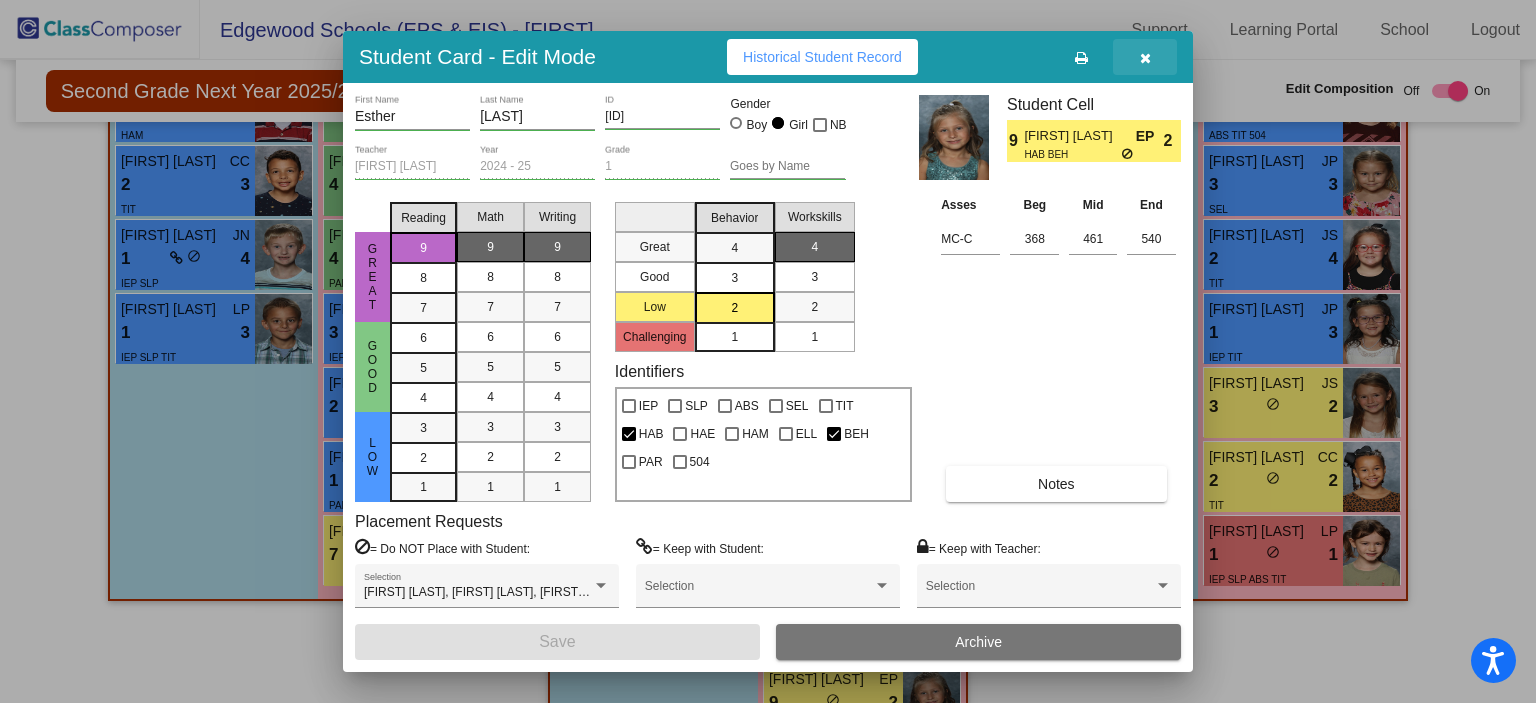 click at bounding box center (1145, 57) 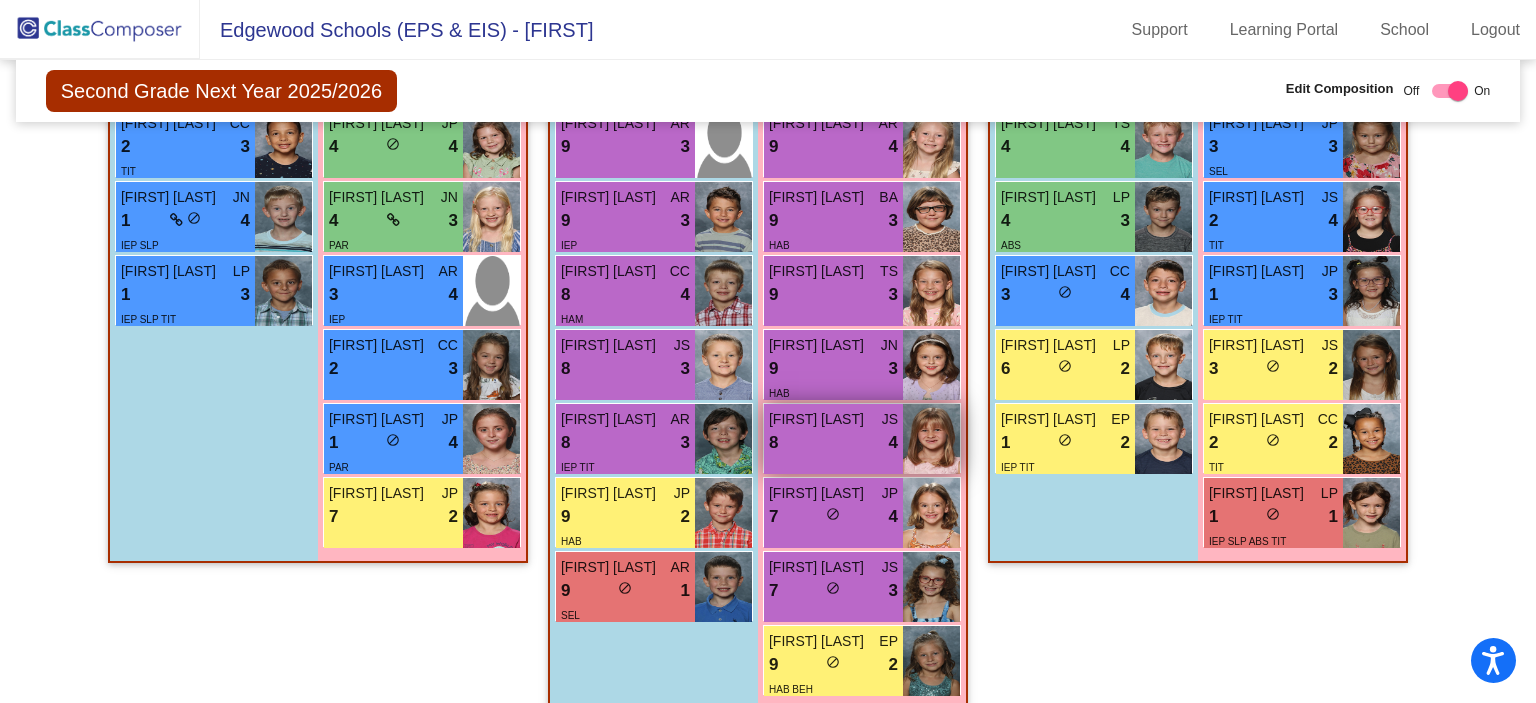 scroll, scrollTop: 3234, scrollLeft: 0, axis: vertical 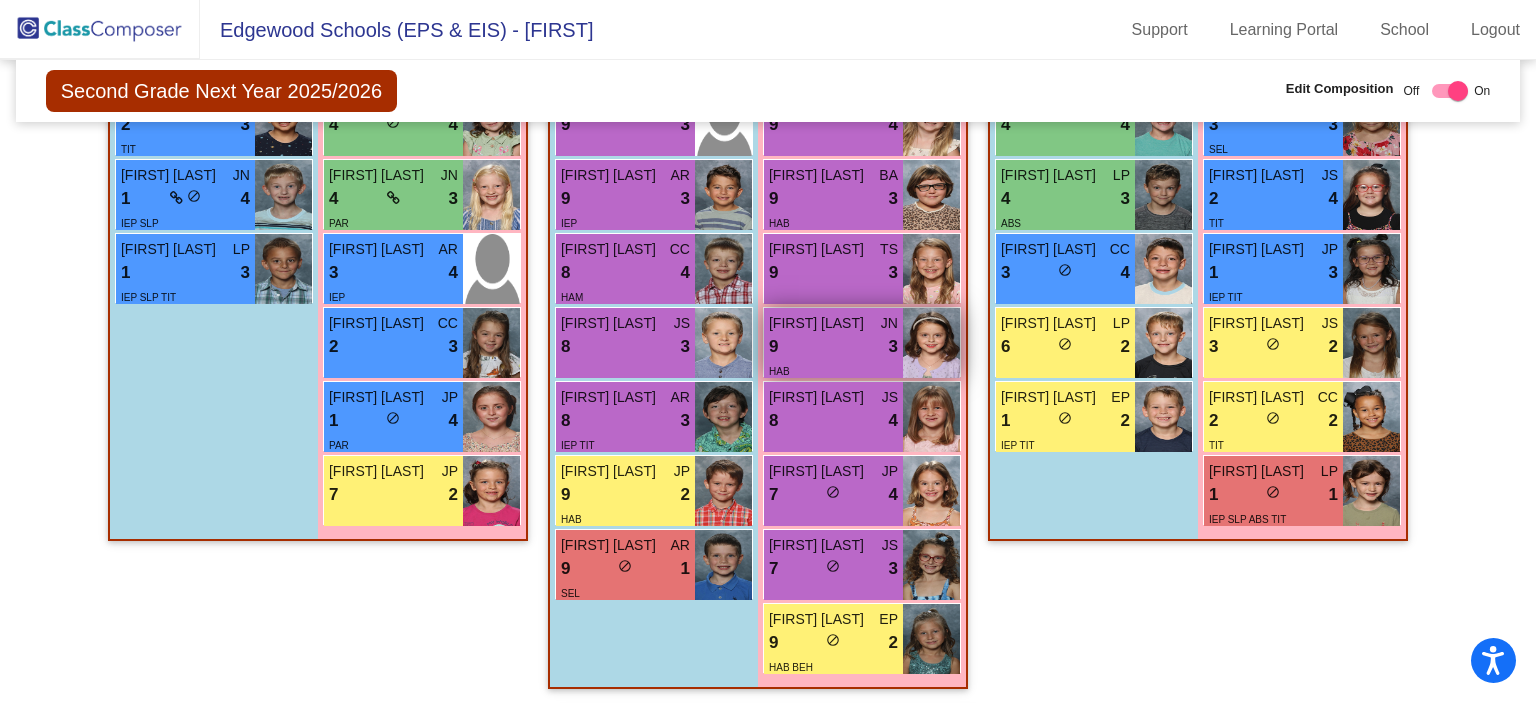 click on "9 lock do_not_disturb_alt 3" at bounding box center [833, 347] 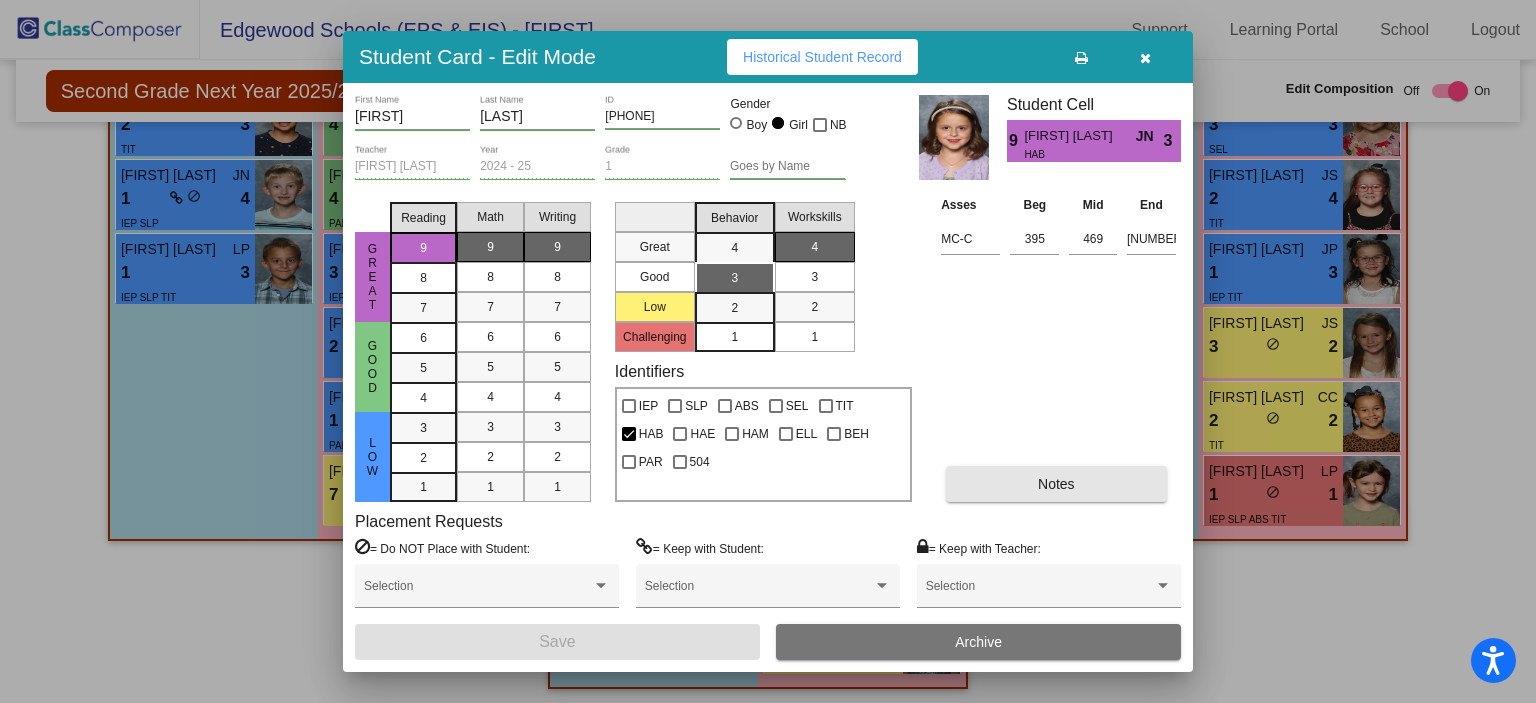 click on "Notes" at bounding box center [1056, 484] 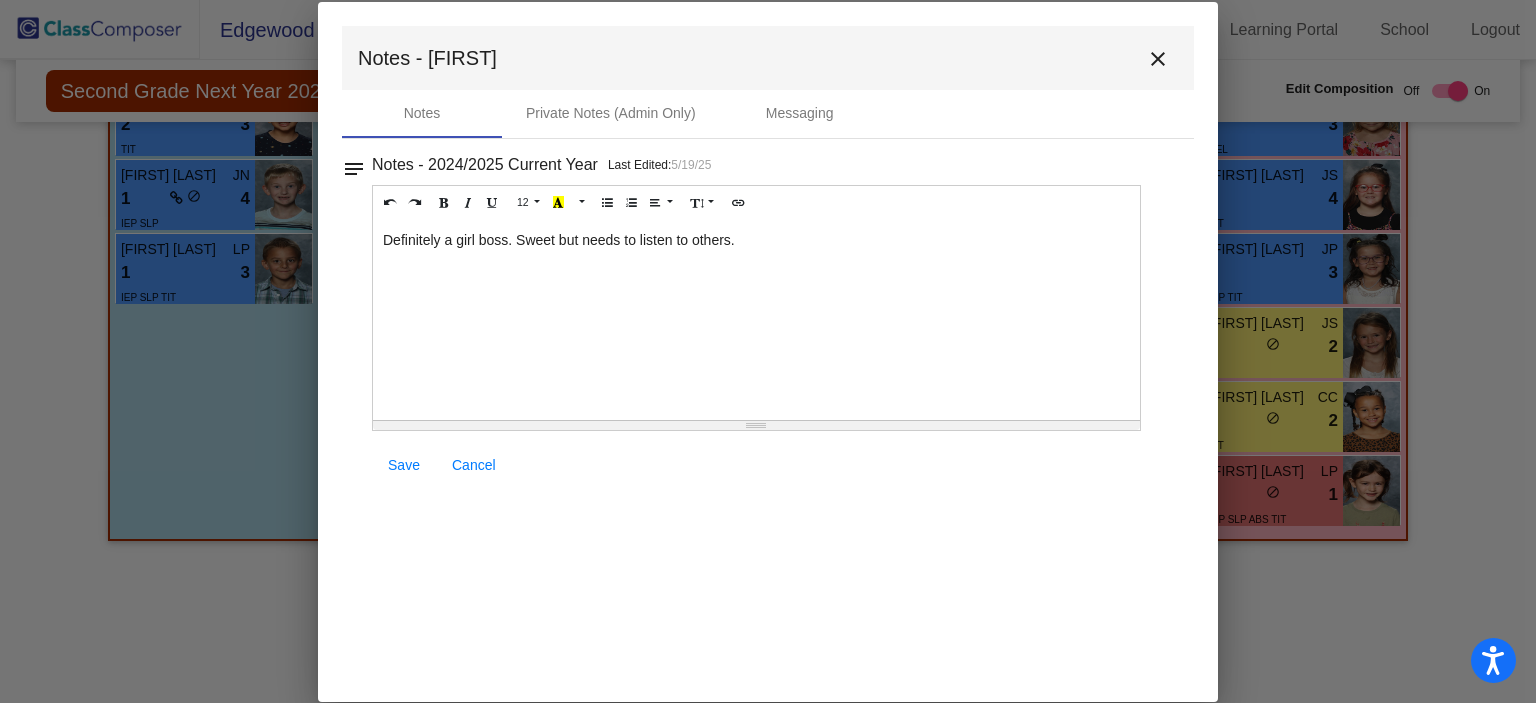 click on "close" at bounding box center [1158, 59] 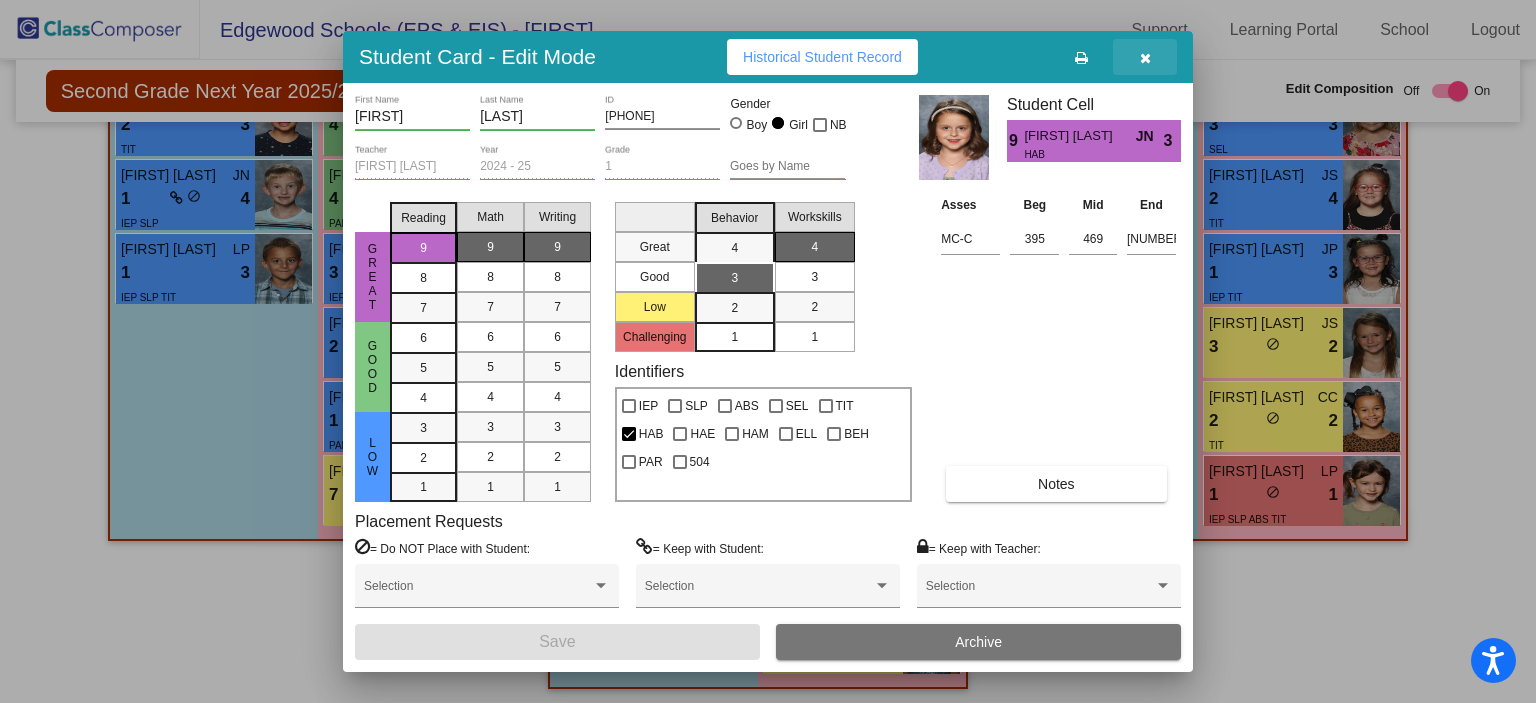click at bounding box center [1145, 57] 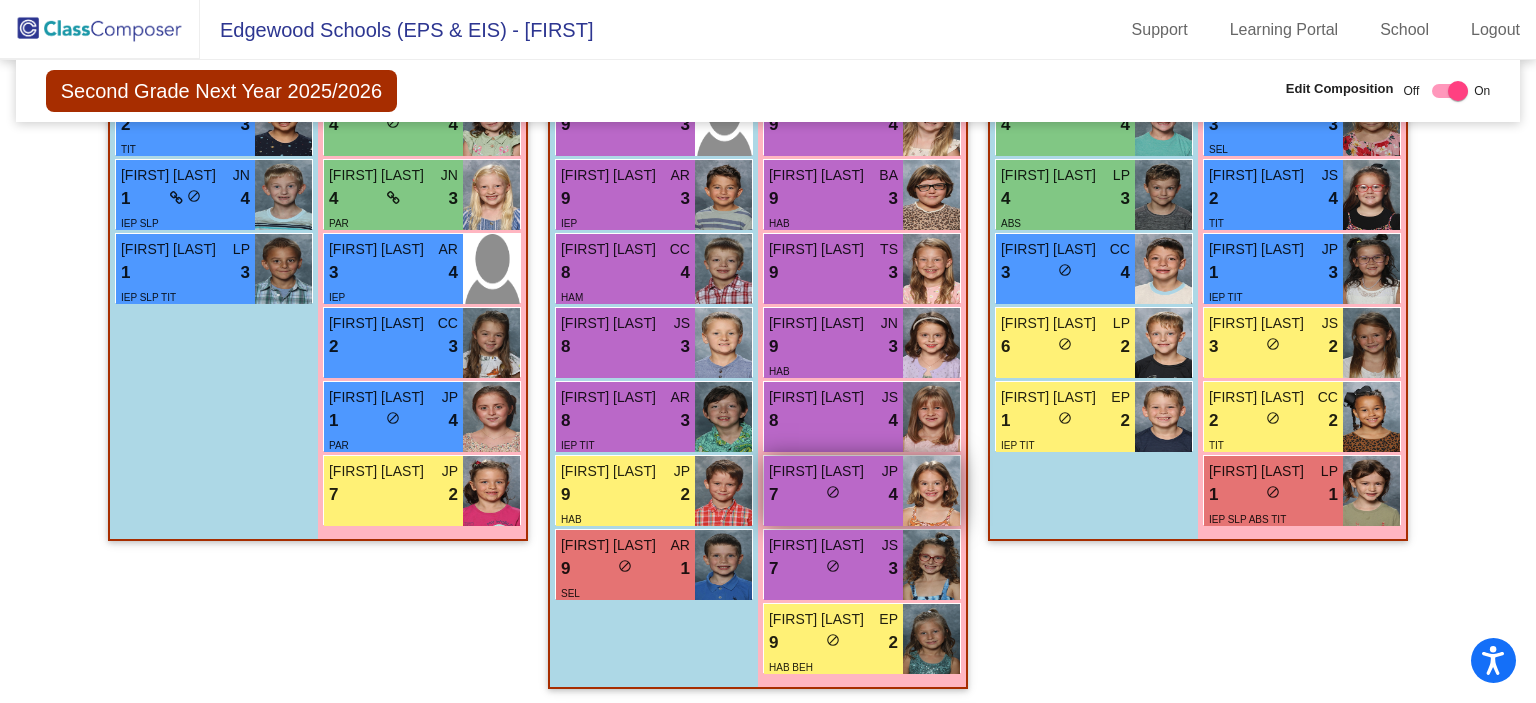 click on "7 lock do_not_disturb_alt 4" at bounding box center (833, 495) 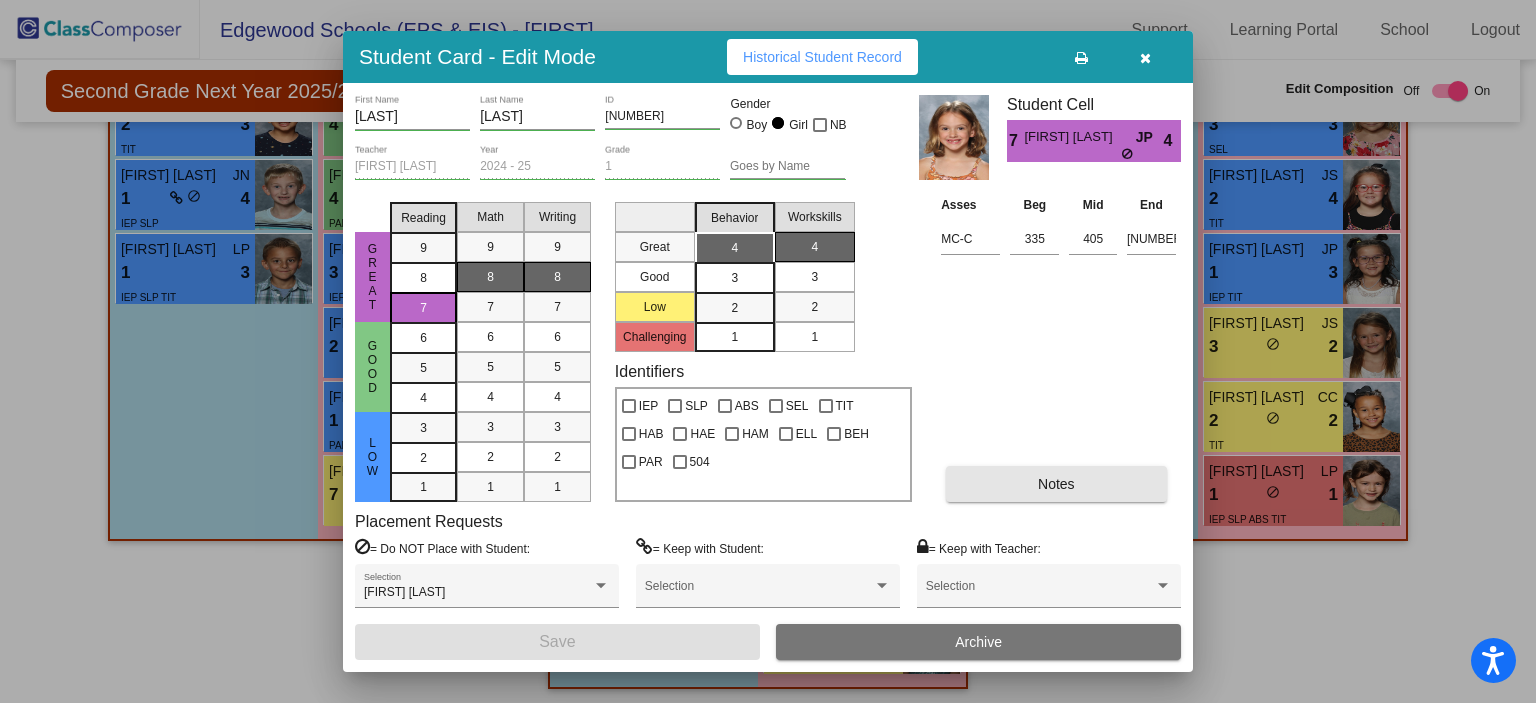 click on "Notes" at bounding box center [1056, 484] 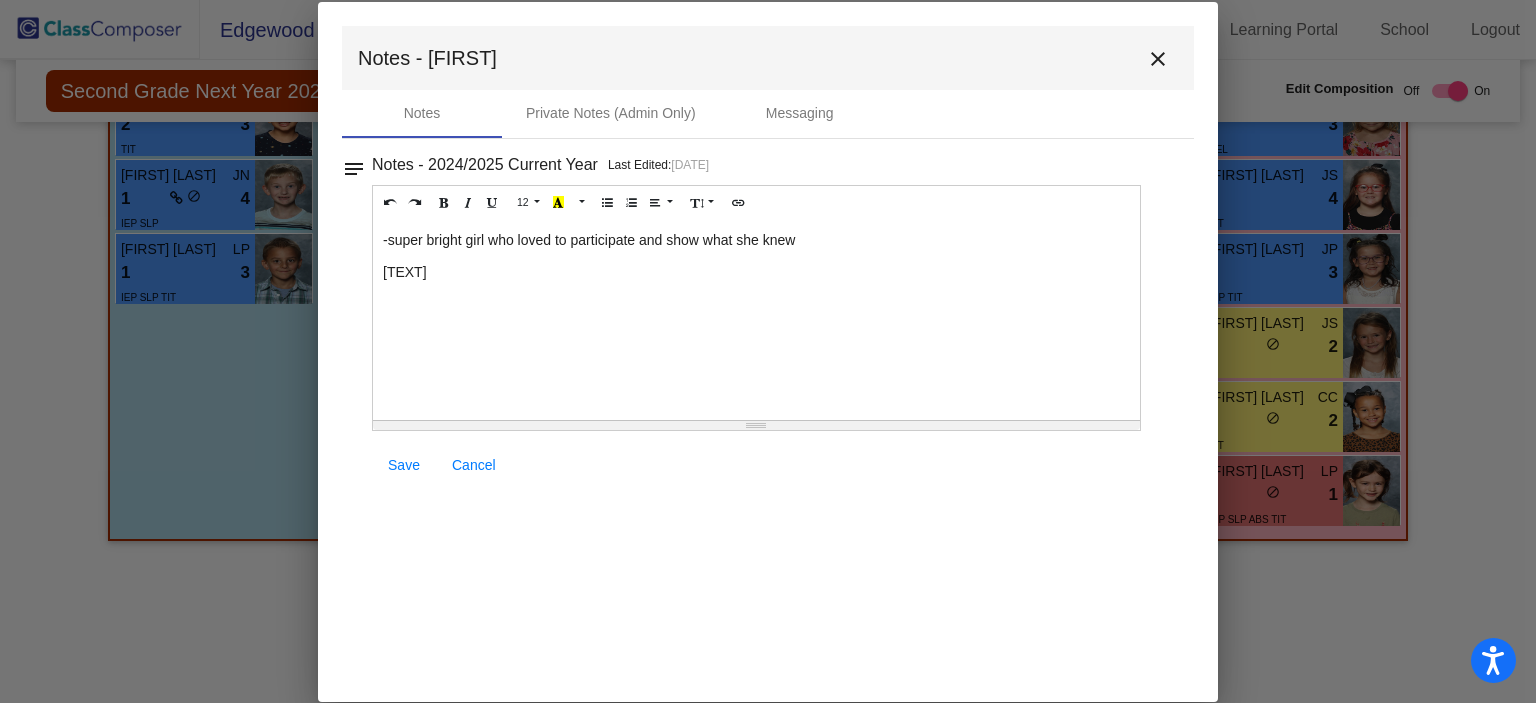 click on "close" at bounding box center (1158, 59) 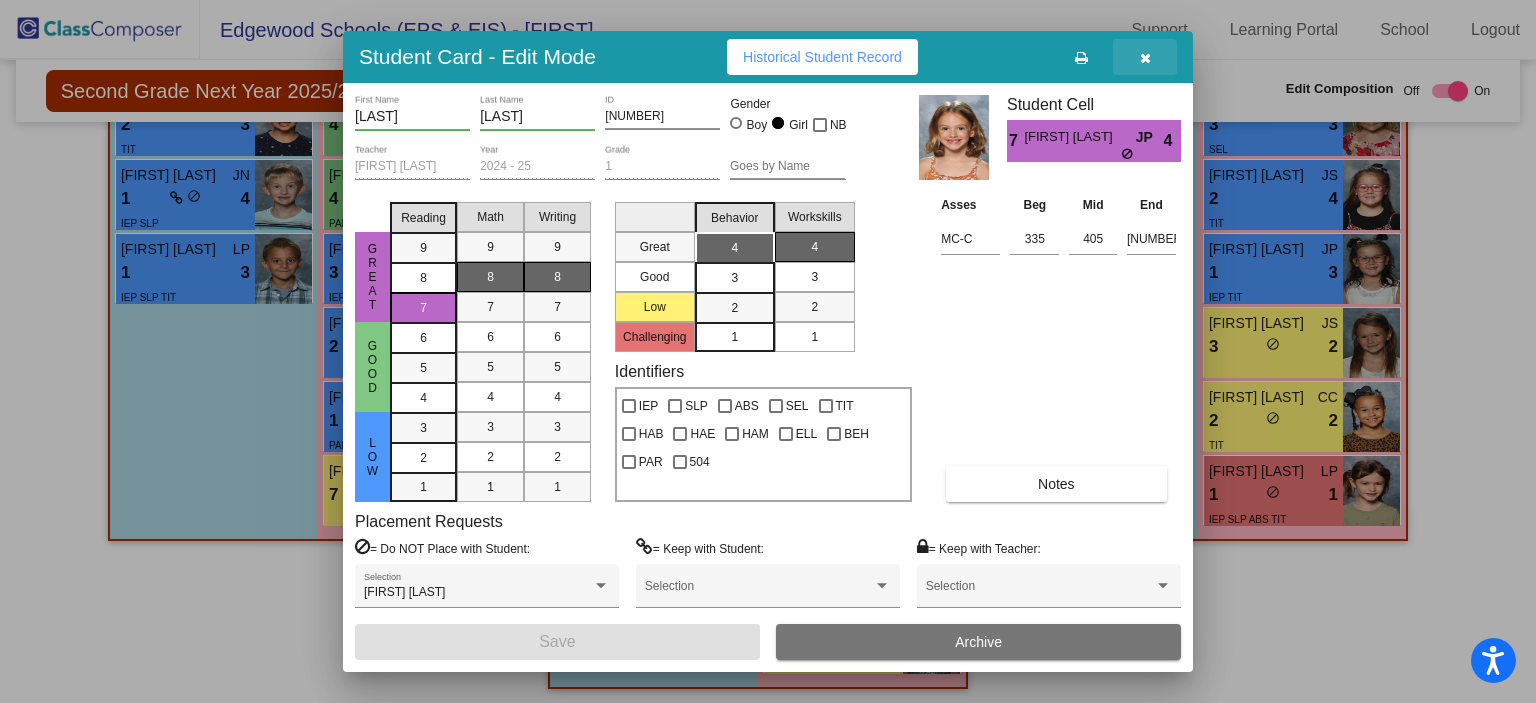 click at bounding box center [1145, 57] 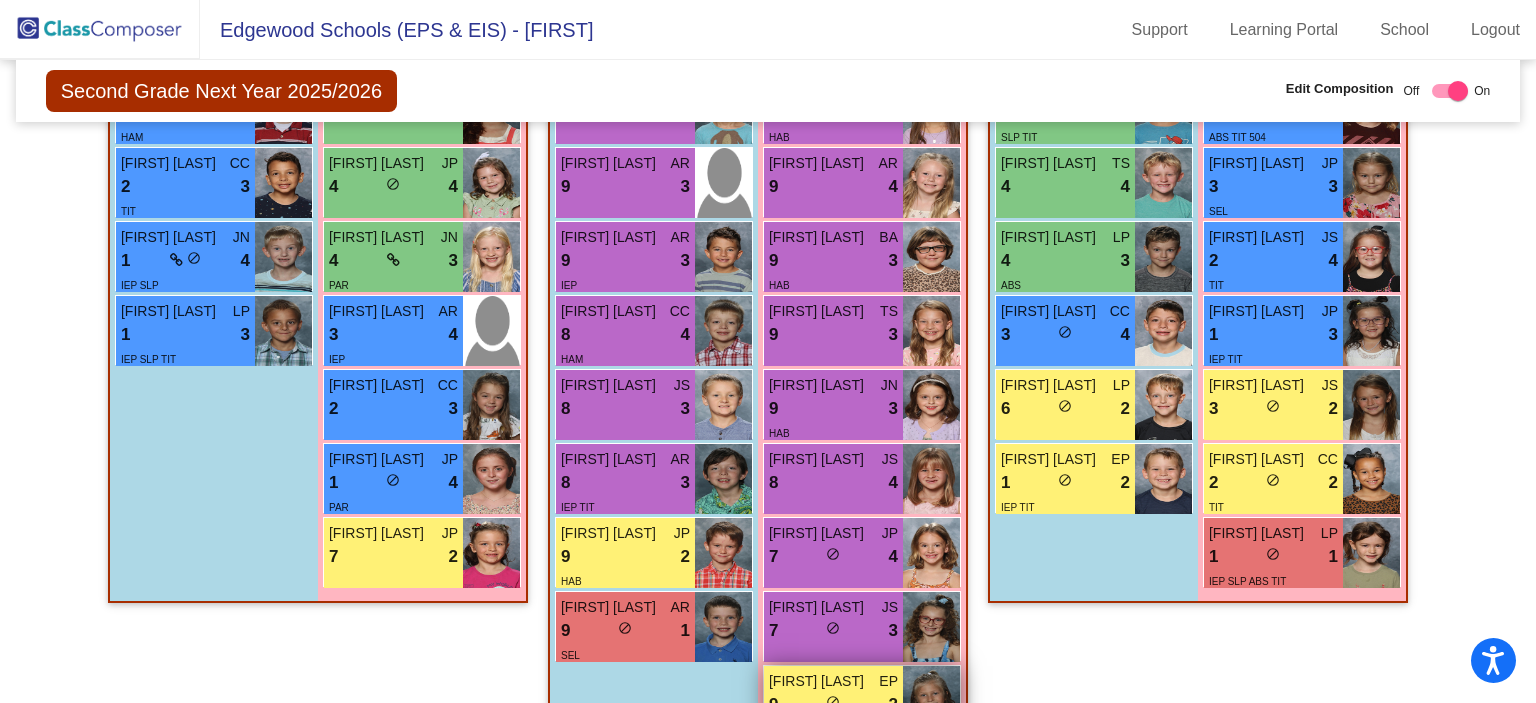 scroll, scrollTop: 3280, scrollLeft: 0, axis: vertical 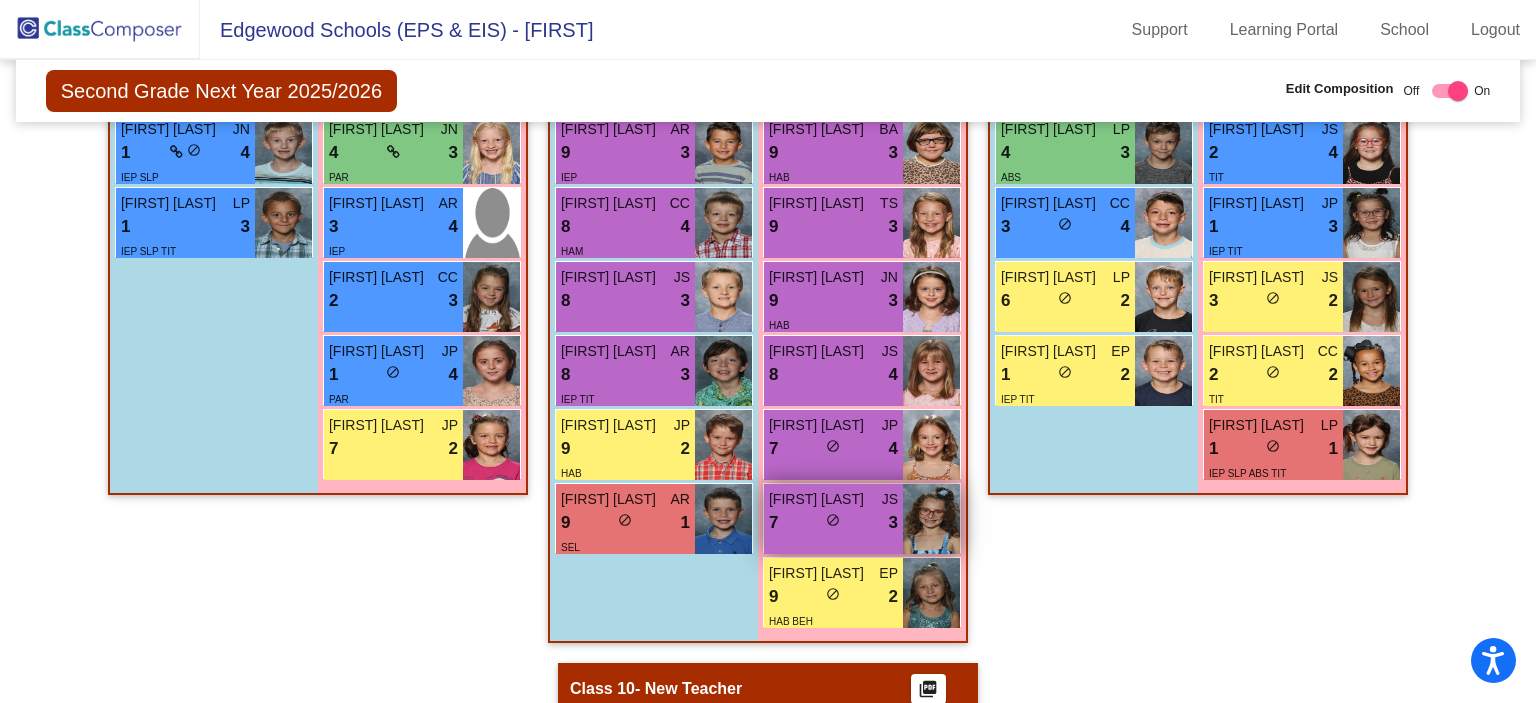 click on "[FIRST] [LAST] JS 7 lock do_not_disturb_alt 3" at bounding box center [833, 519] 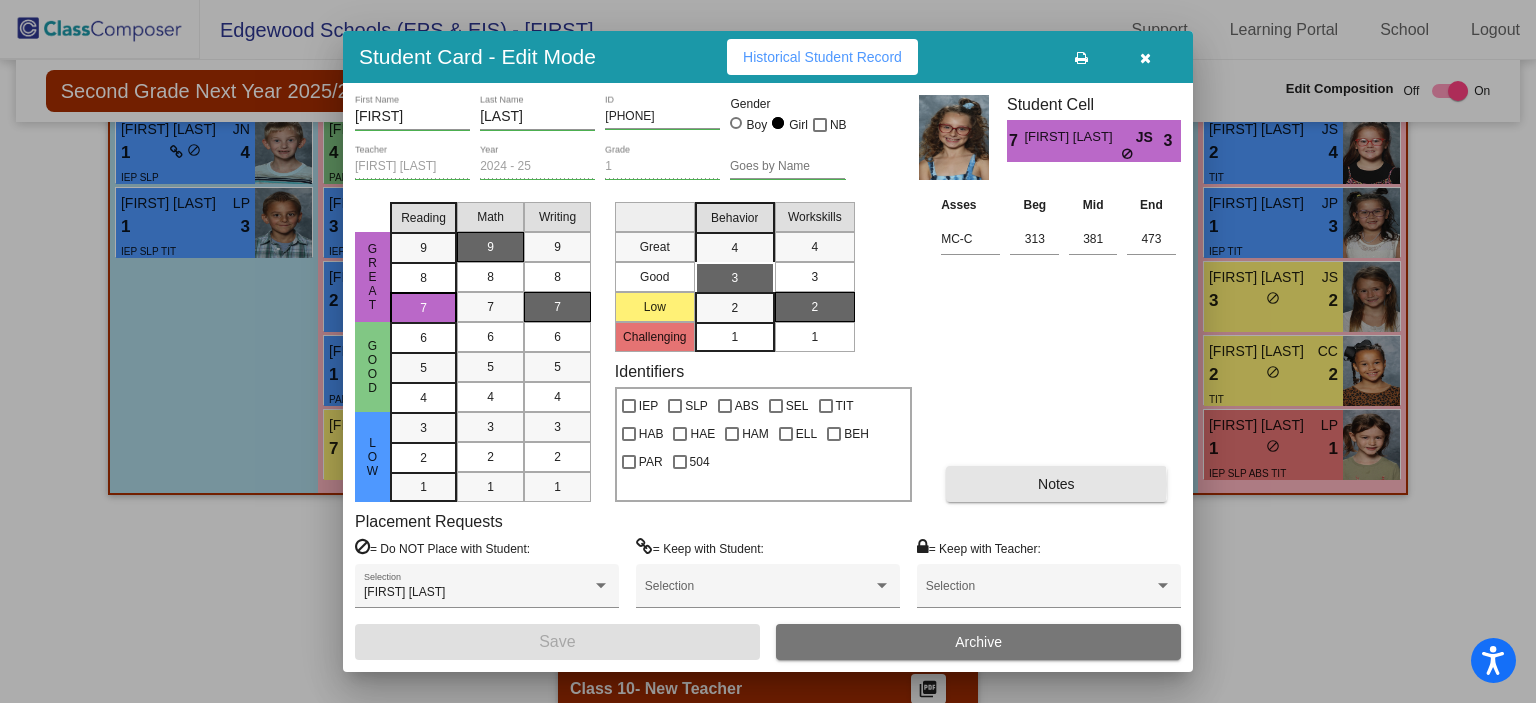 click on "Notes" at bounding box center [1056, 484] 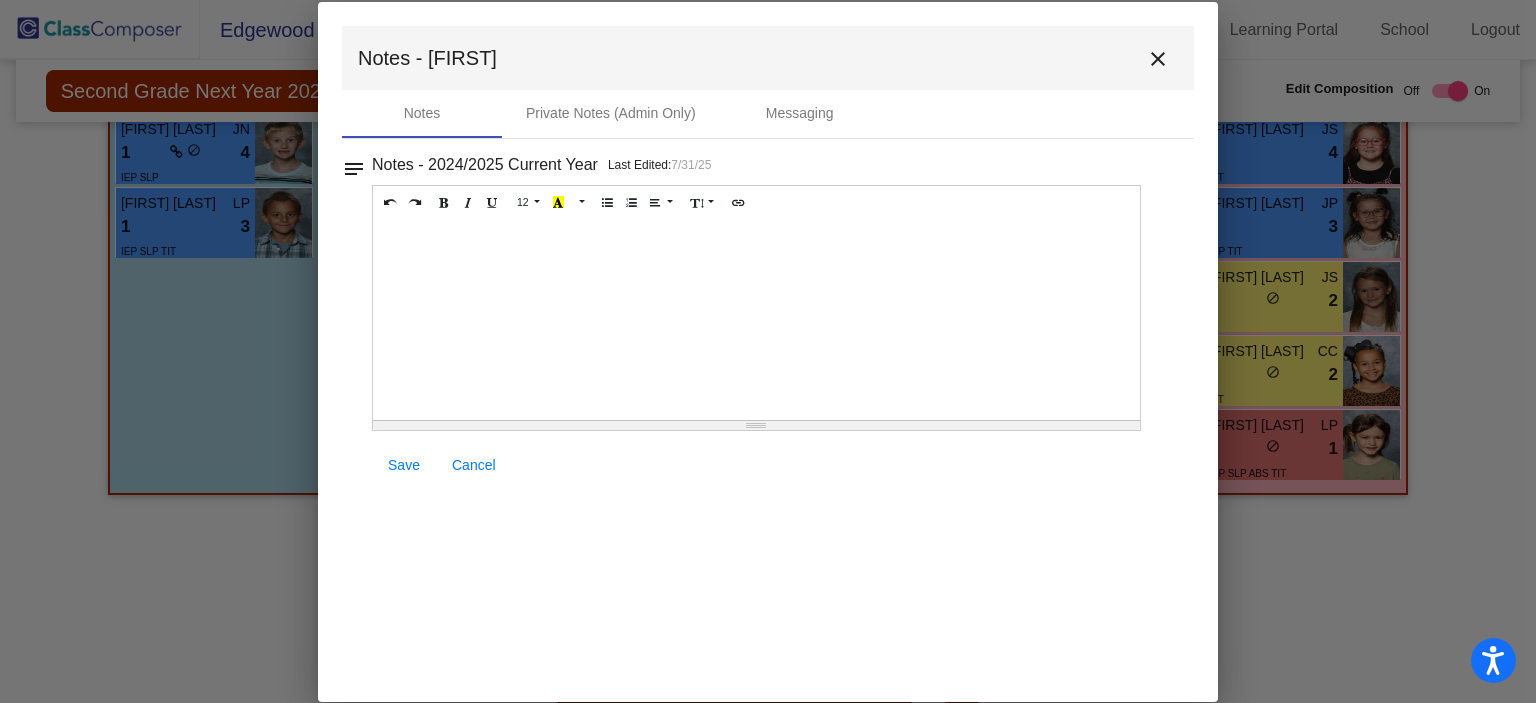 click on "close" at bounding box center [1158, 59] 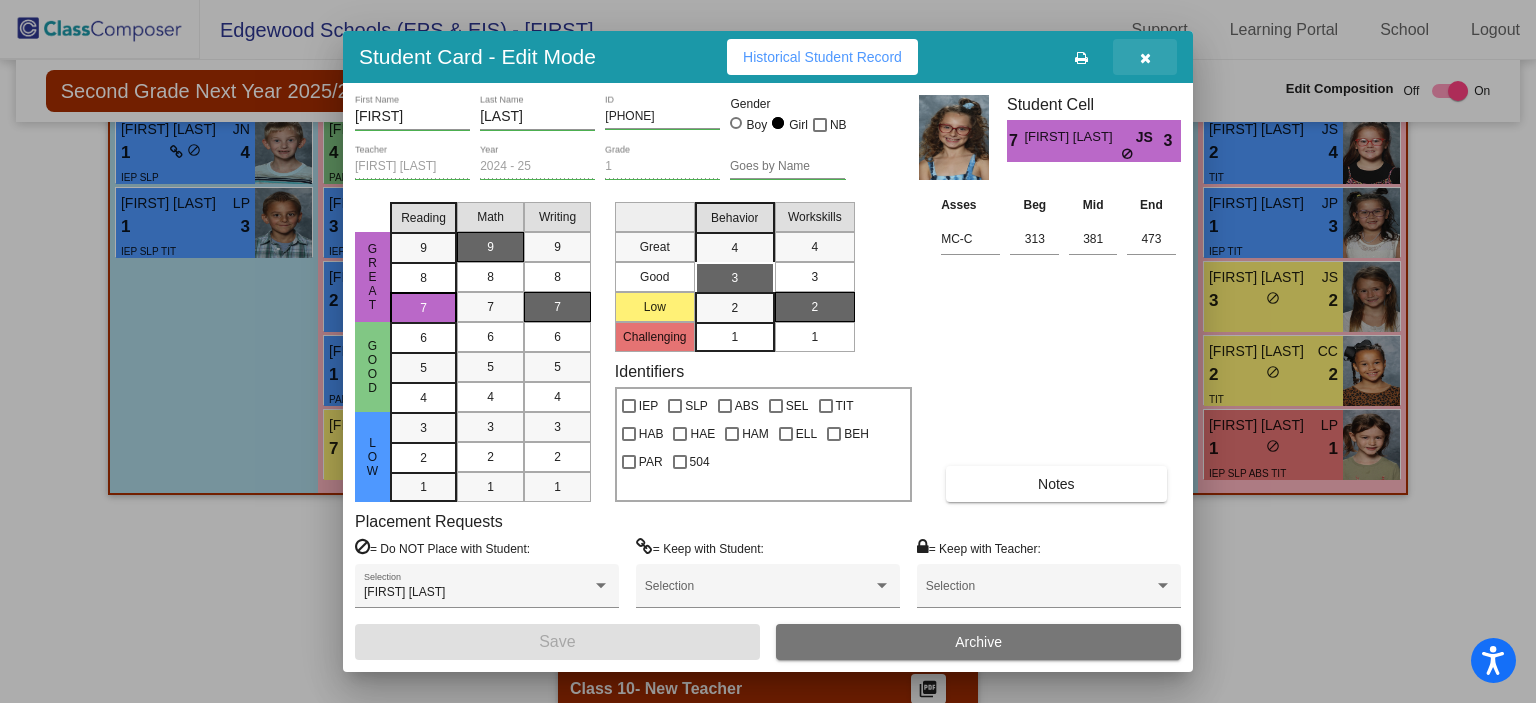 click at bounding box center [1145, 58] 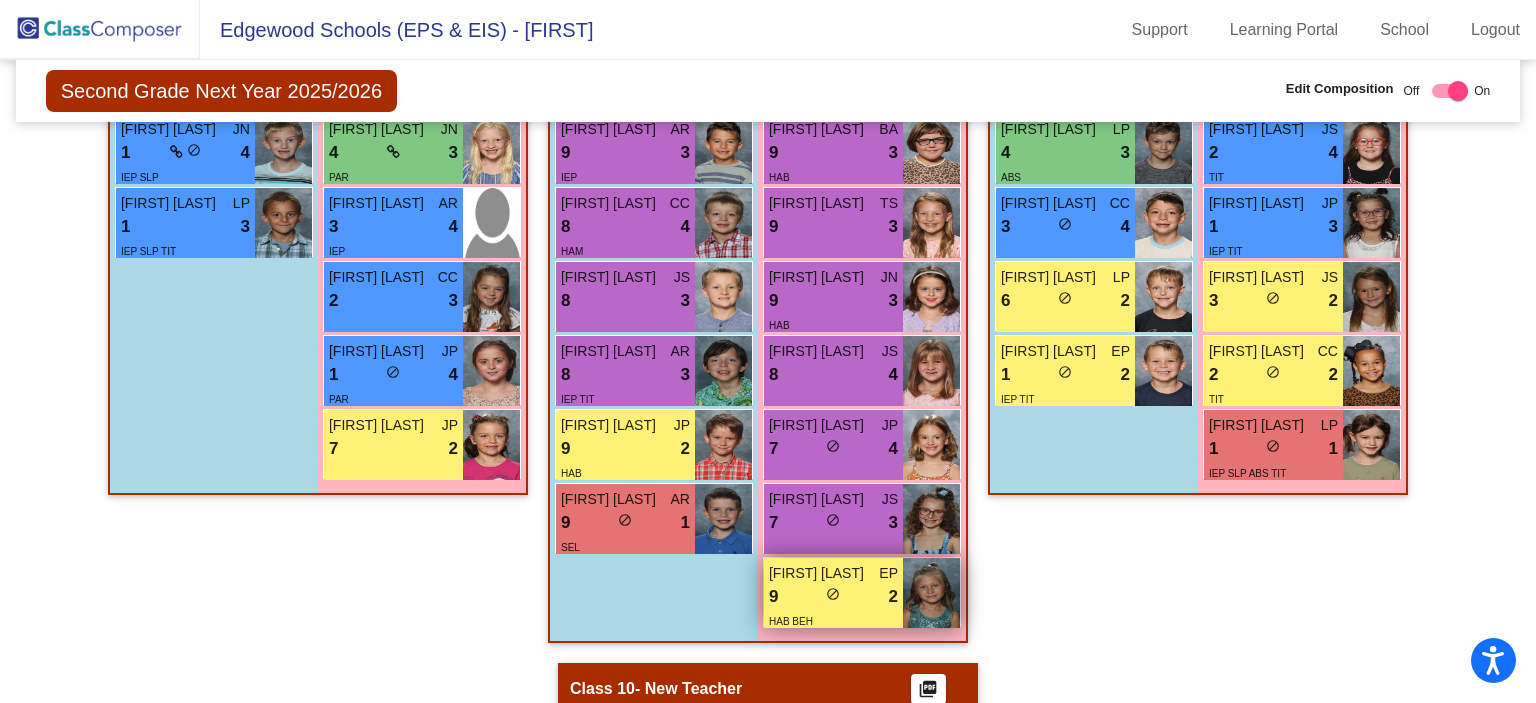 click on "HAB BEH" at bounding box center [833, 620] 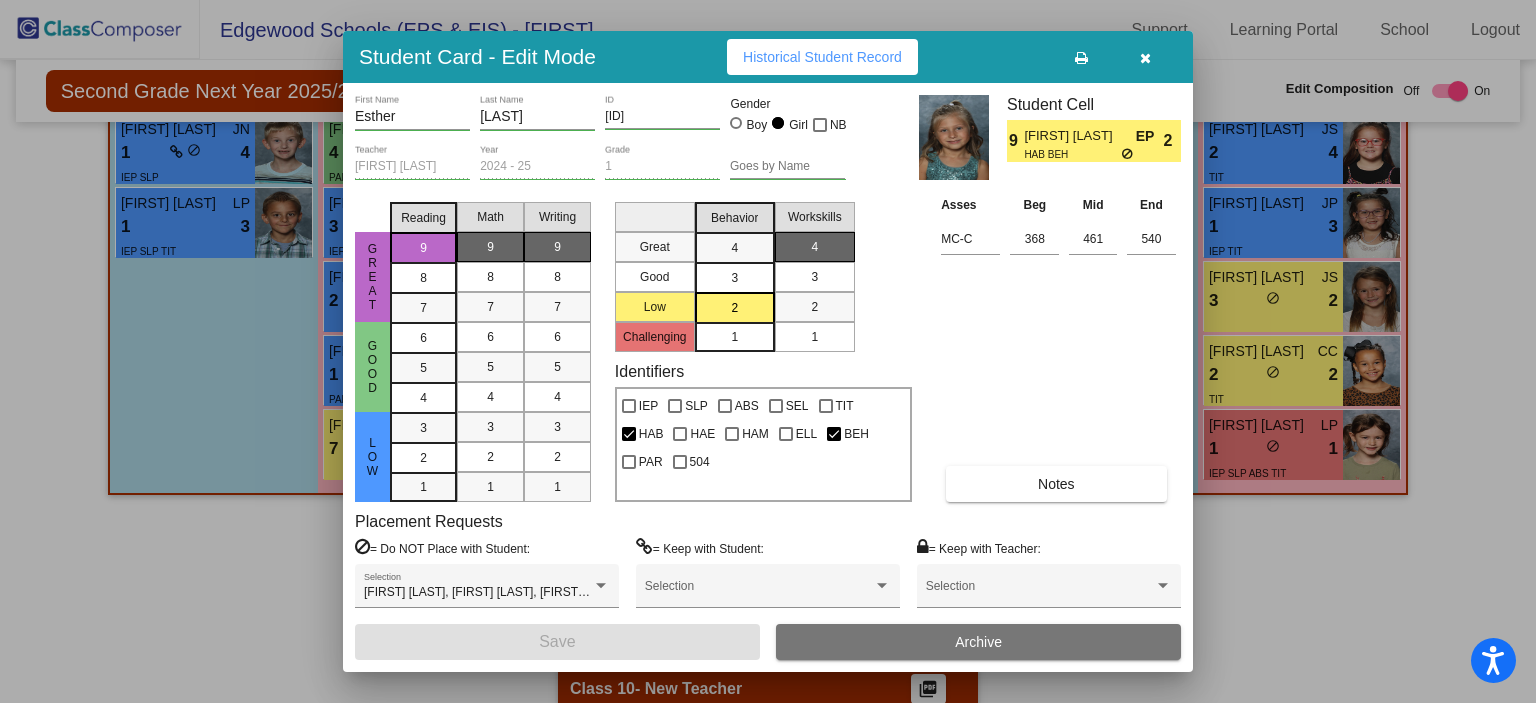 click on "Notes" at bounding box center (1056, 484) 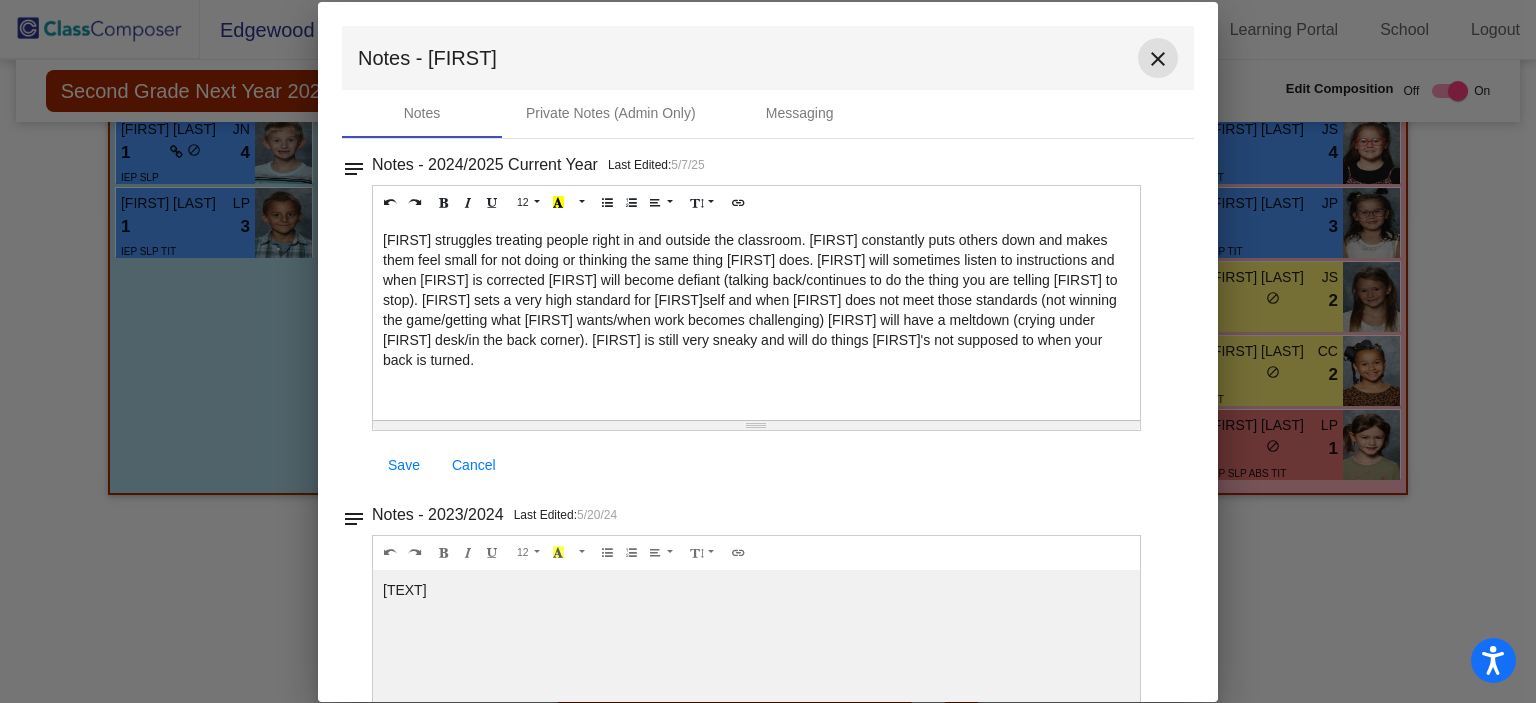 click on "close" at bounding box center (1158, 58) 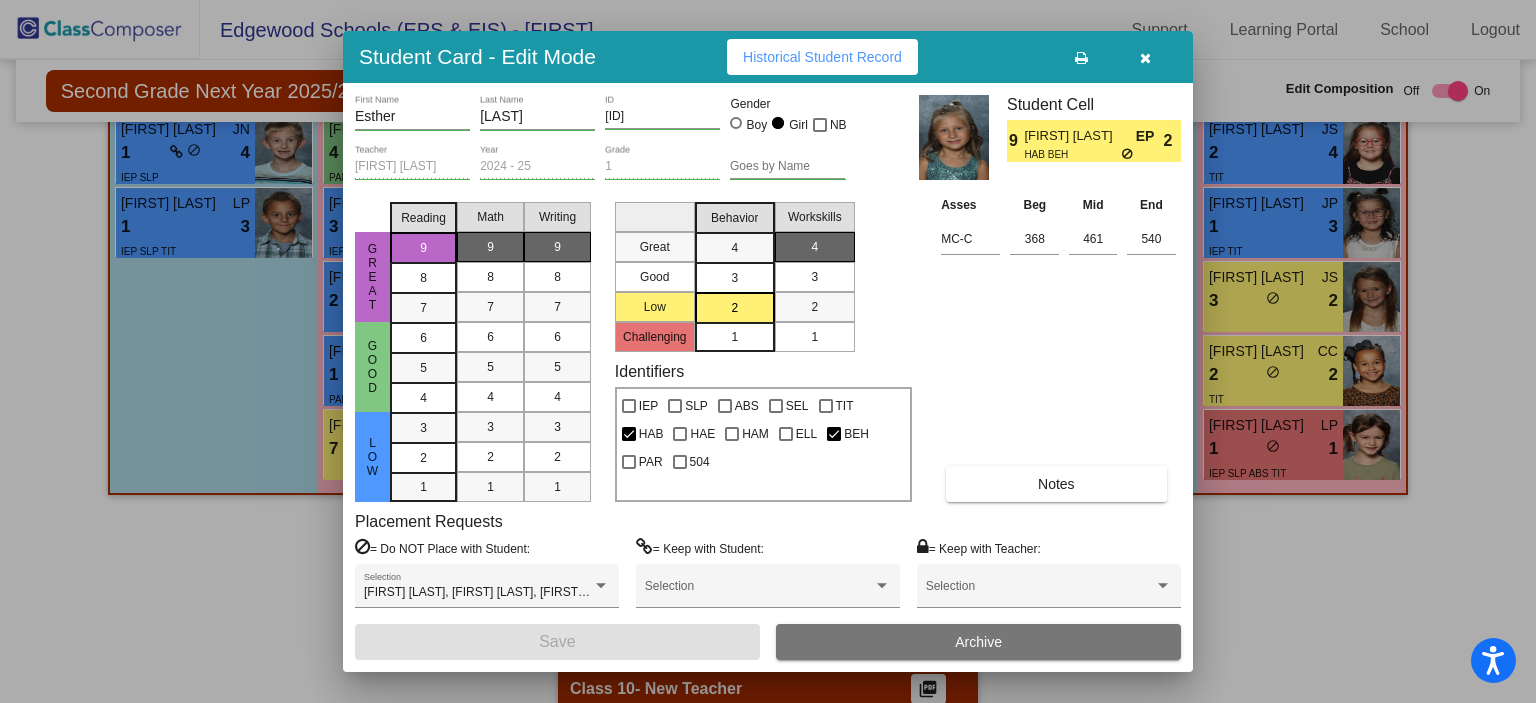 click at bounding box center (1145, 57) 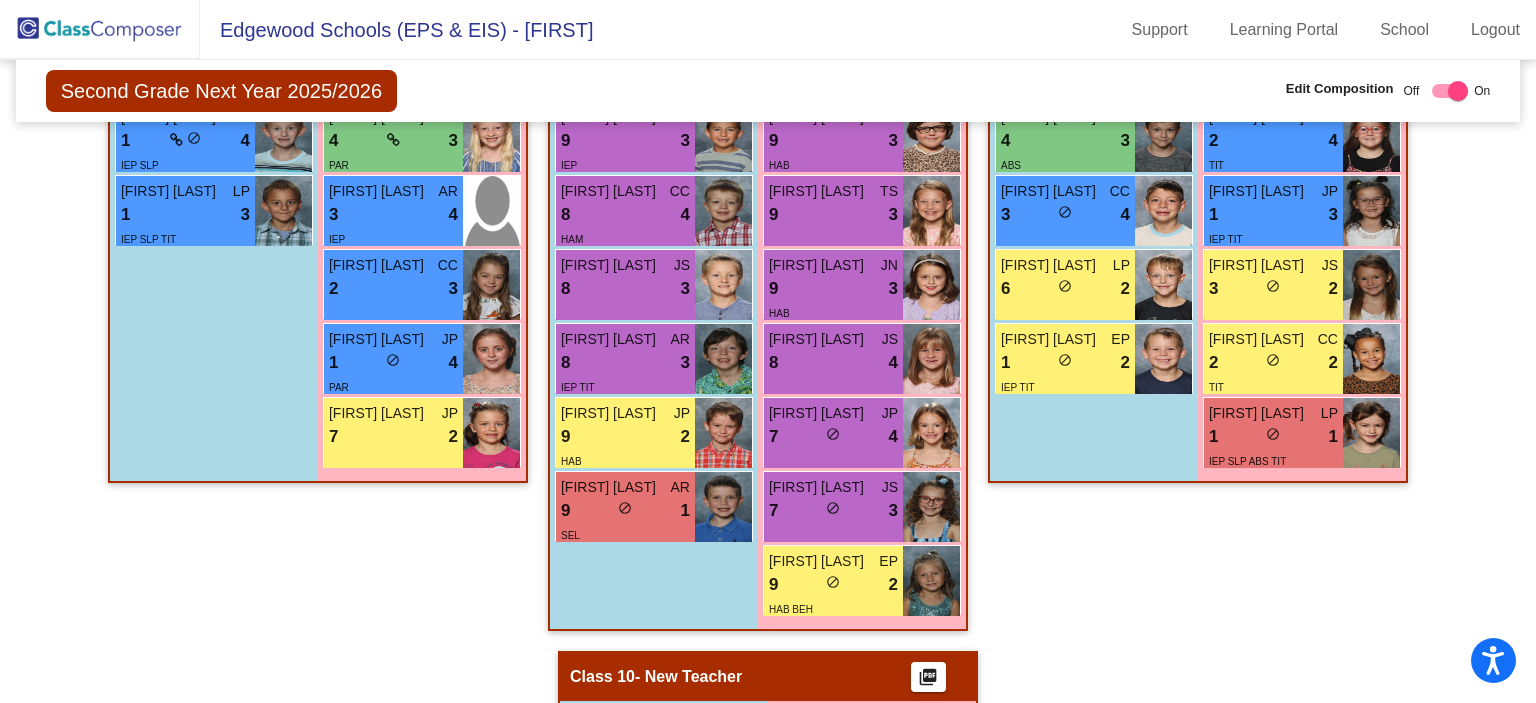 scroll, scrollTop: 3304, scrollLeft: 0, axis: vertical 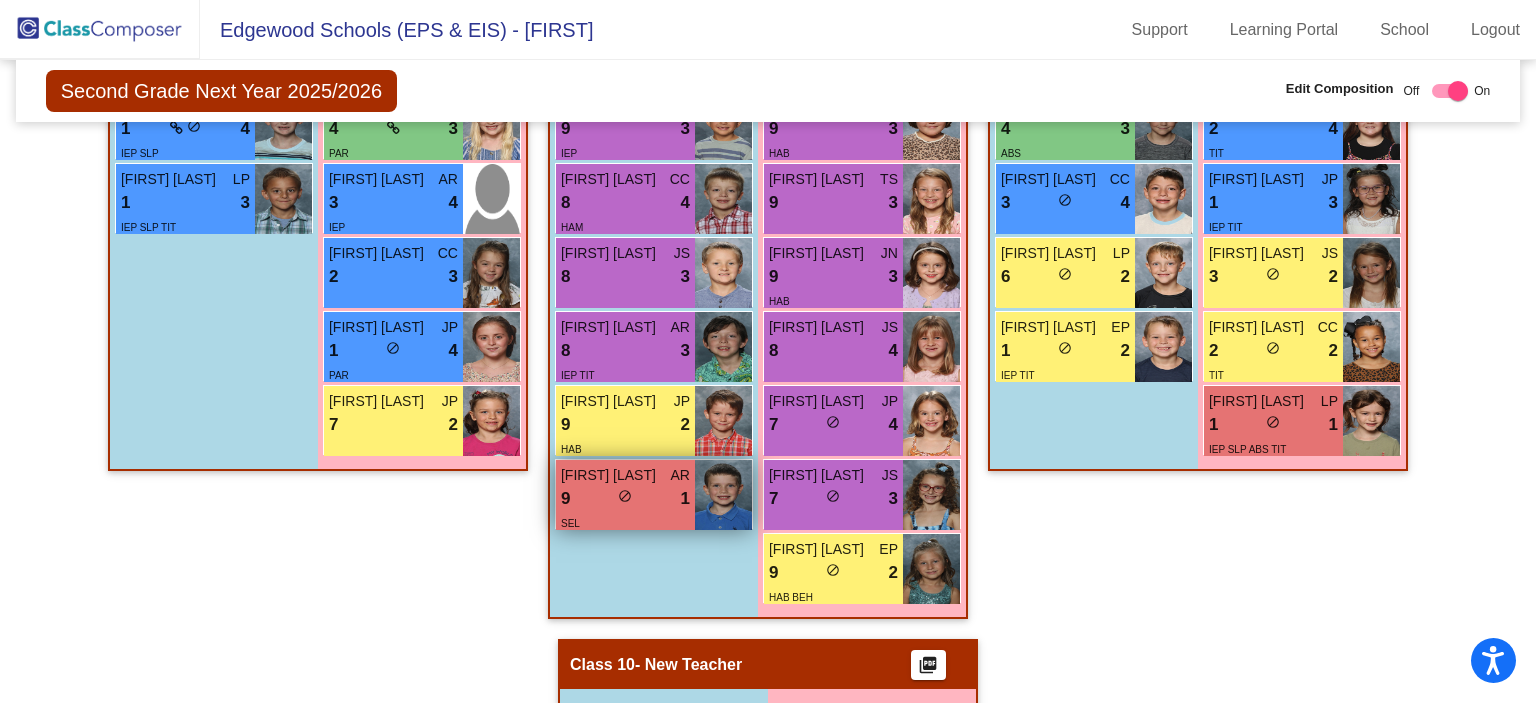 click on "[FIRST] [LAST]" at bounding box center (611, 475) 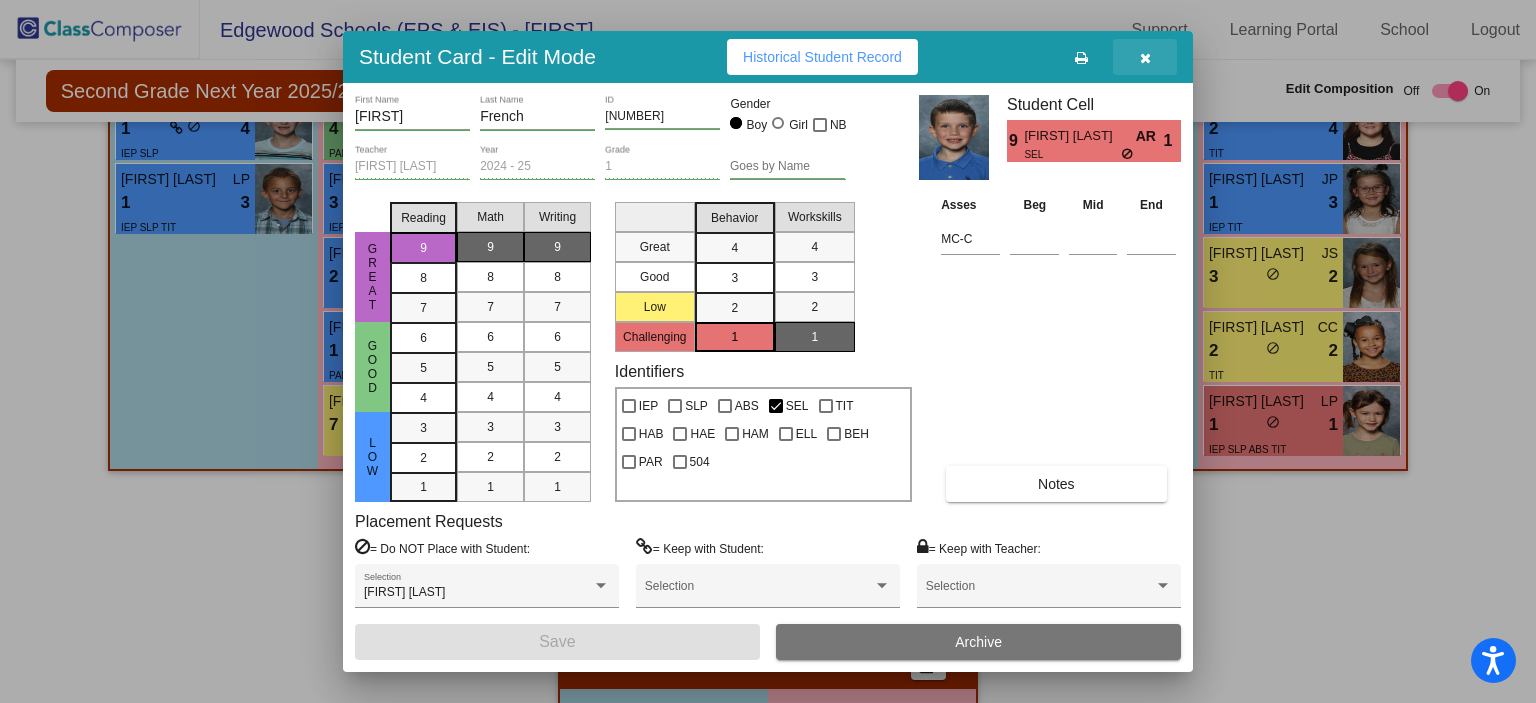 click at bounding box center [1145, 57] 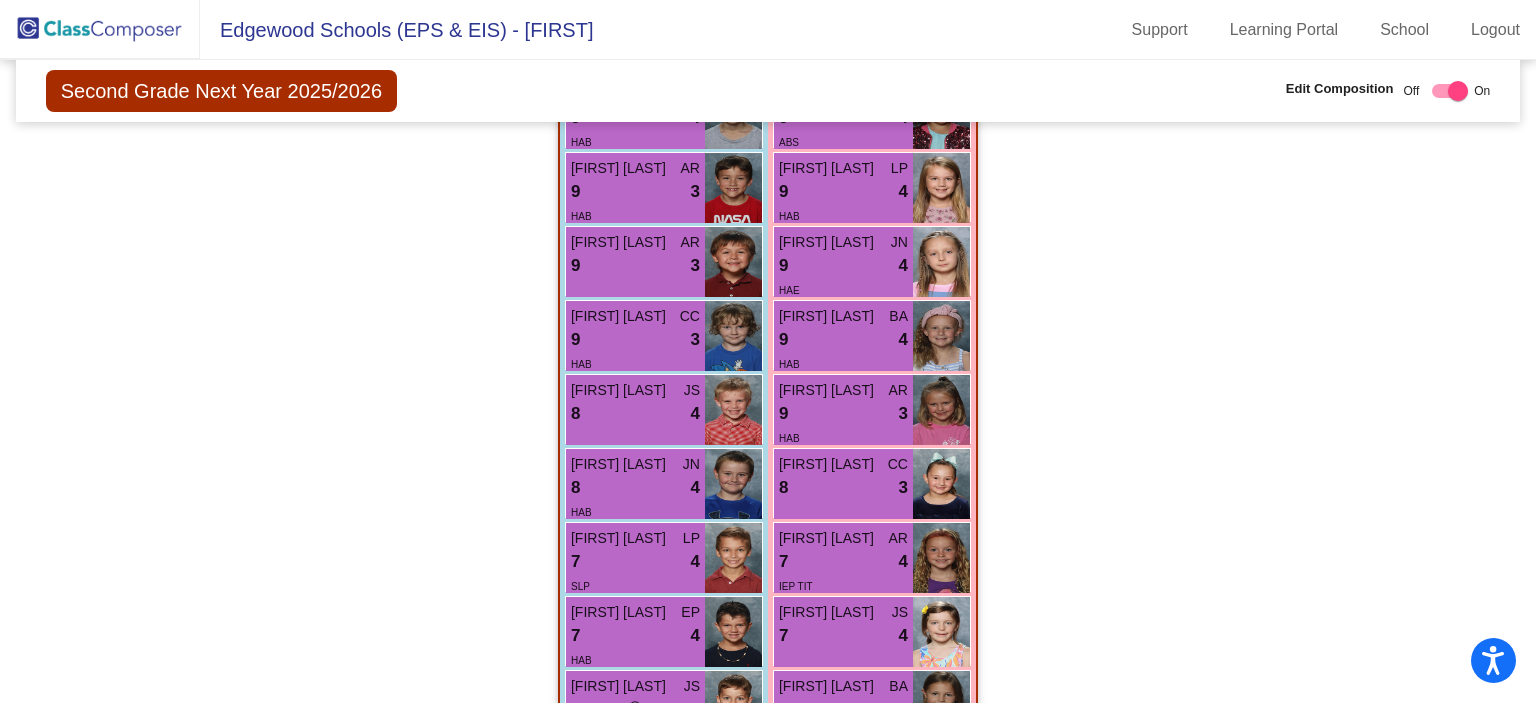 scroll, scrollTop: 3956, scrollLeft: 0, axis: vertical 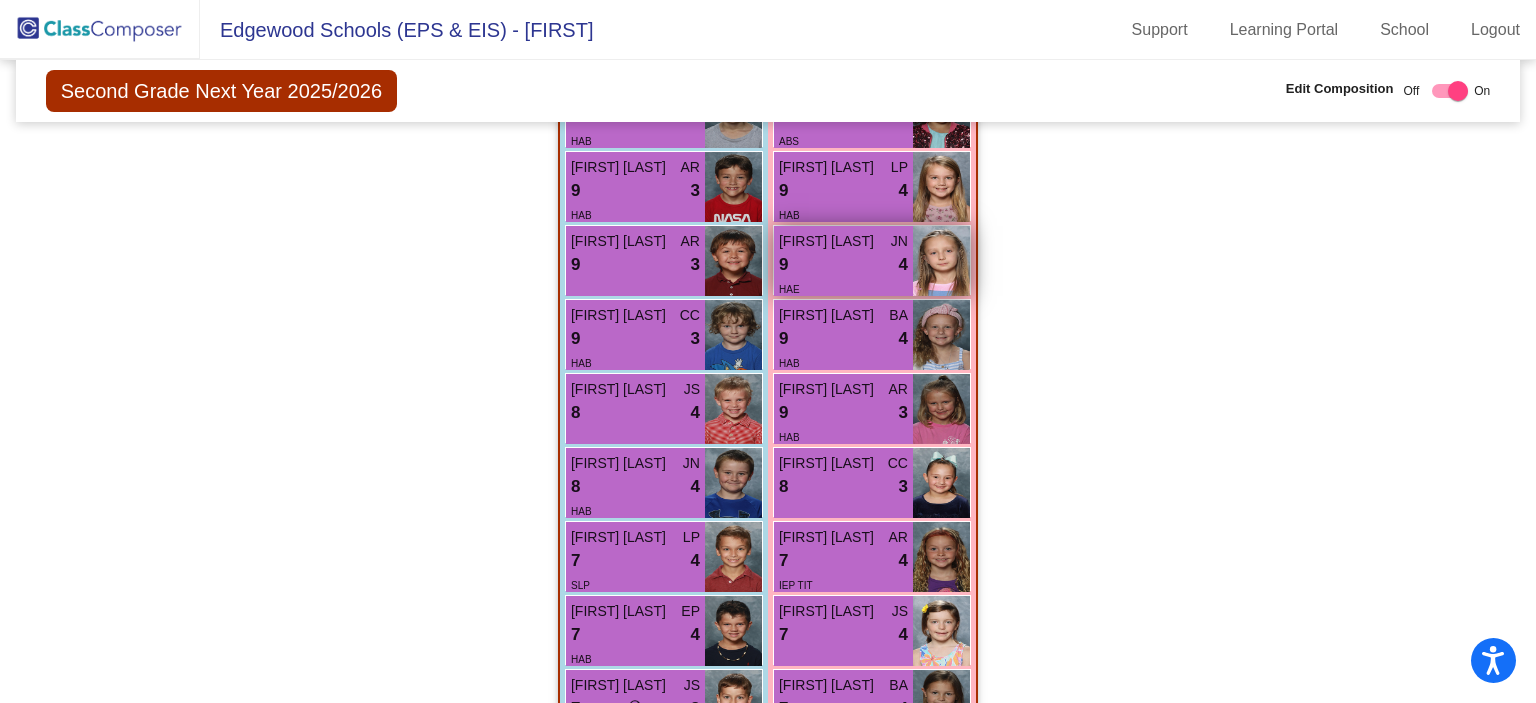 click on "HAE" at bounding box center [843, 288] 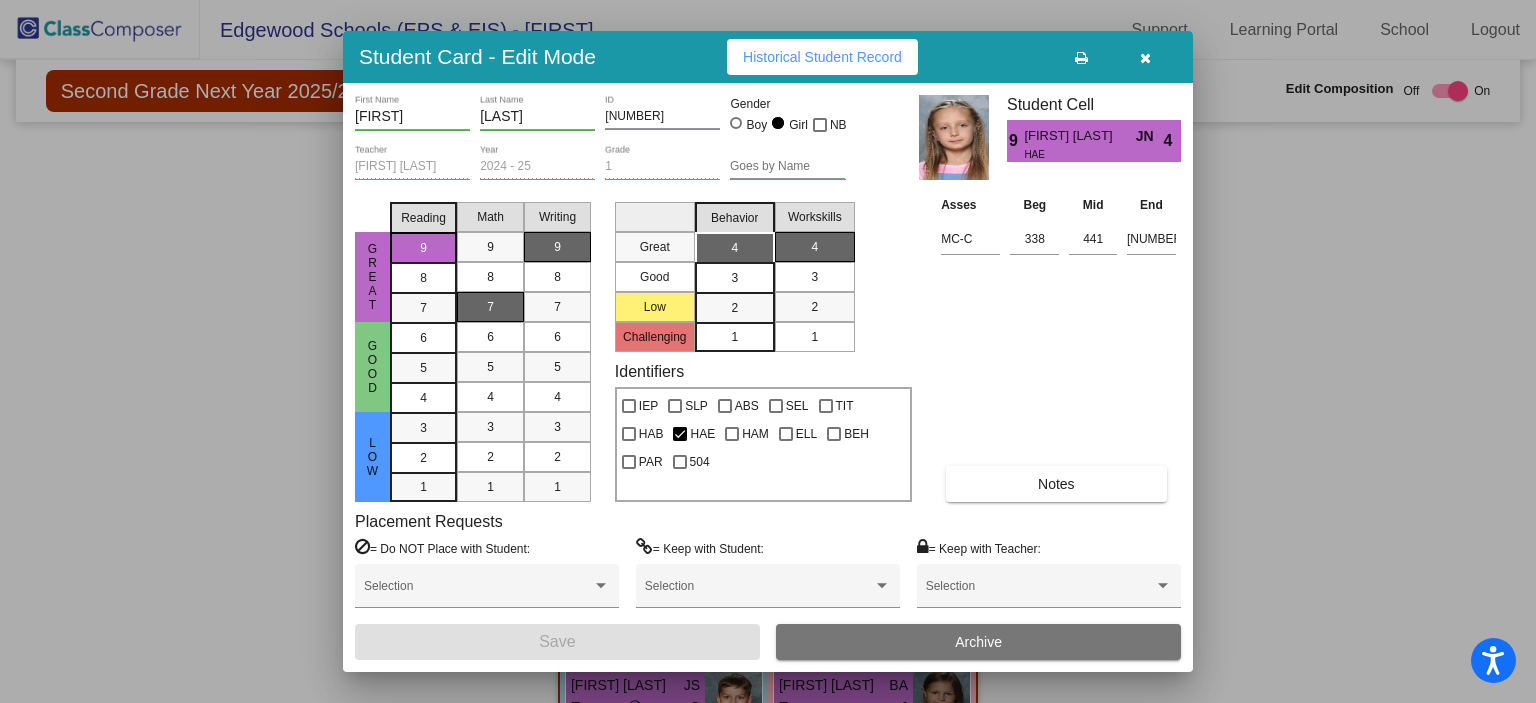 click on "Notes" at bounding box center (1056, 484) 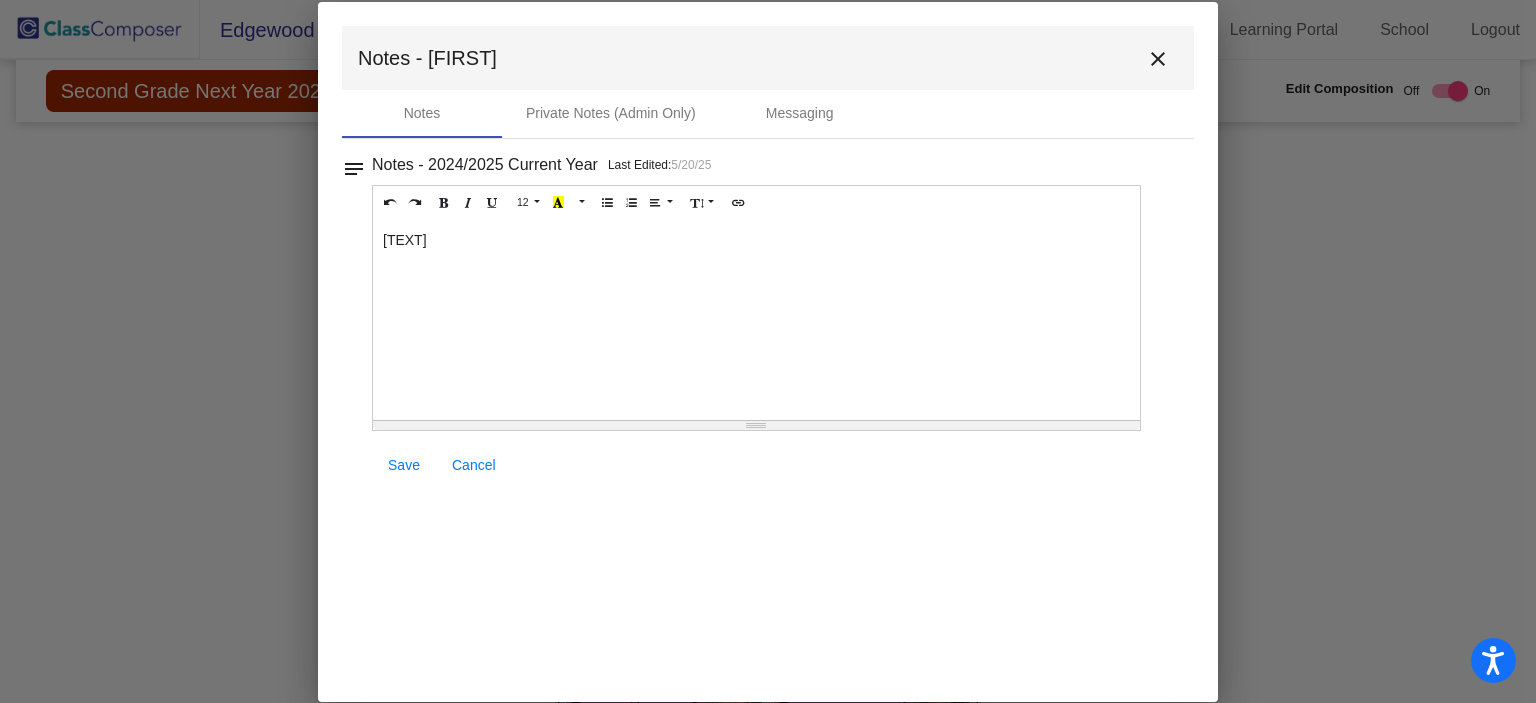 click on "close" at bounding box center [1158, 59] 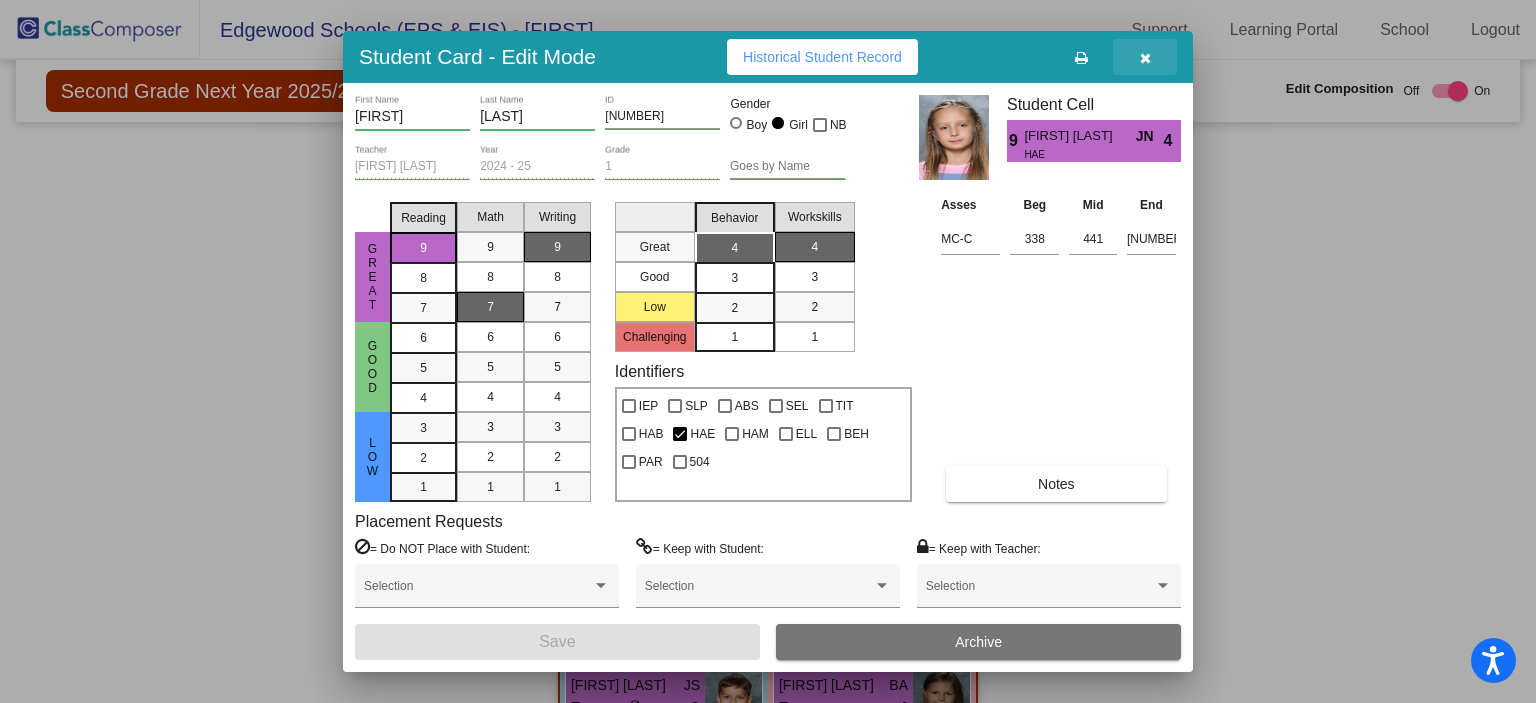 click at bounding box center [1145, 57] 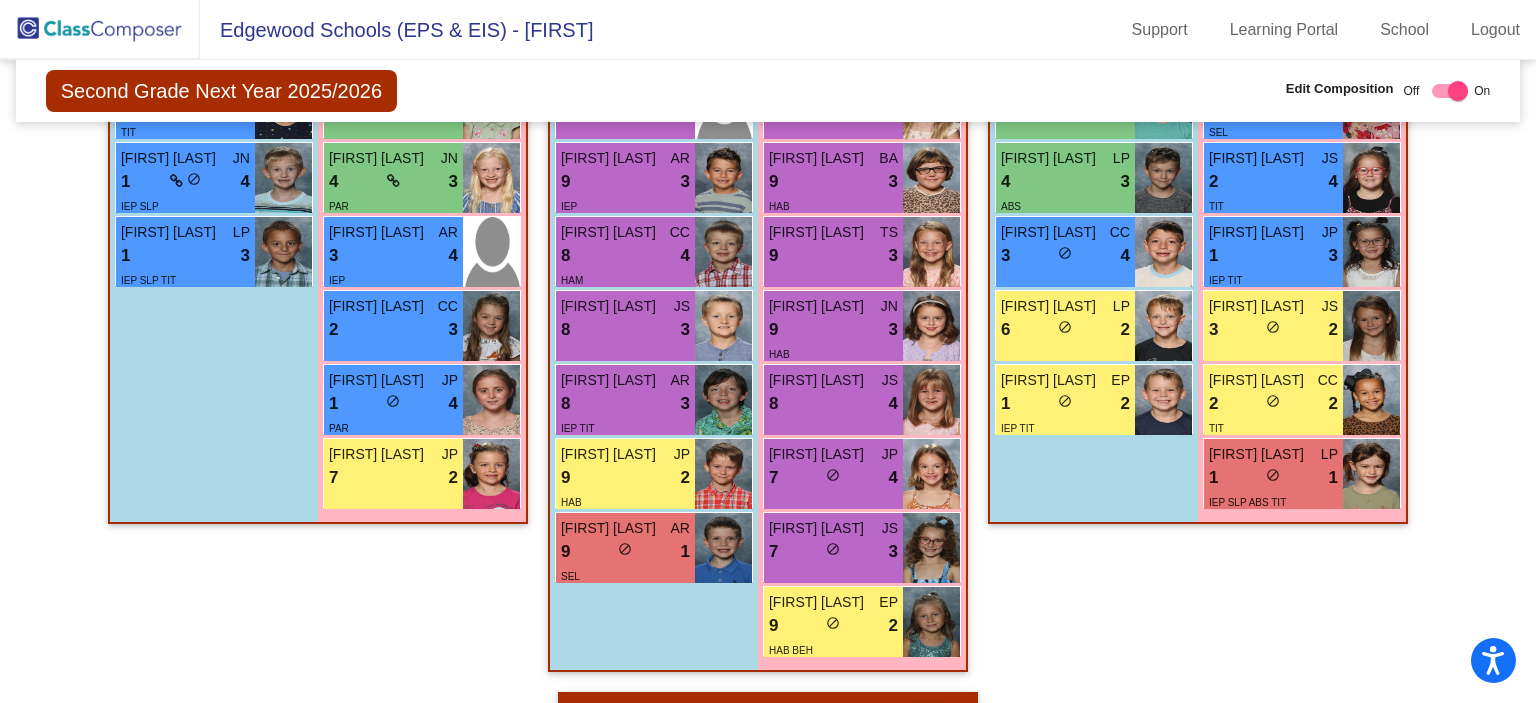 scroll, scrollTop: 3252, scrollLeft: 0, axis: vertical 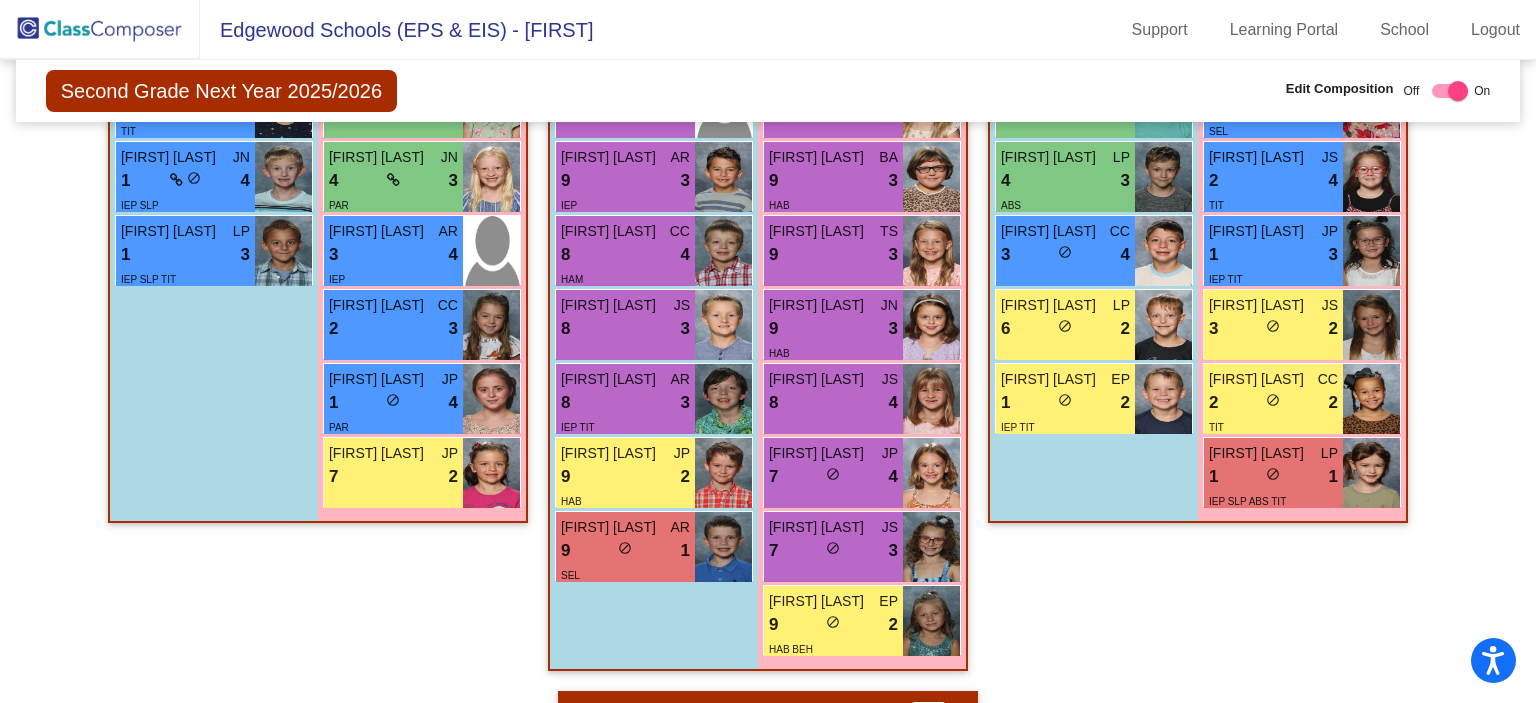 drag, startPoint x: 971, startPoint y: 434, endPoint x: 956, endPoint y: 520, distance: 87.29834 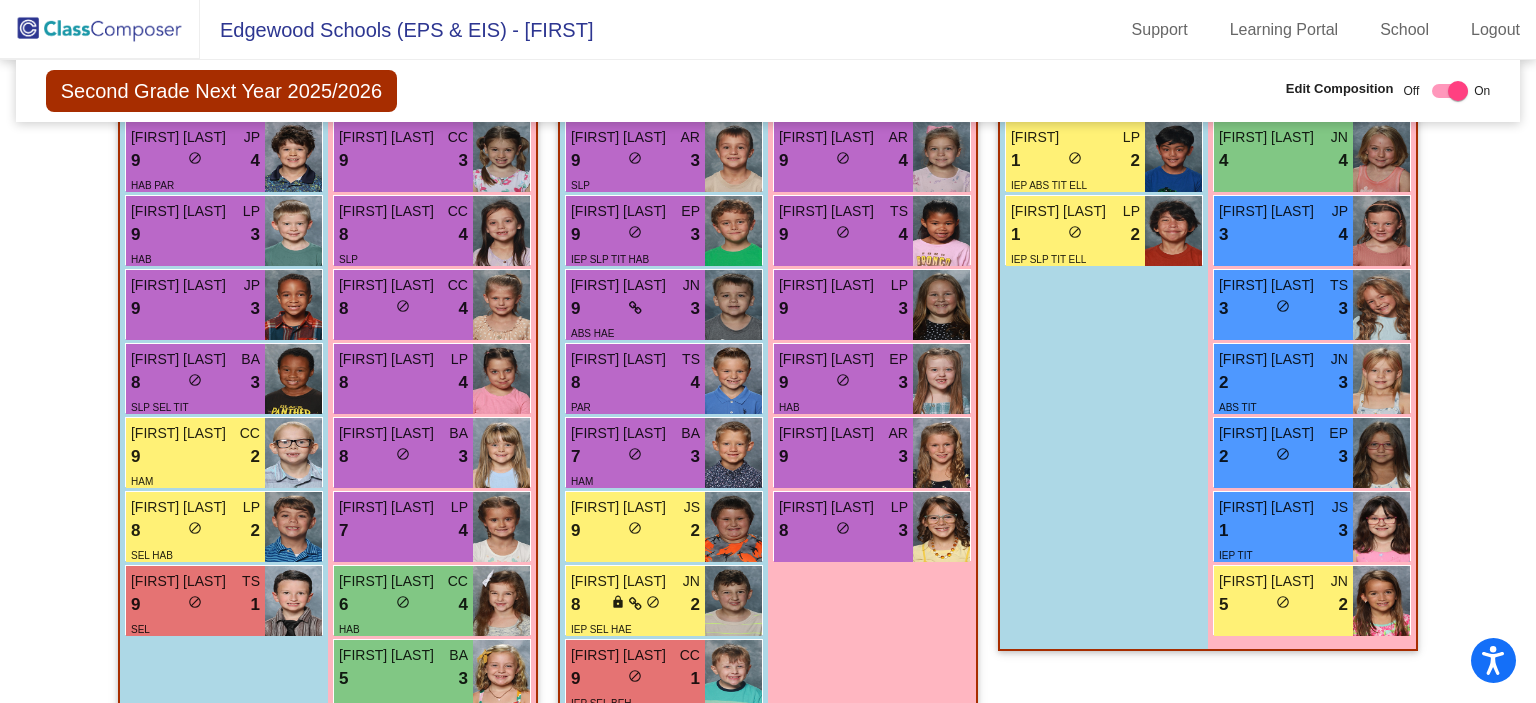 scroll, scrollTop: 1104, scrollLeft: 0, axis: vertical 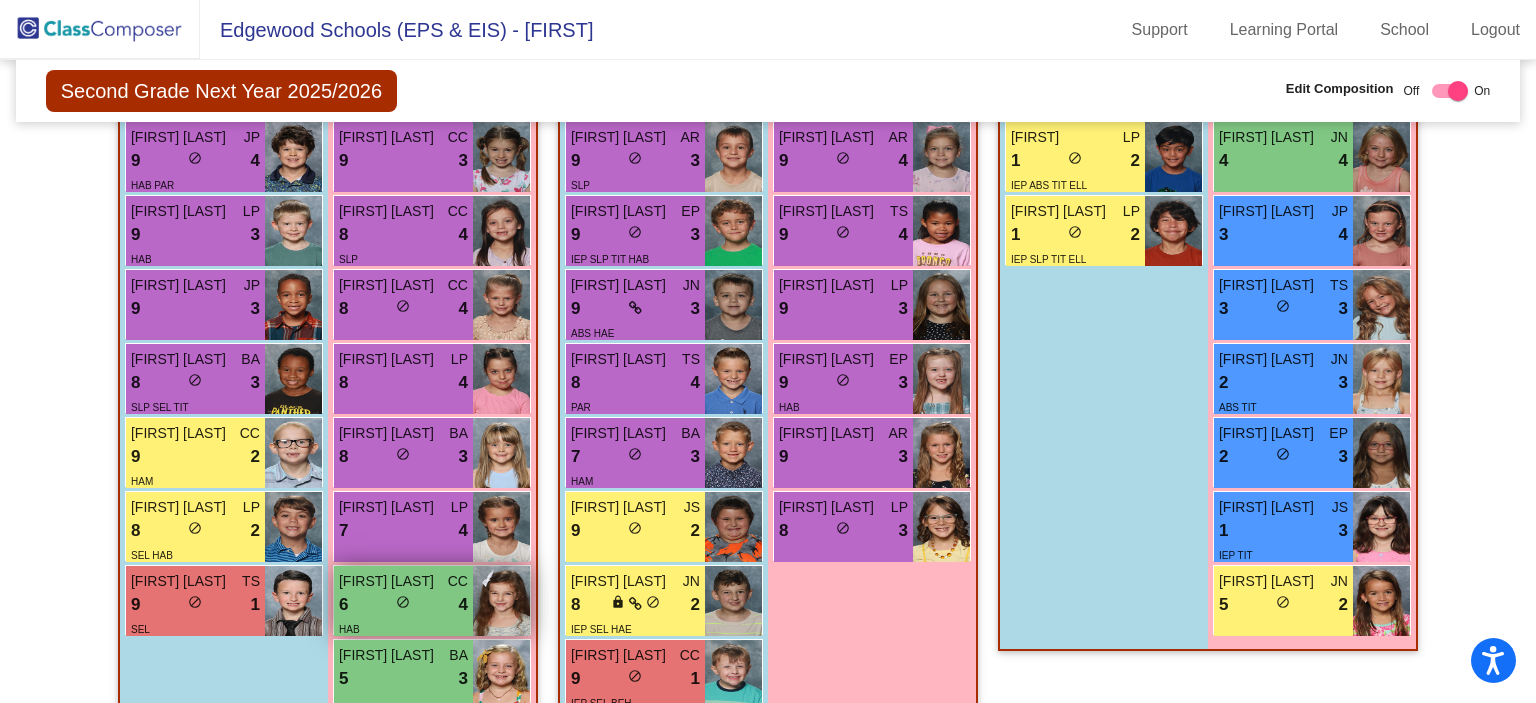 click on "6 lock do_not_disturb_alt 4" at bounding box center [403, 605] 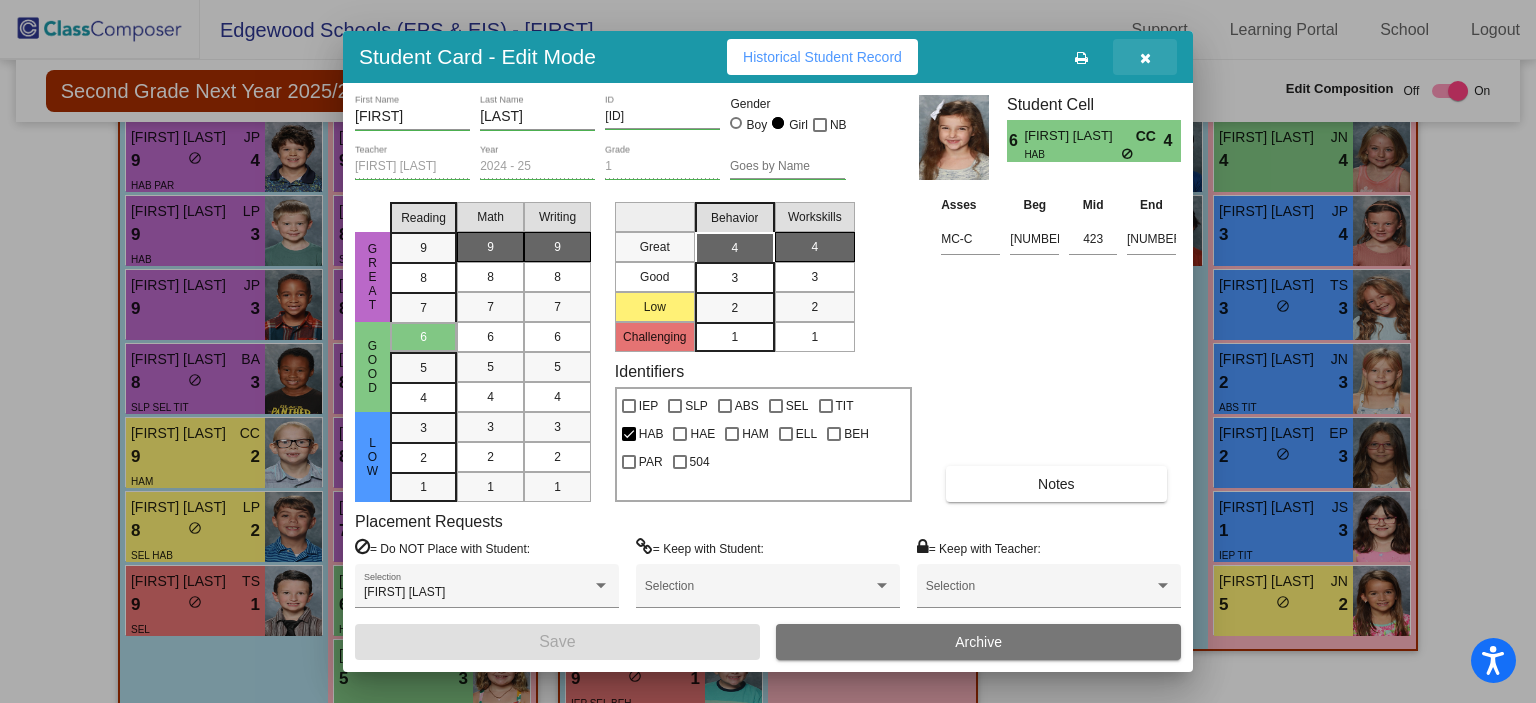 click at bounding box center [1145, 58] 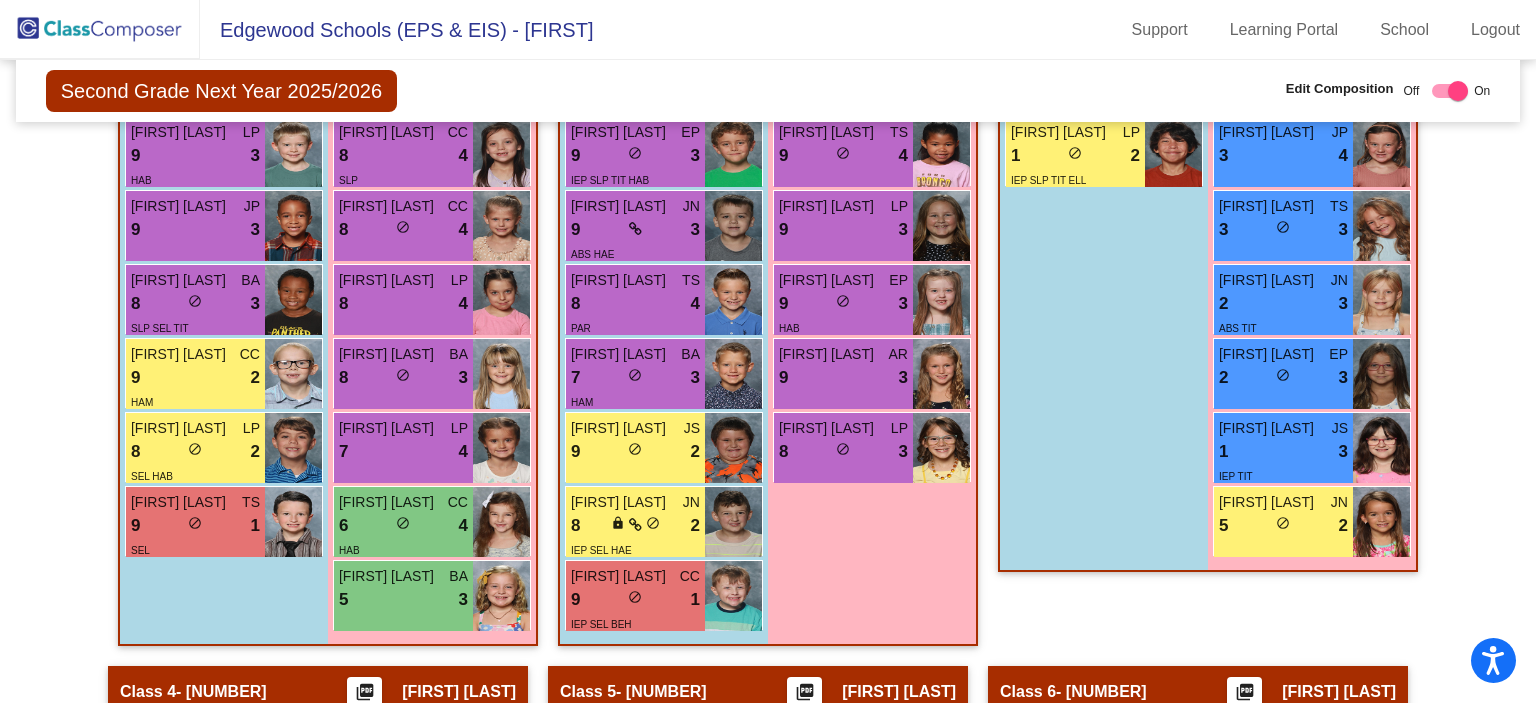 scroll, scrollTop: 1181, scrollLeft: 0, axis: vertical 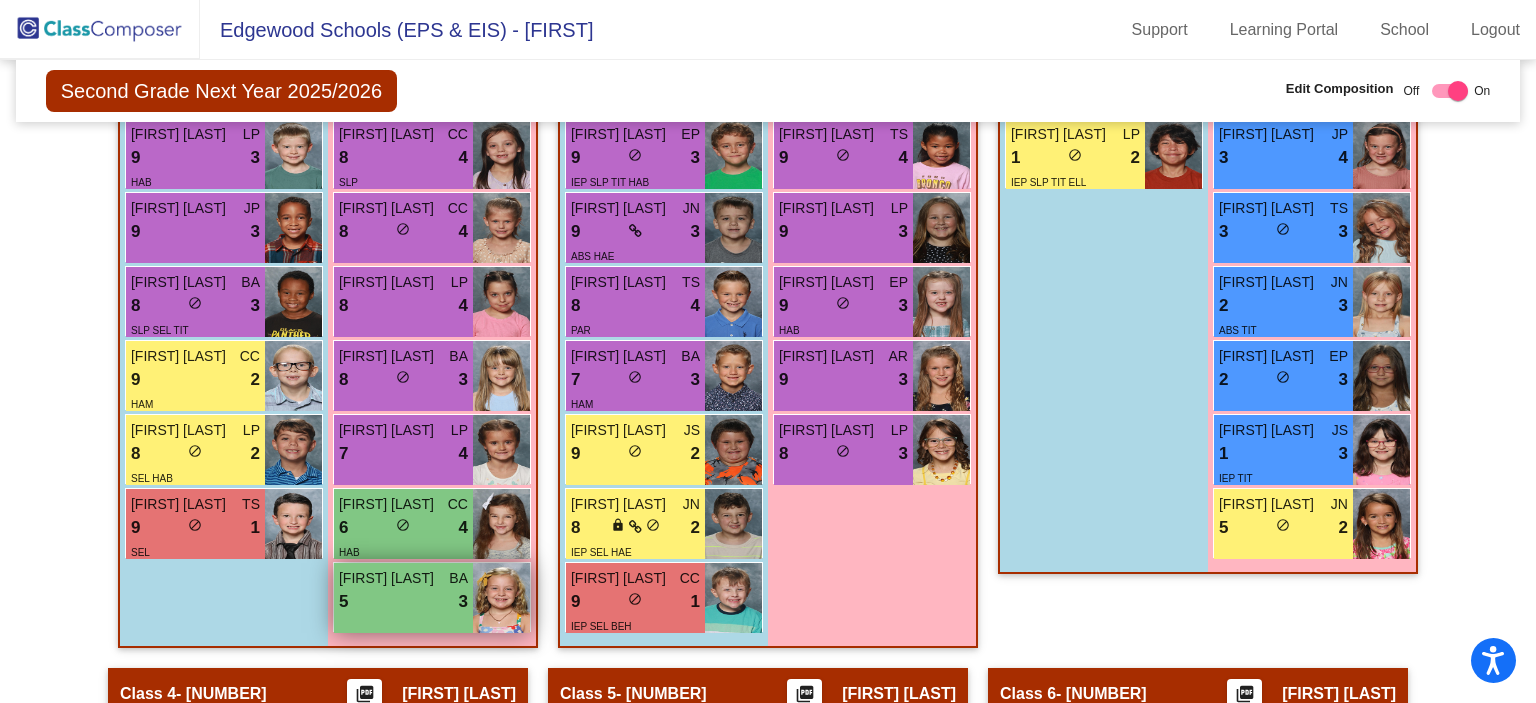 click on "[FIRST] [LAST]" at bounding box center [389, 578] 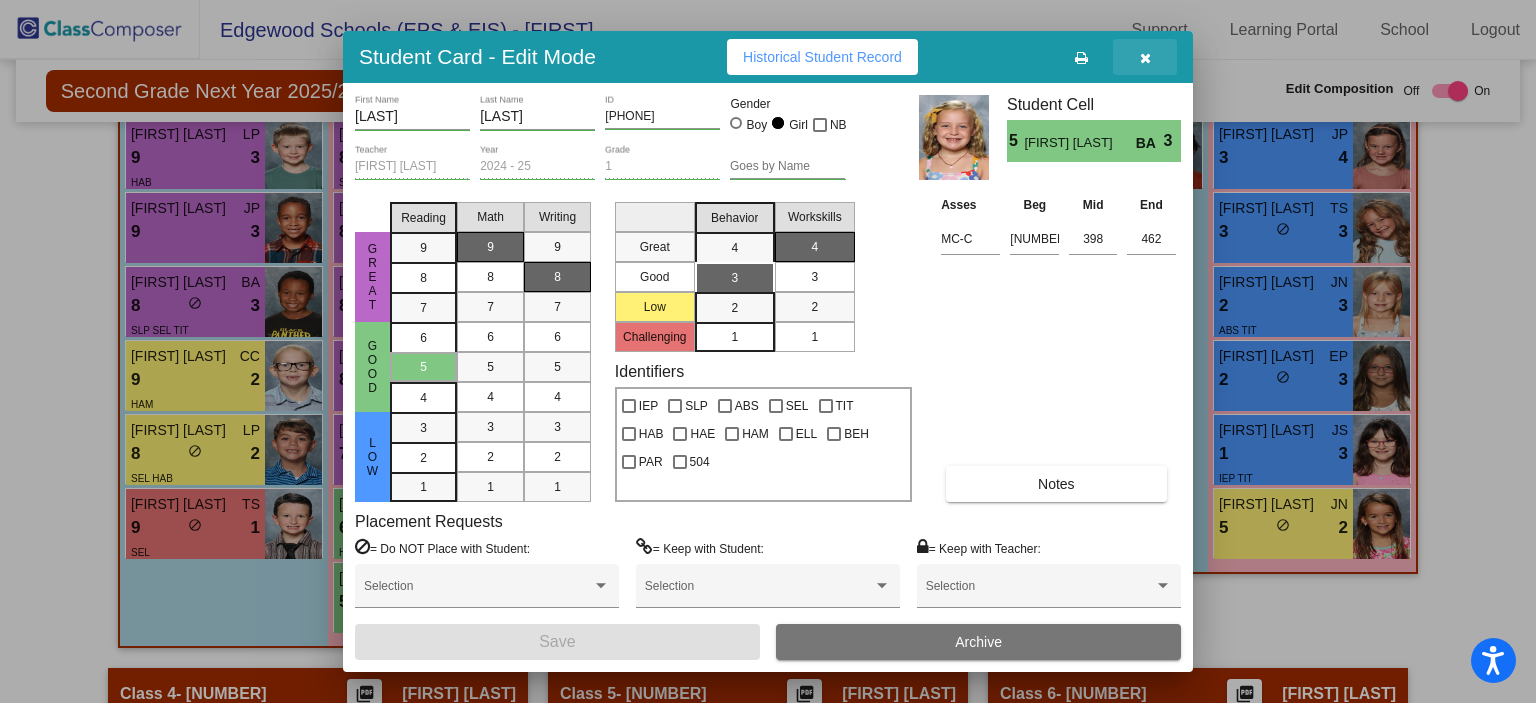click at bounding box center [1145, 57] 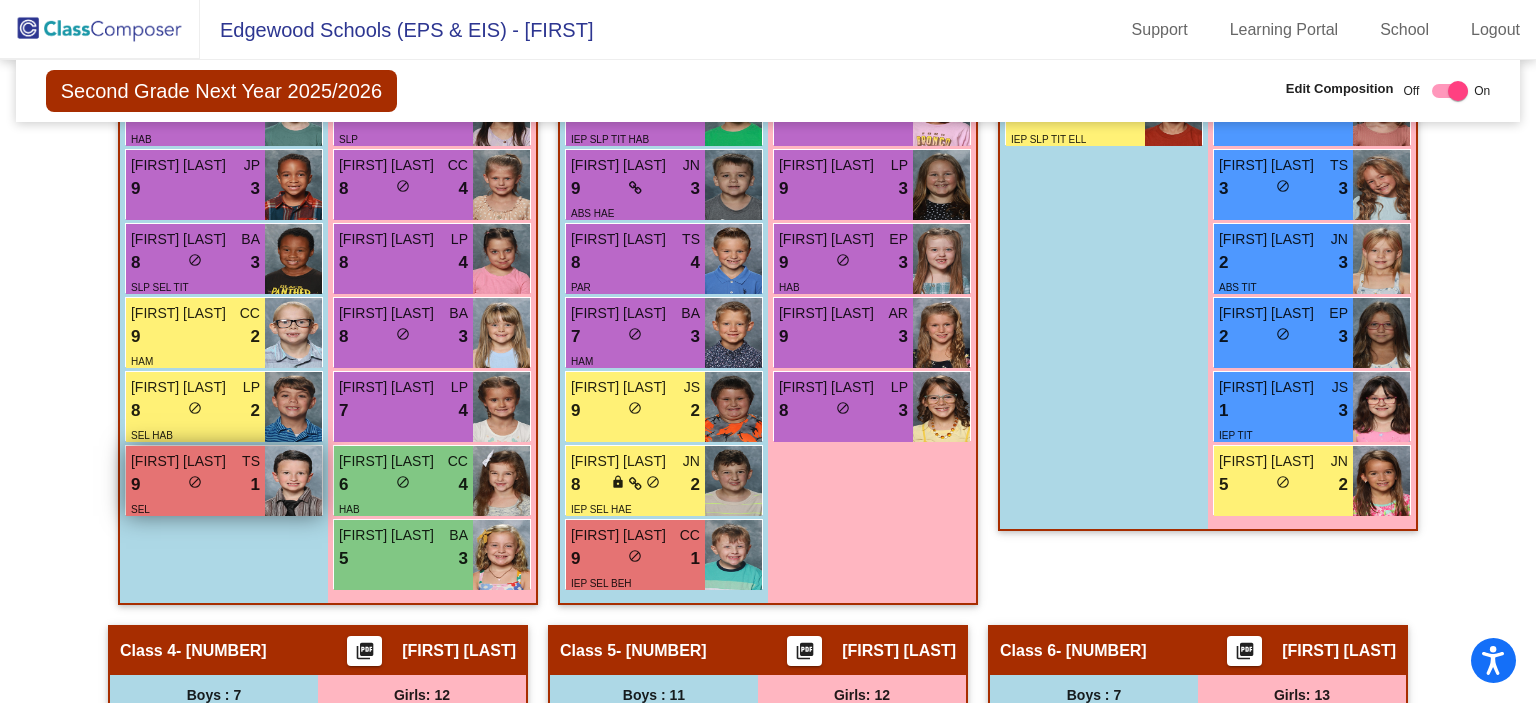 scroll, scrollTop: 1224, scrollLeft: 0, axis: vertical 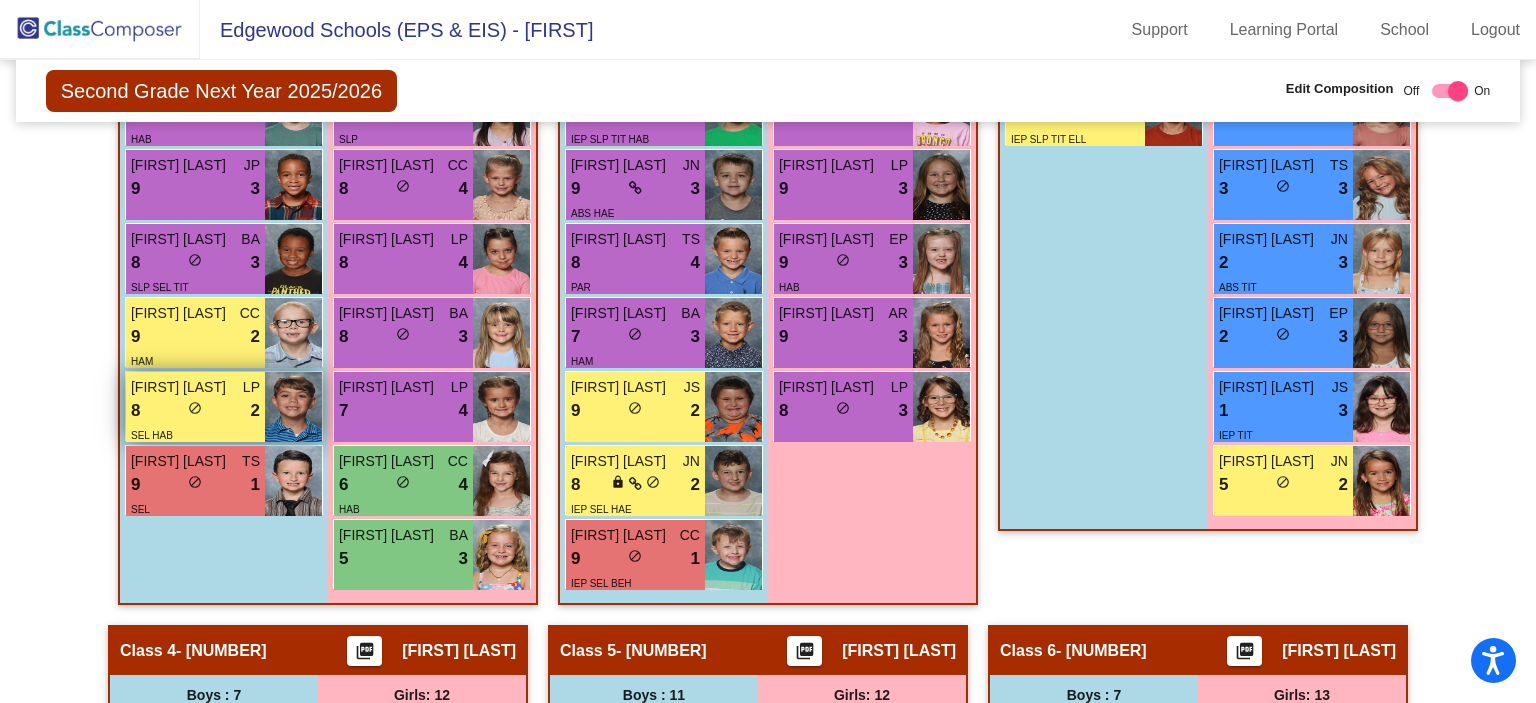 click on "8 lock do_not_disturb_alt 2" at bounding box center [195, 411] 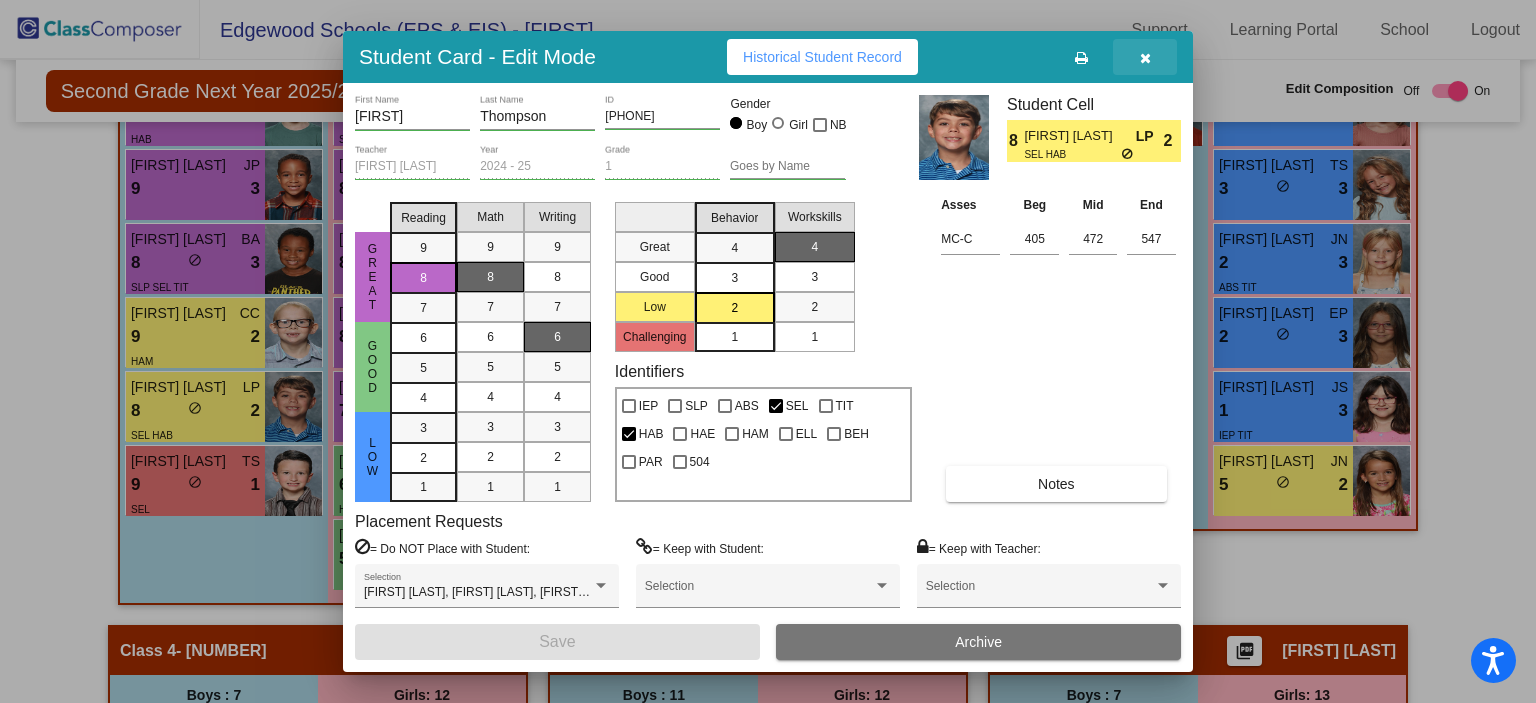 click at bounding box center [1145, 58] 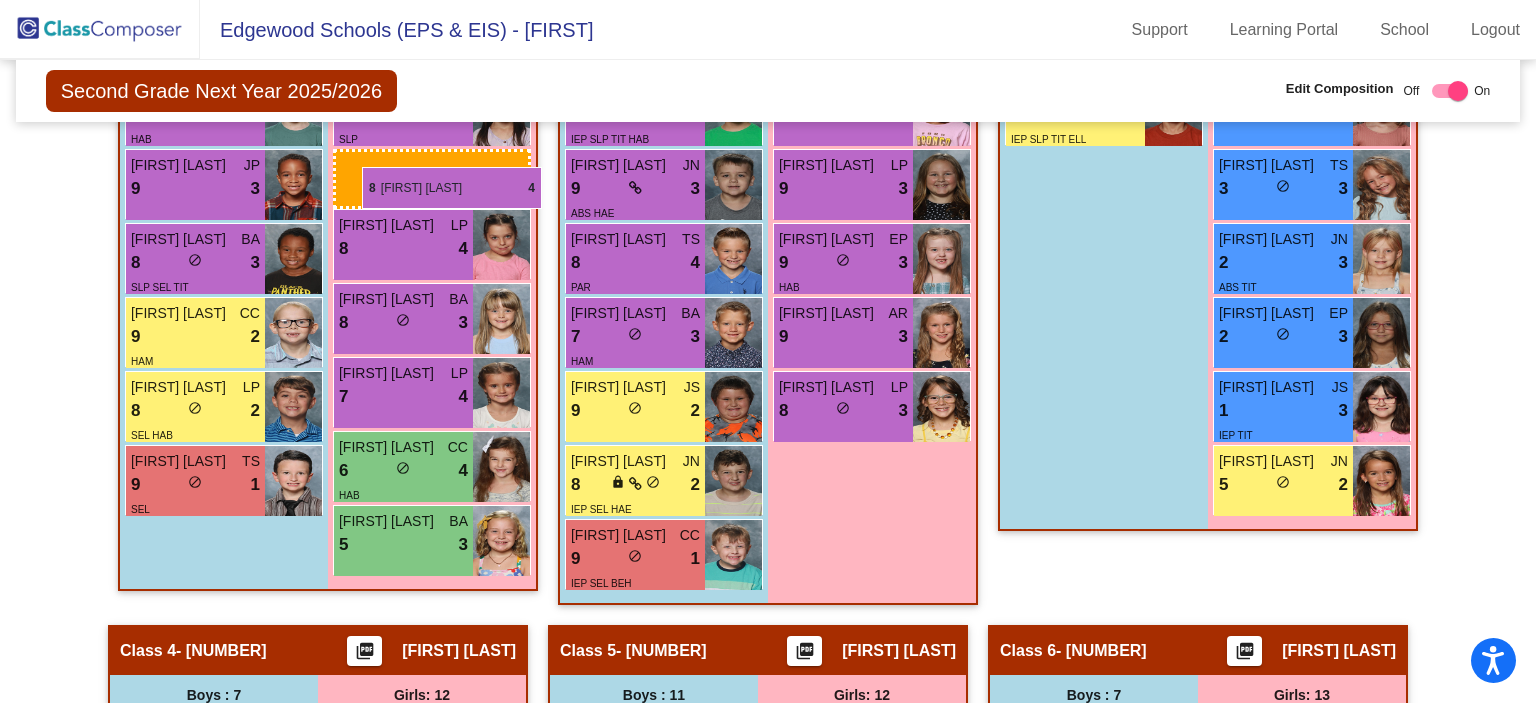 drag, startPoint x: 370, startPoint y: 178, endPoint x: 362, endPoint y: 155, distance: 24.351591 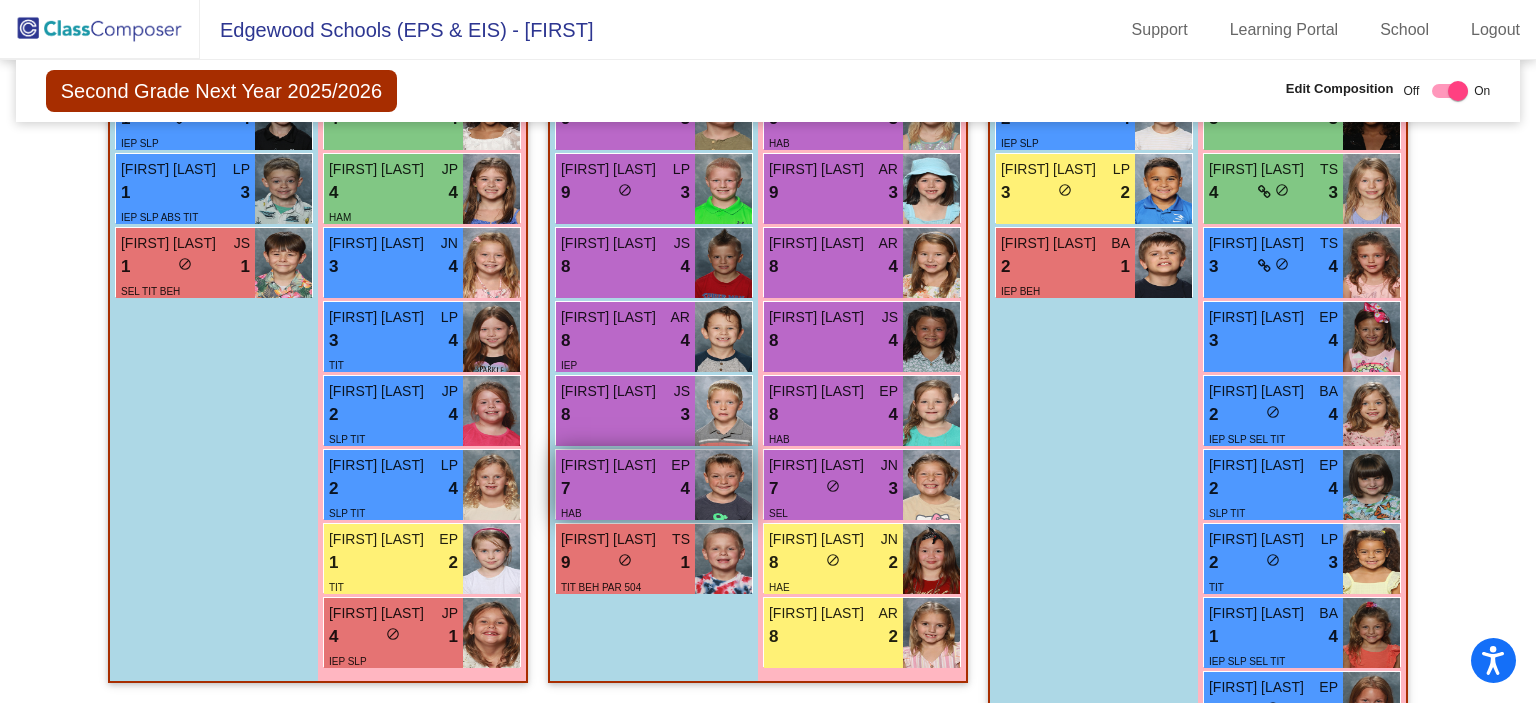 scroll, scrollTop: 2156, scrollLeft: 0, axis: vertical 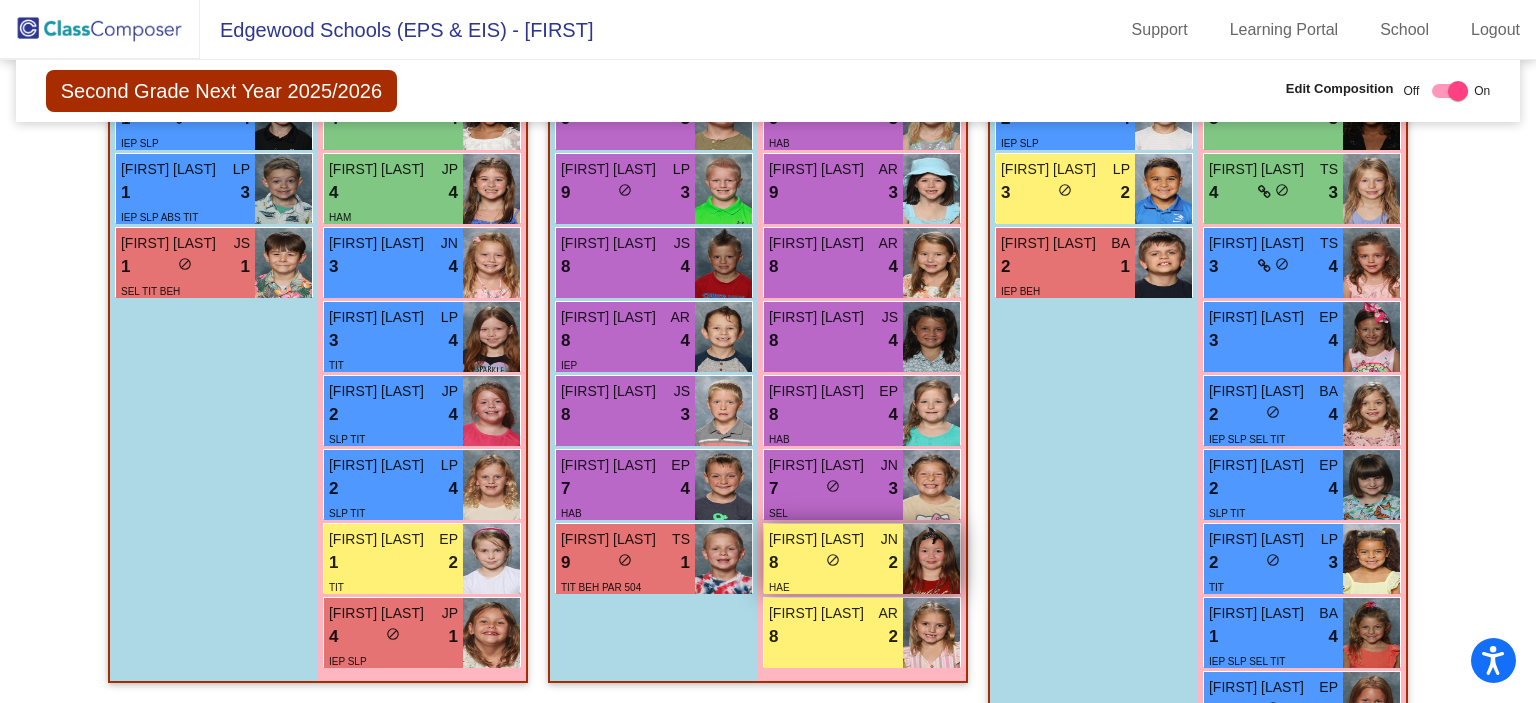 click on "HAE" at bounding box center (833, 586) 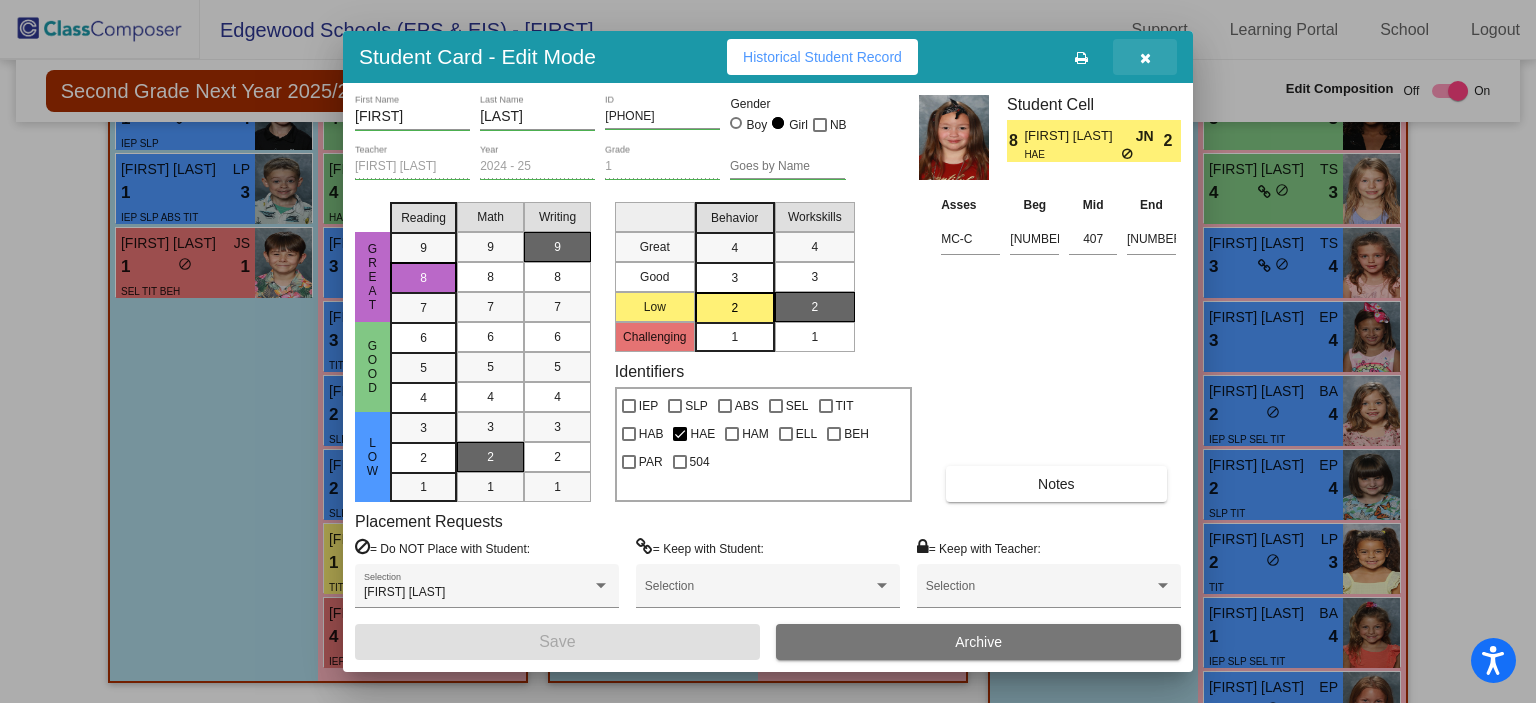 click at bounding box center (1145, 58) 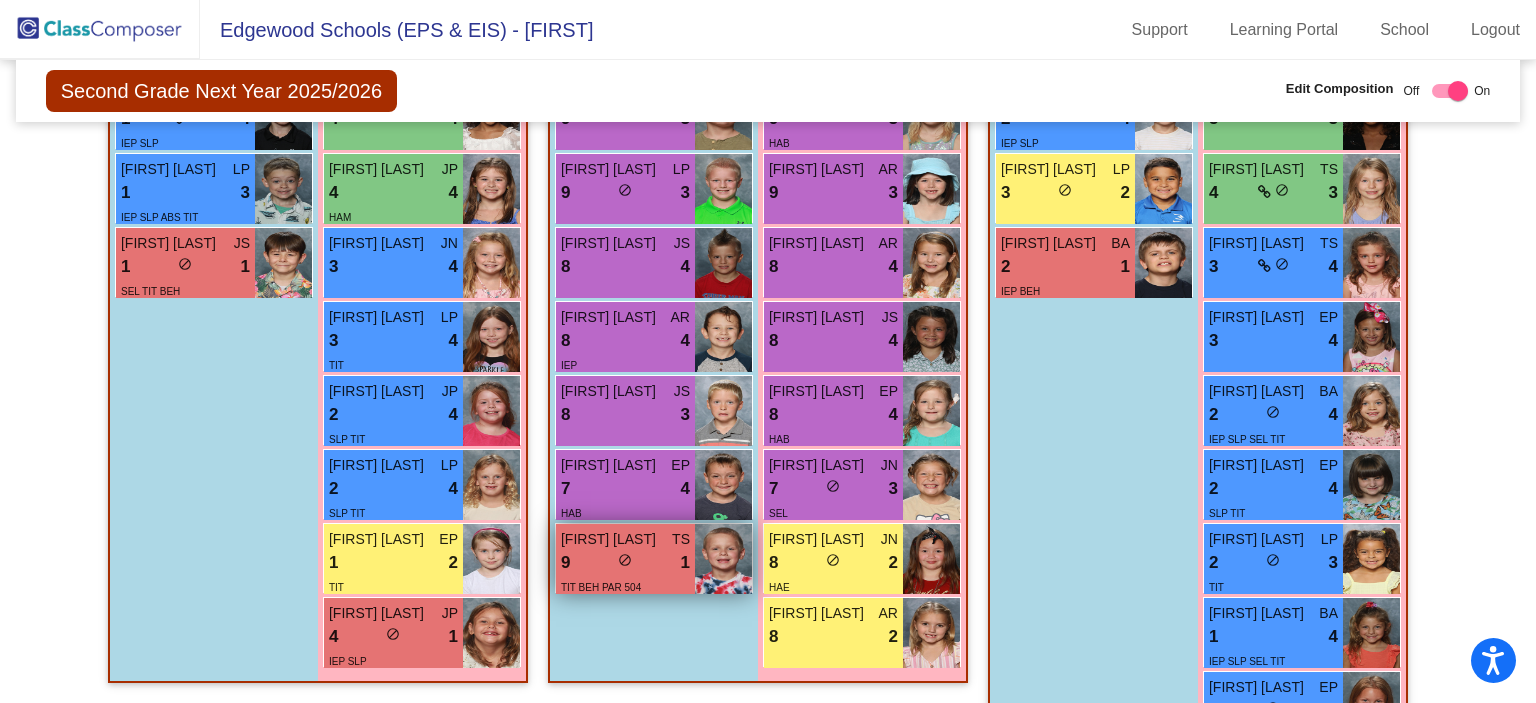 click on "9 lock do_not_disturb_alt 1" at bounding box center [625, 563] 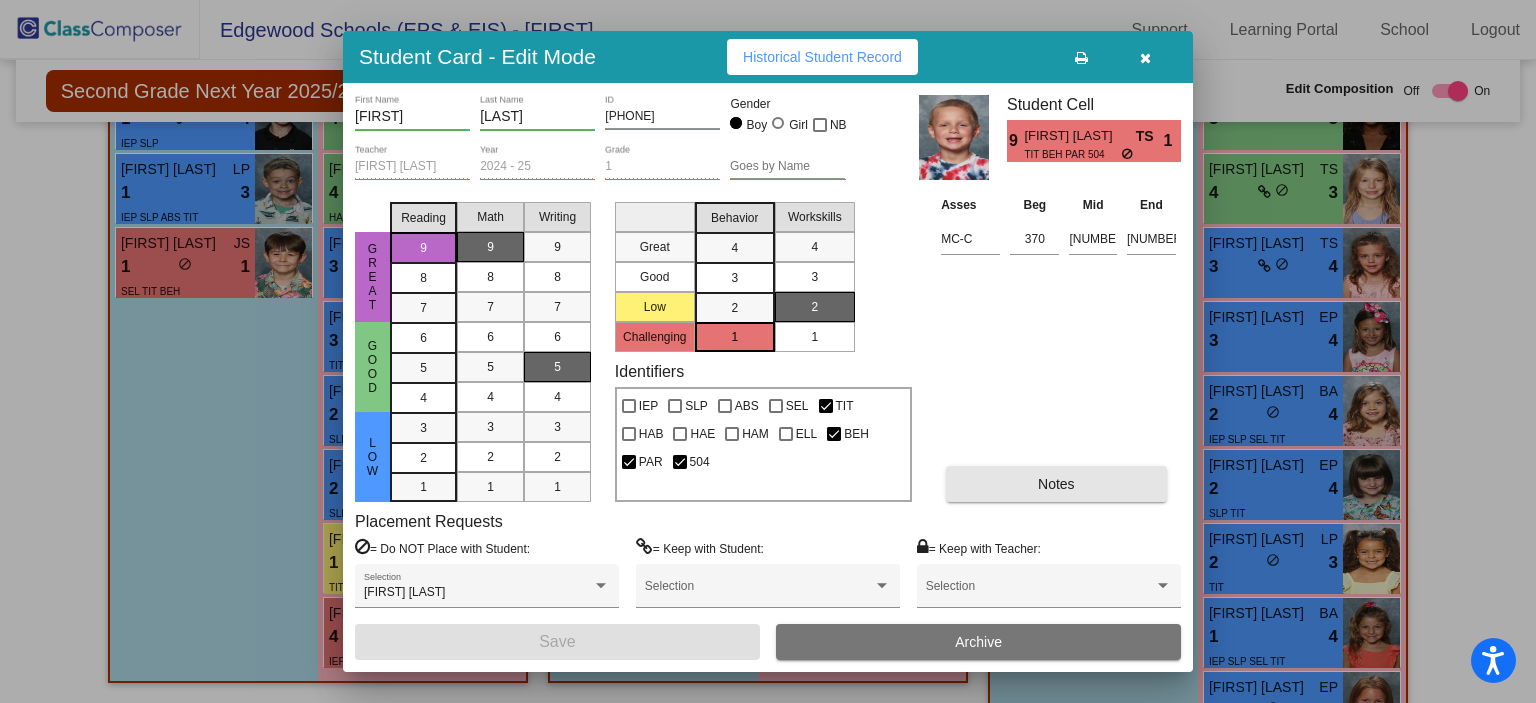 click on "Notes" at bounding box center (1056, 484) 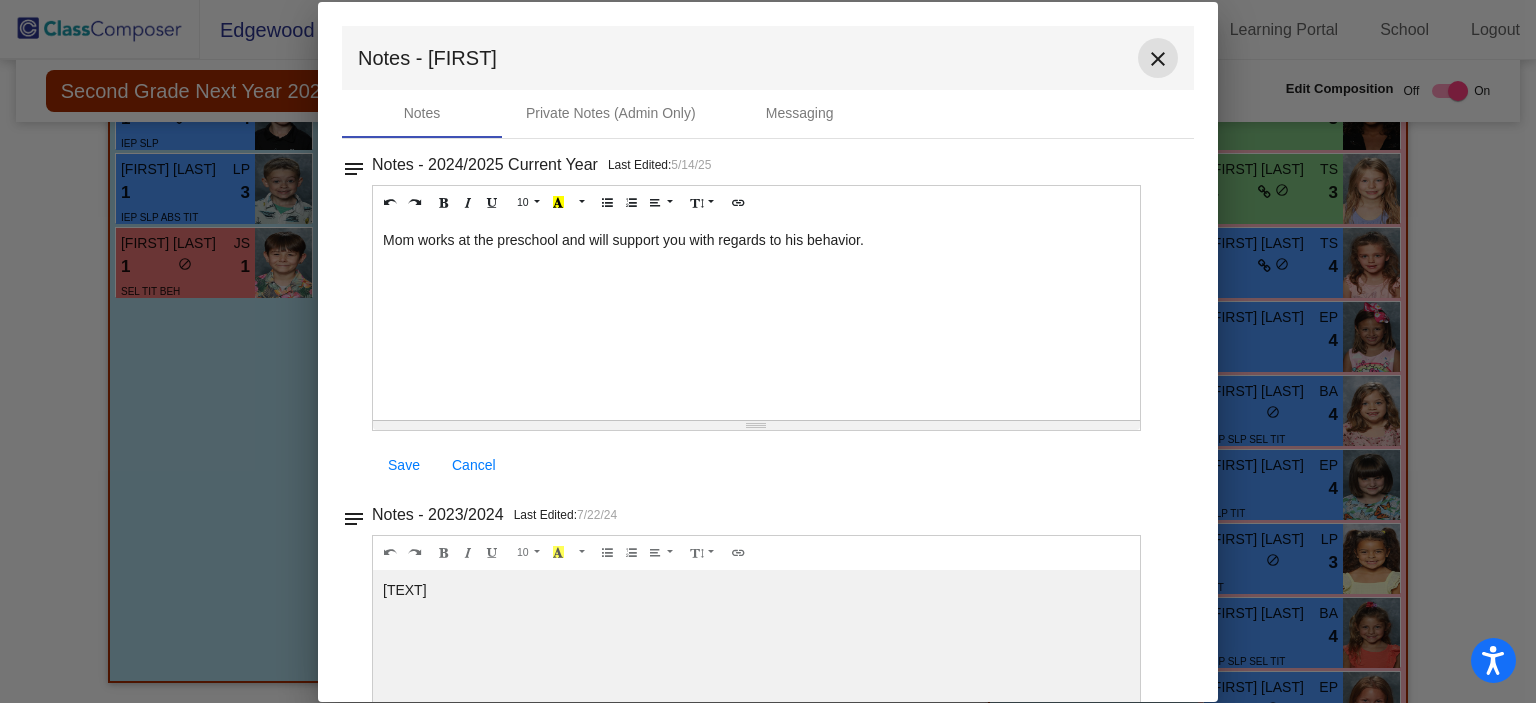 click on "close" at bounding box center (1158, 59) 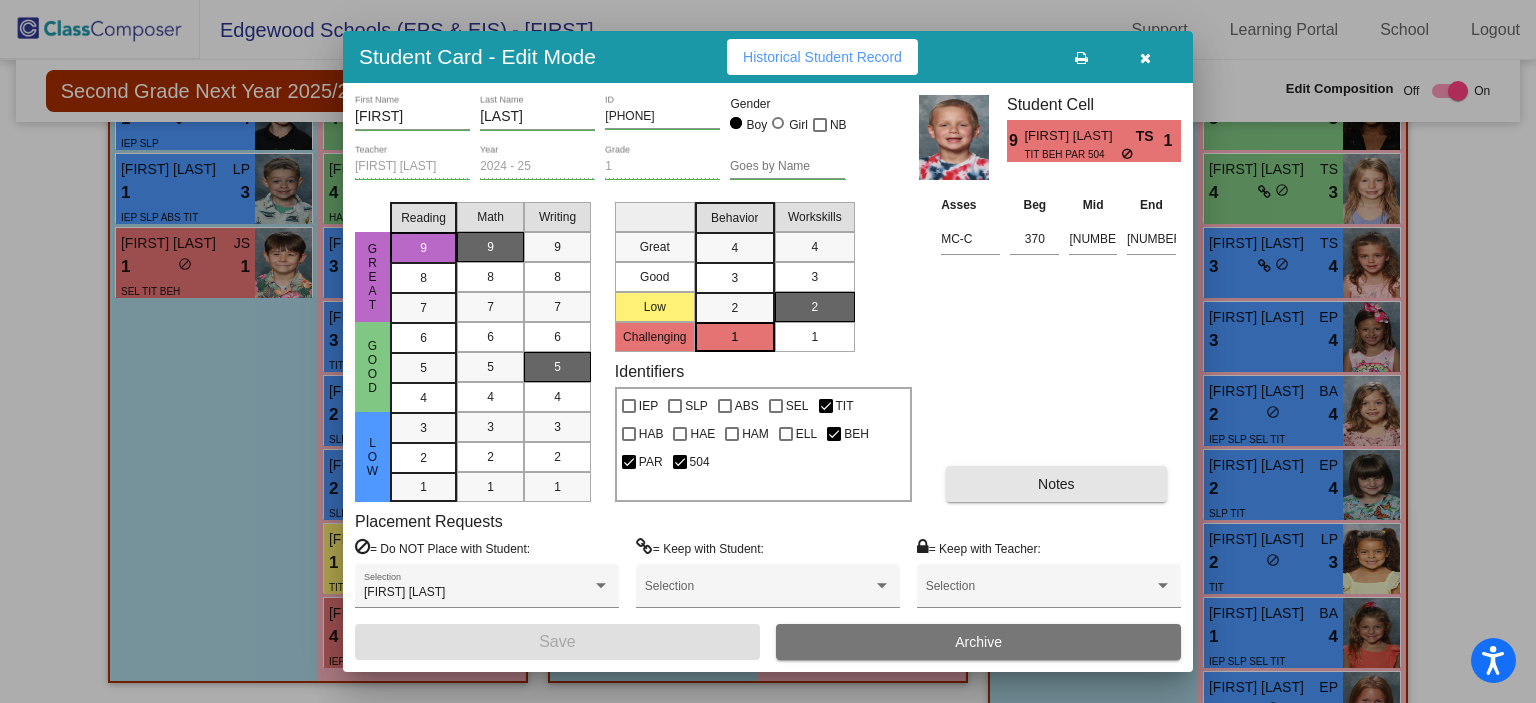 click on "Notes" at bounding box center [1056, 484] 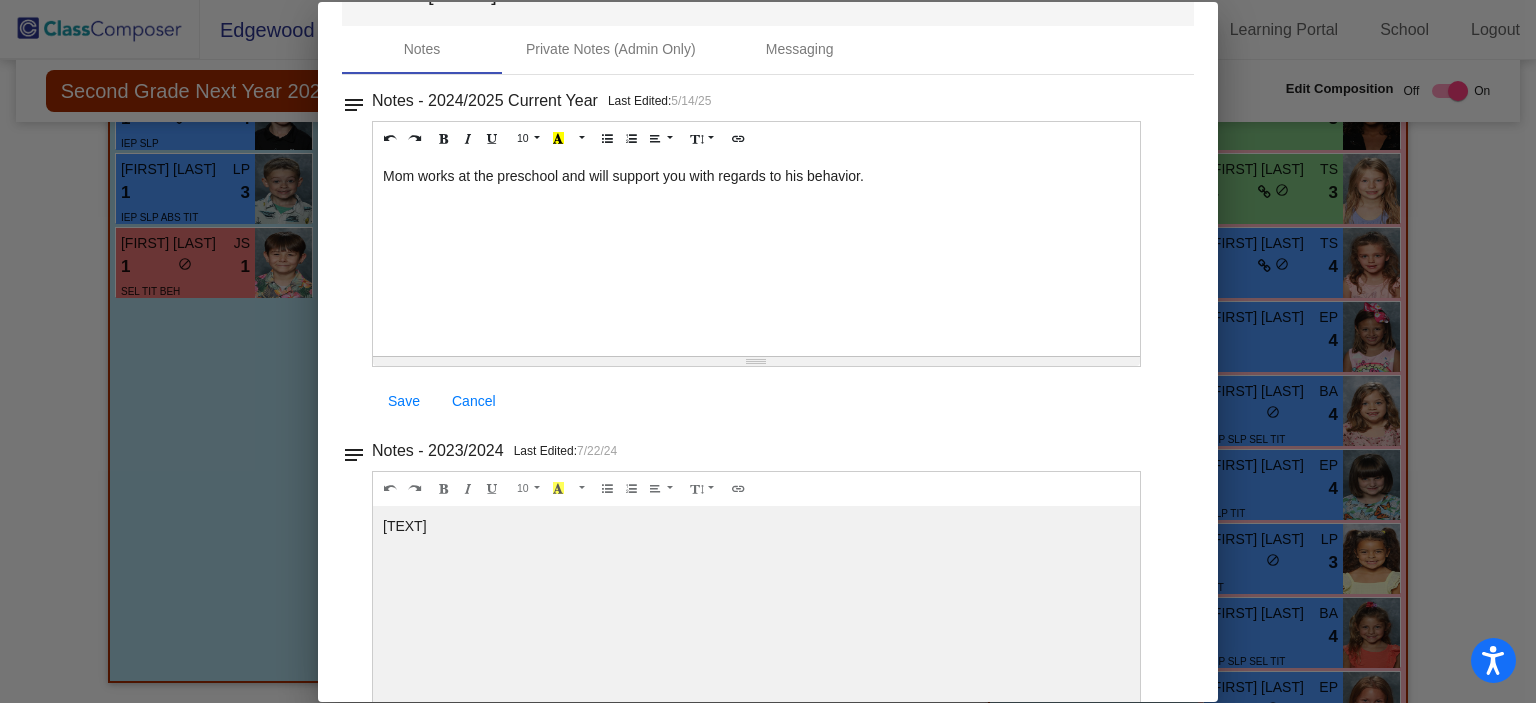 scroll, scrollTop: 0, scrollLeft: 0, axis: both 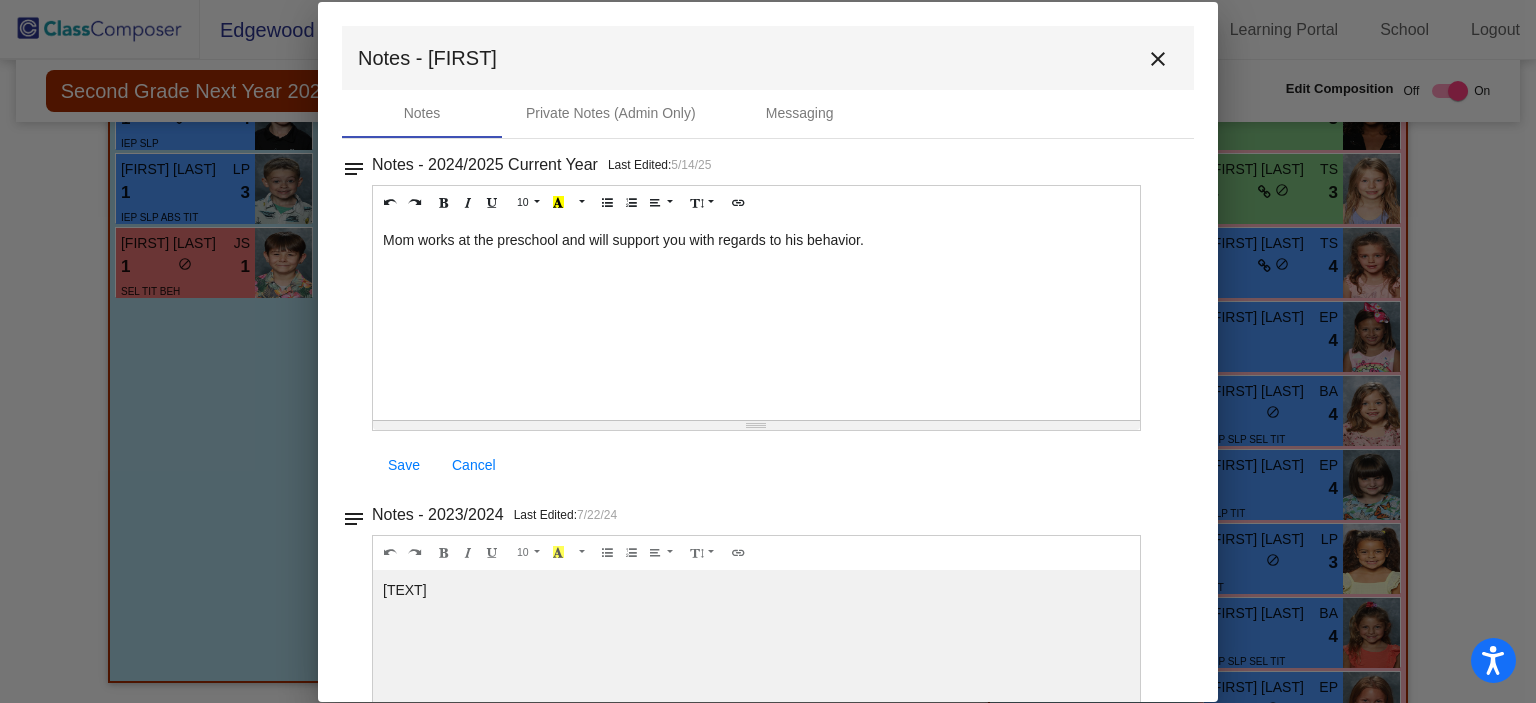 click on "close" at bounding box center [1158, 59] 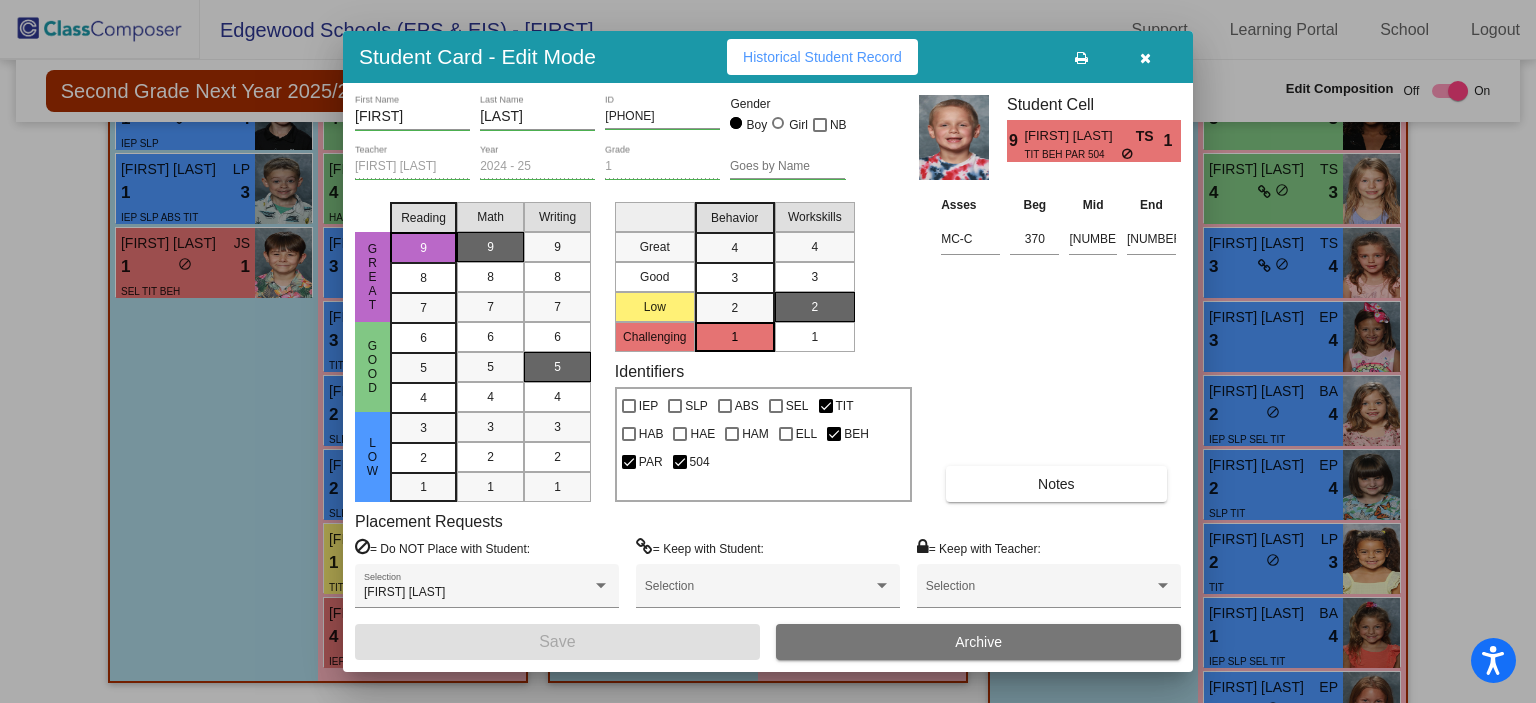click on "Student Card - Edit Mode   Historical Student Record" at bounding box center (768, 57) 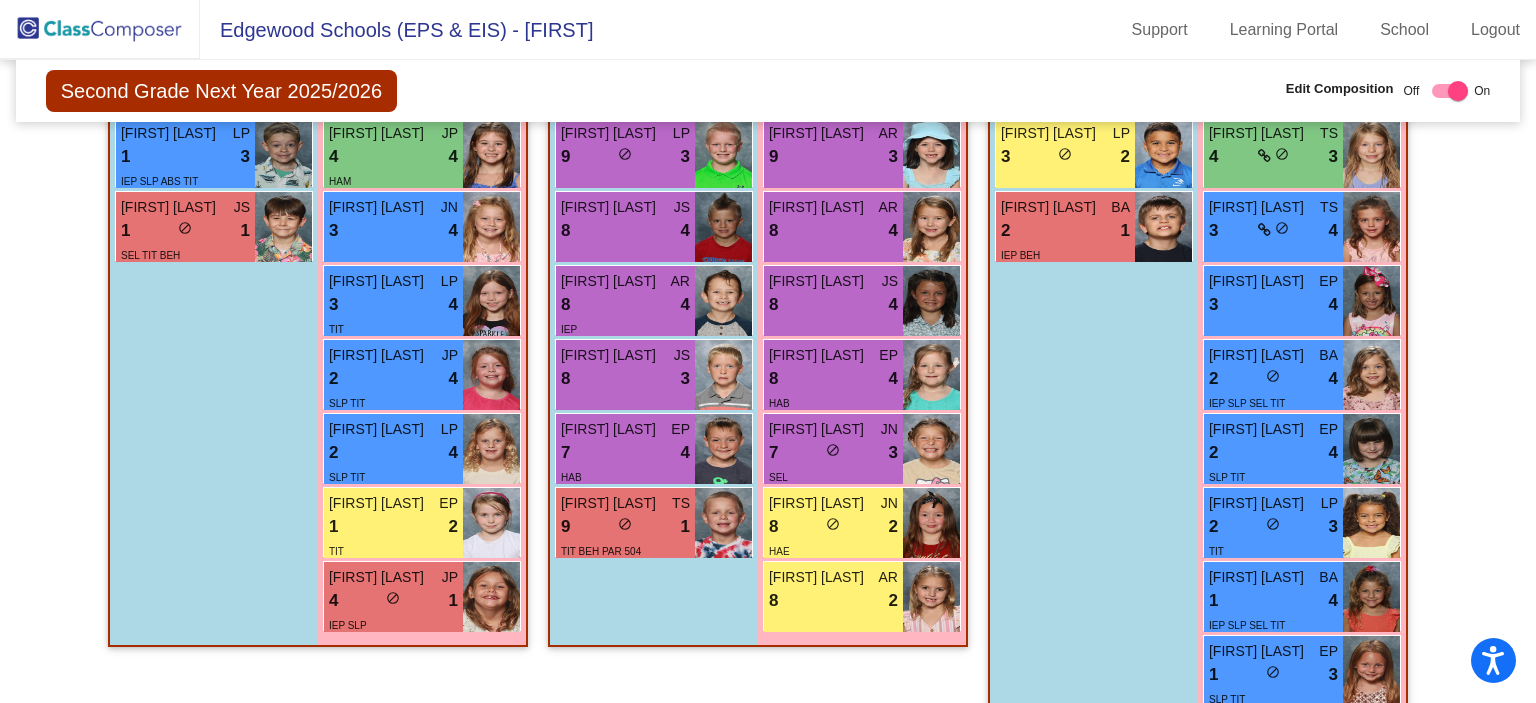scroll, scrollTop: 2337, scrollLeft: 0, axis: vertical 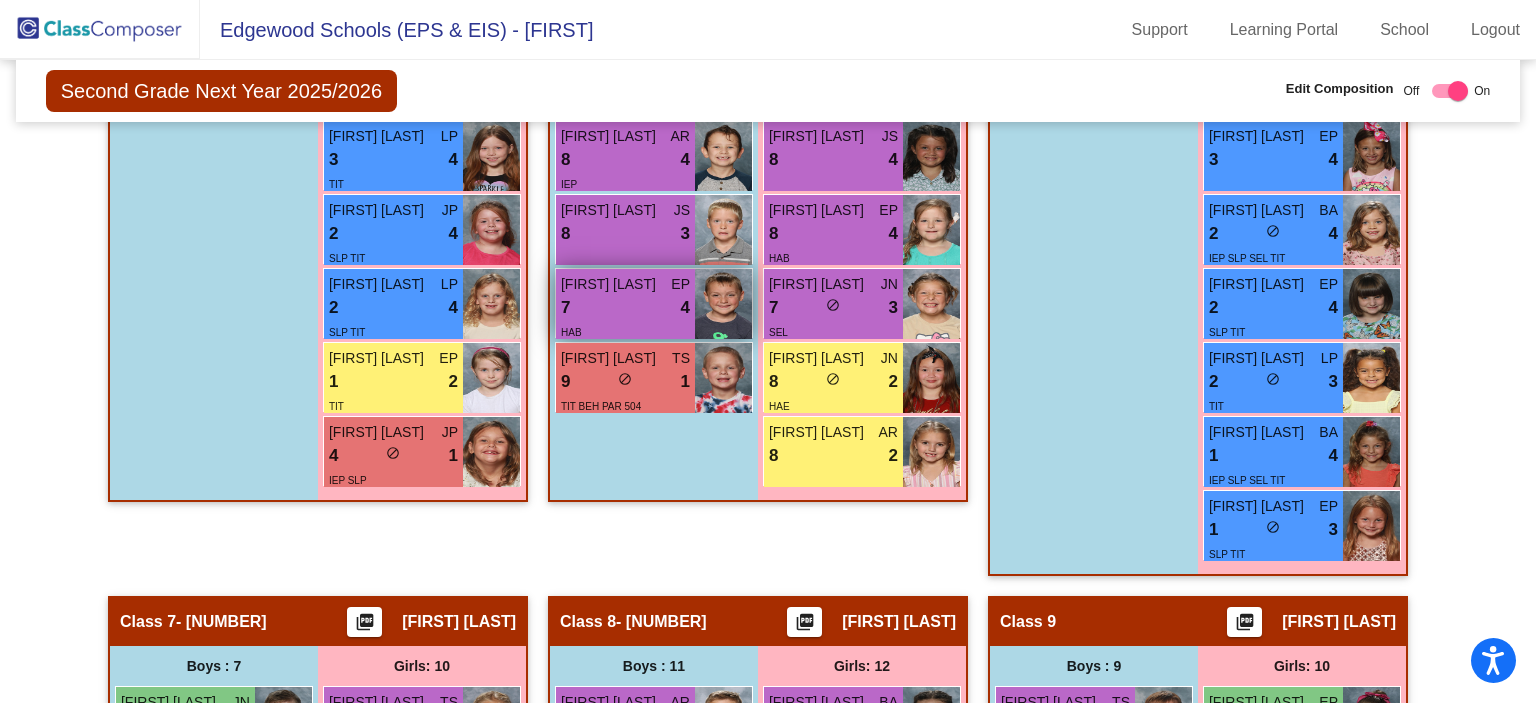 click on "[FIRST] [LAST]" at bounding box center (611, 284) 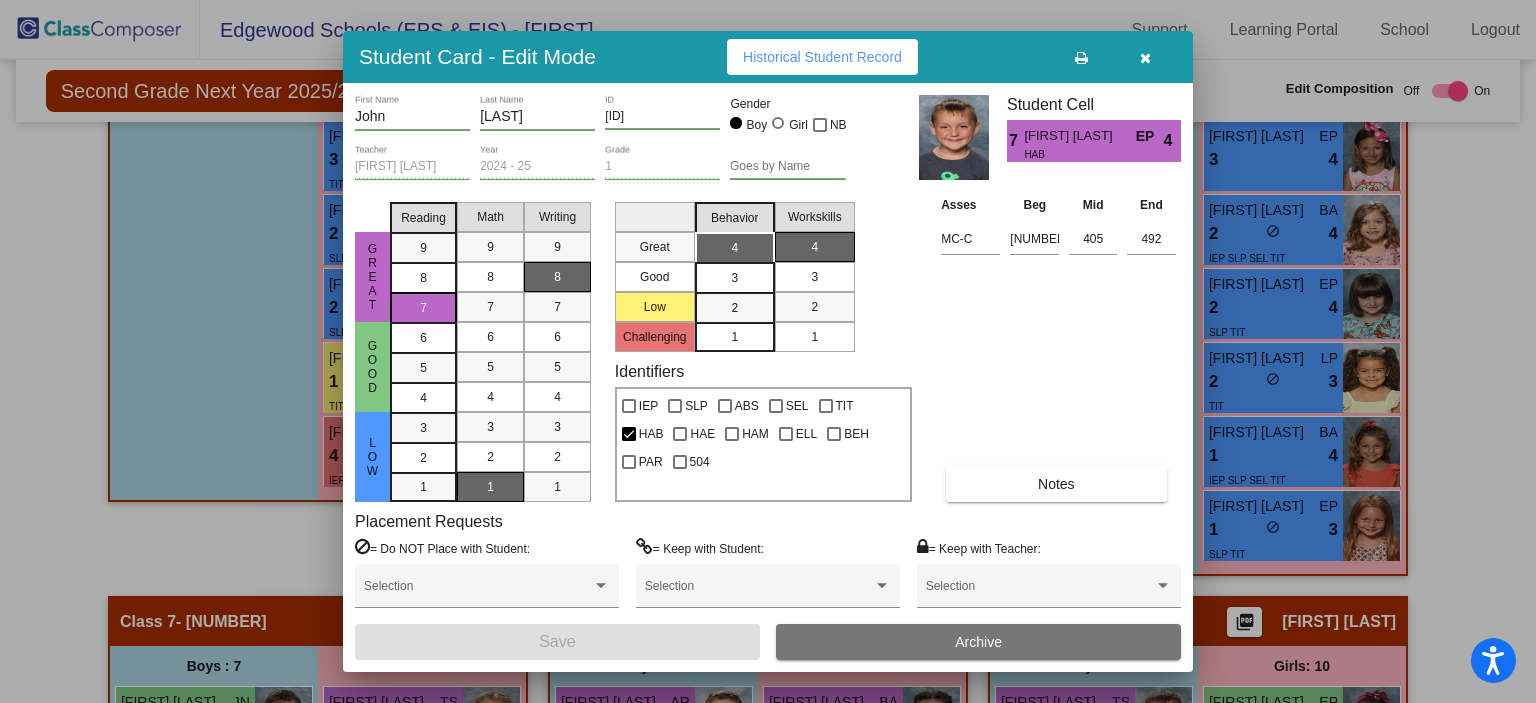 click on "Notes" at bounding box center [1056, 484] 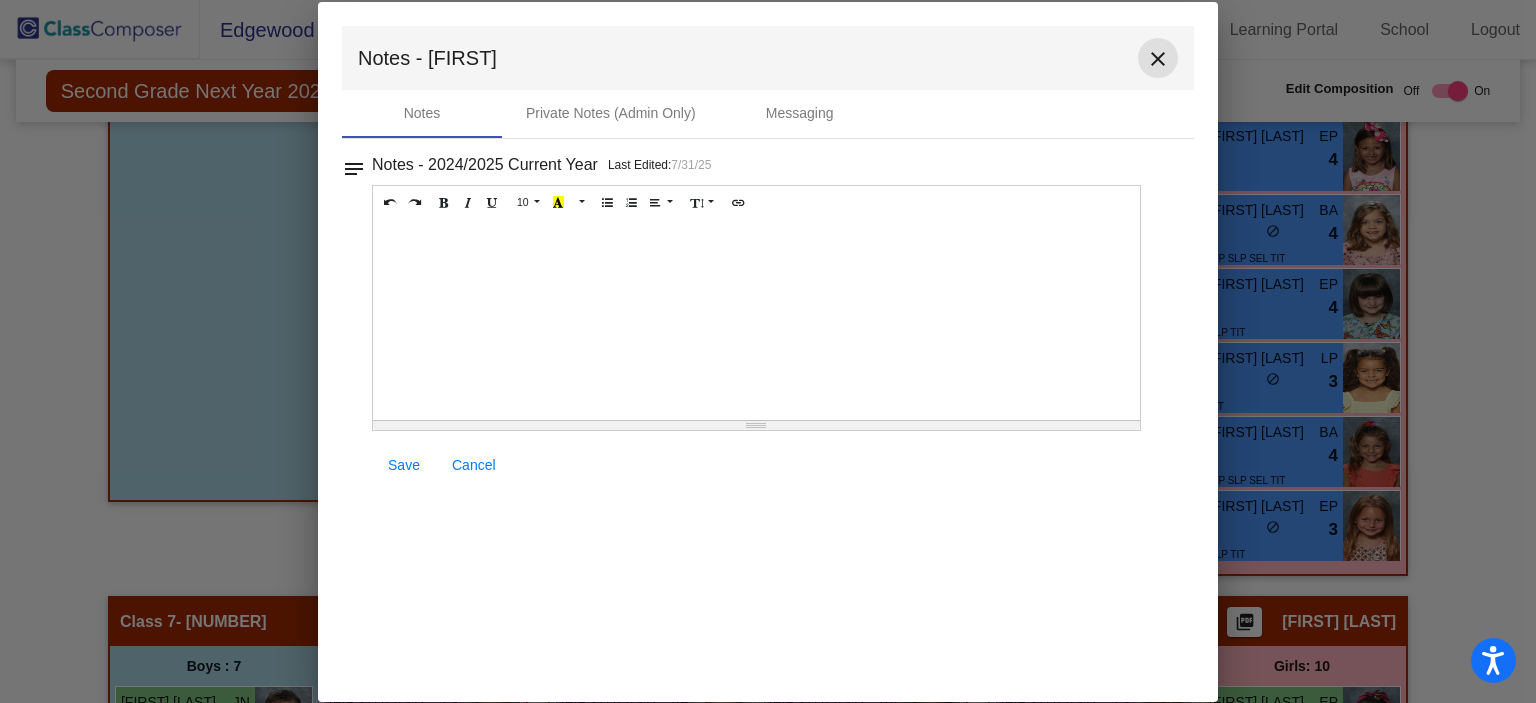 click on "close" at bounding box center (1158, 59) 